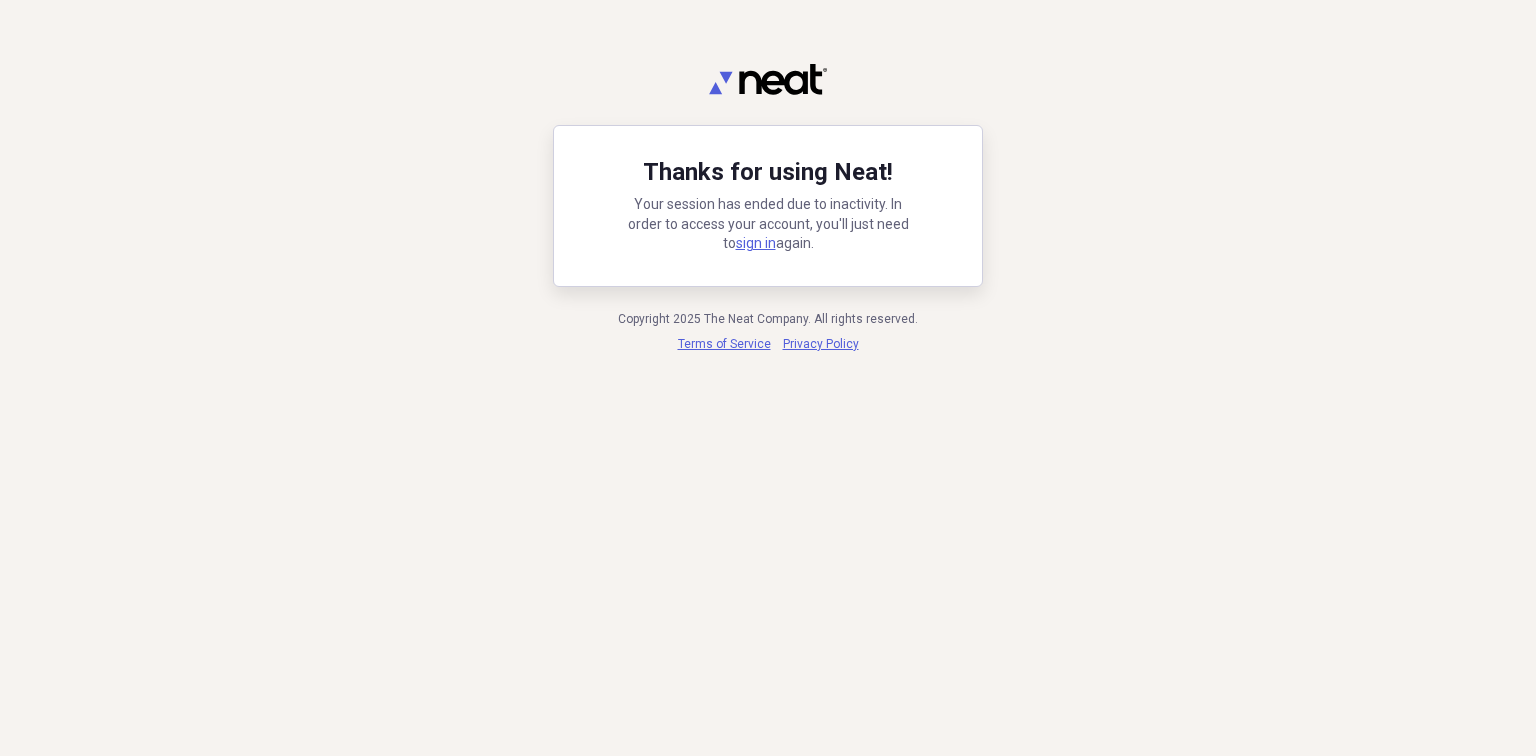 scroll, scrollTop: 0, scrollLeft: 0, axis: both 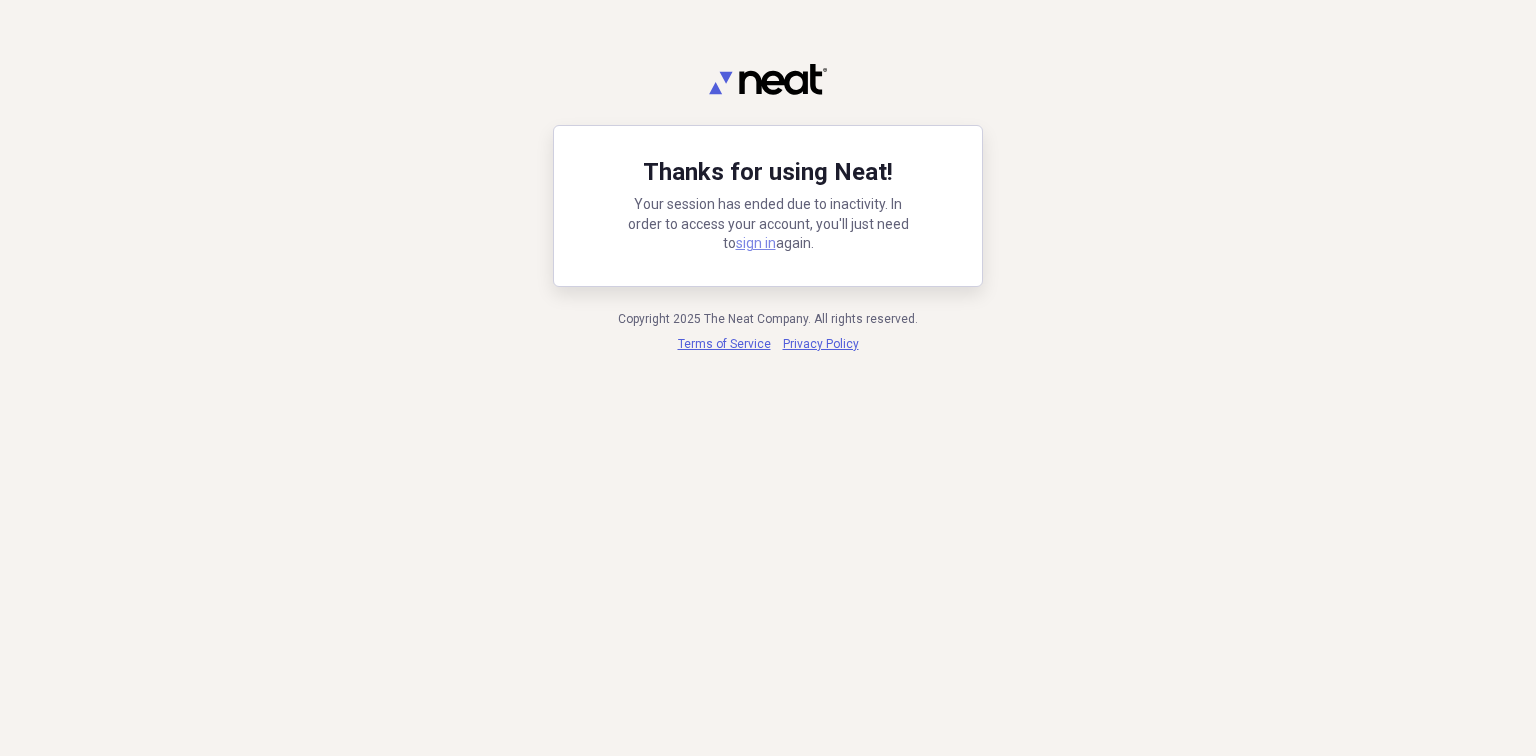 click on "sign in" at bounding box center [756, 243] 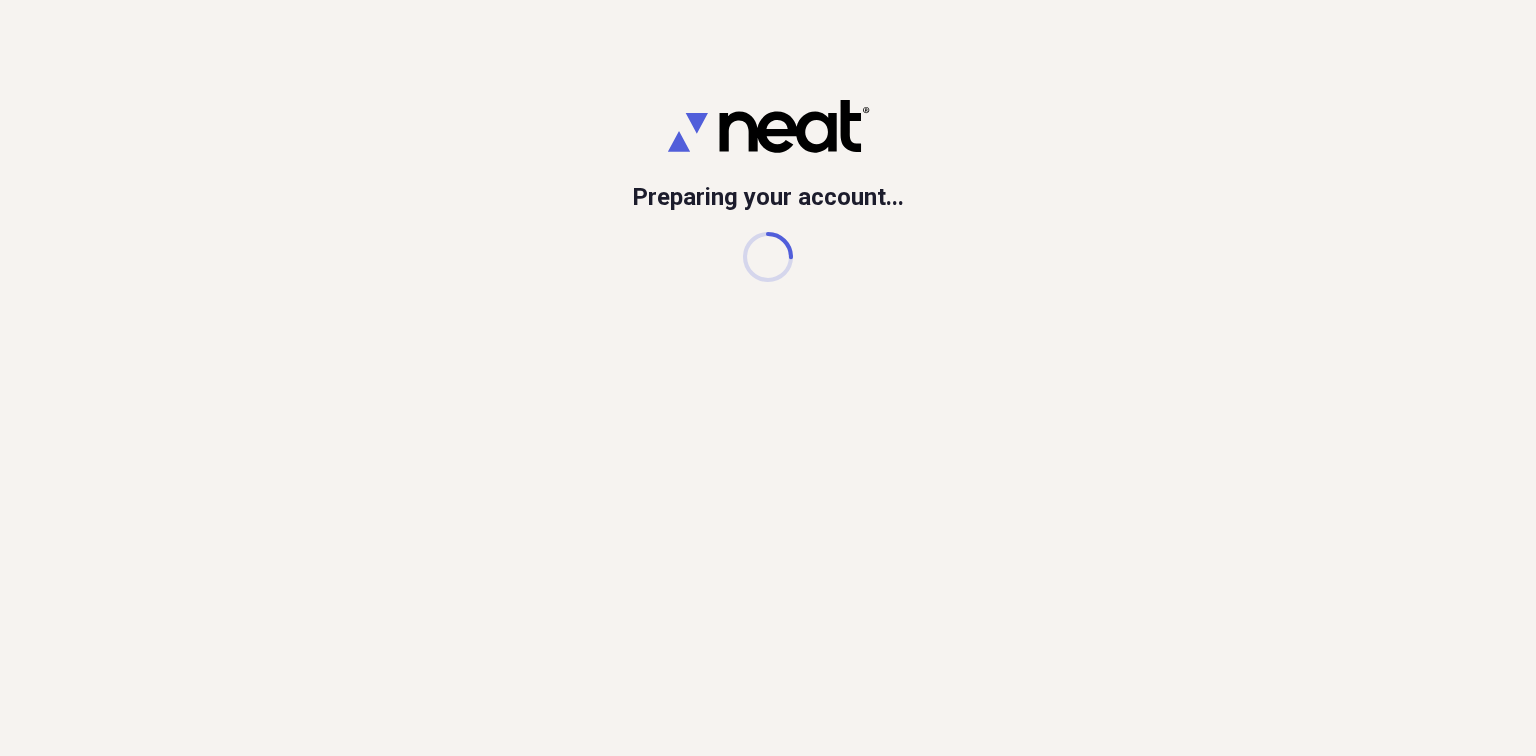 scroll, scrollTop: 0, scrollLeft: 0, axis: both 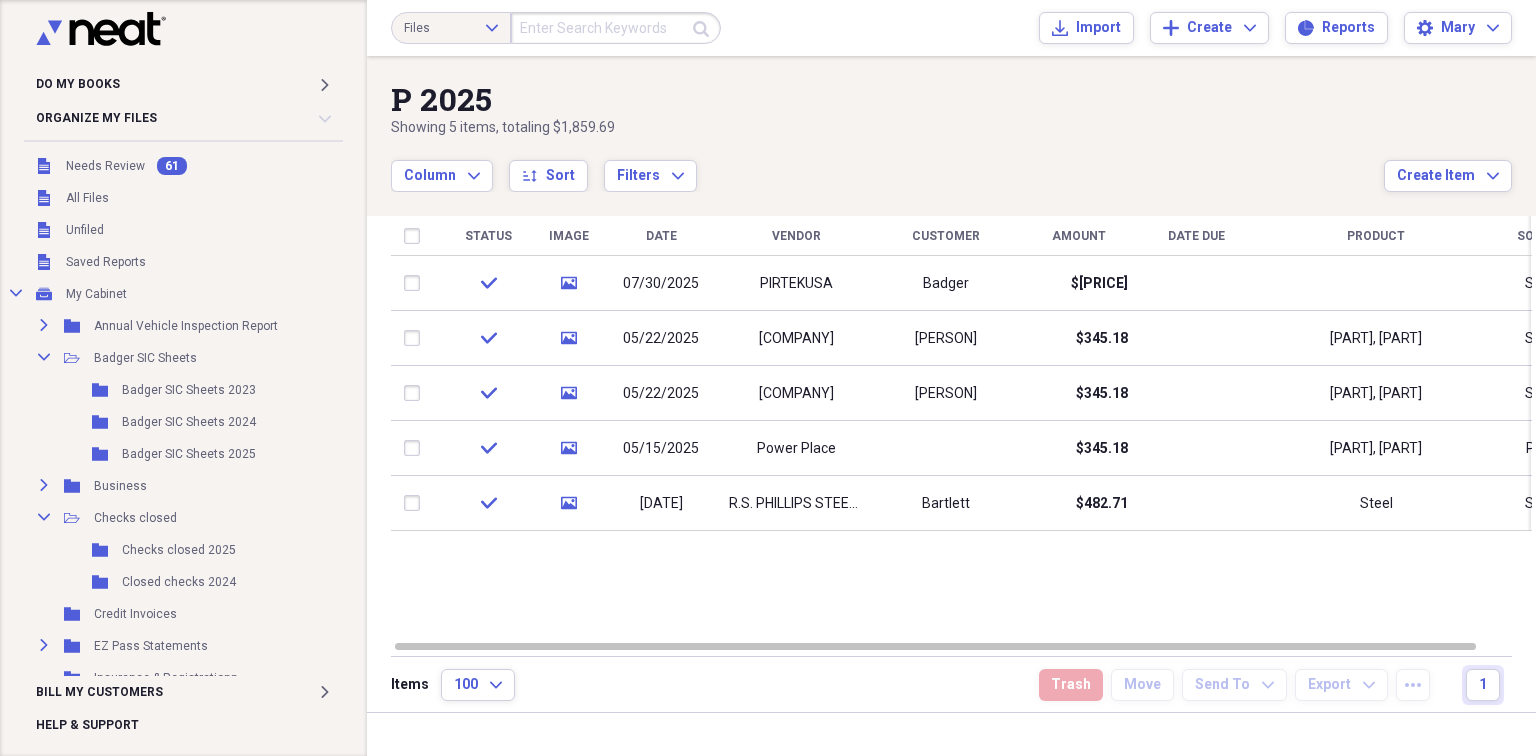 click at bounding box center [616, 28] 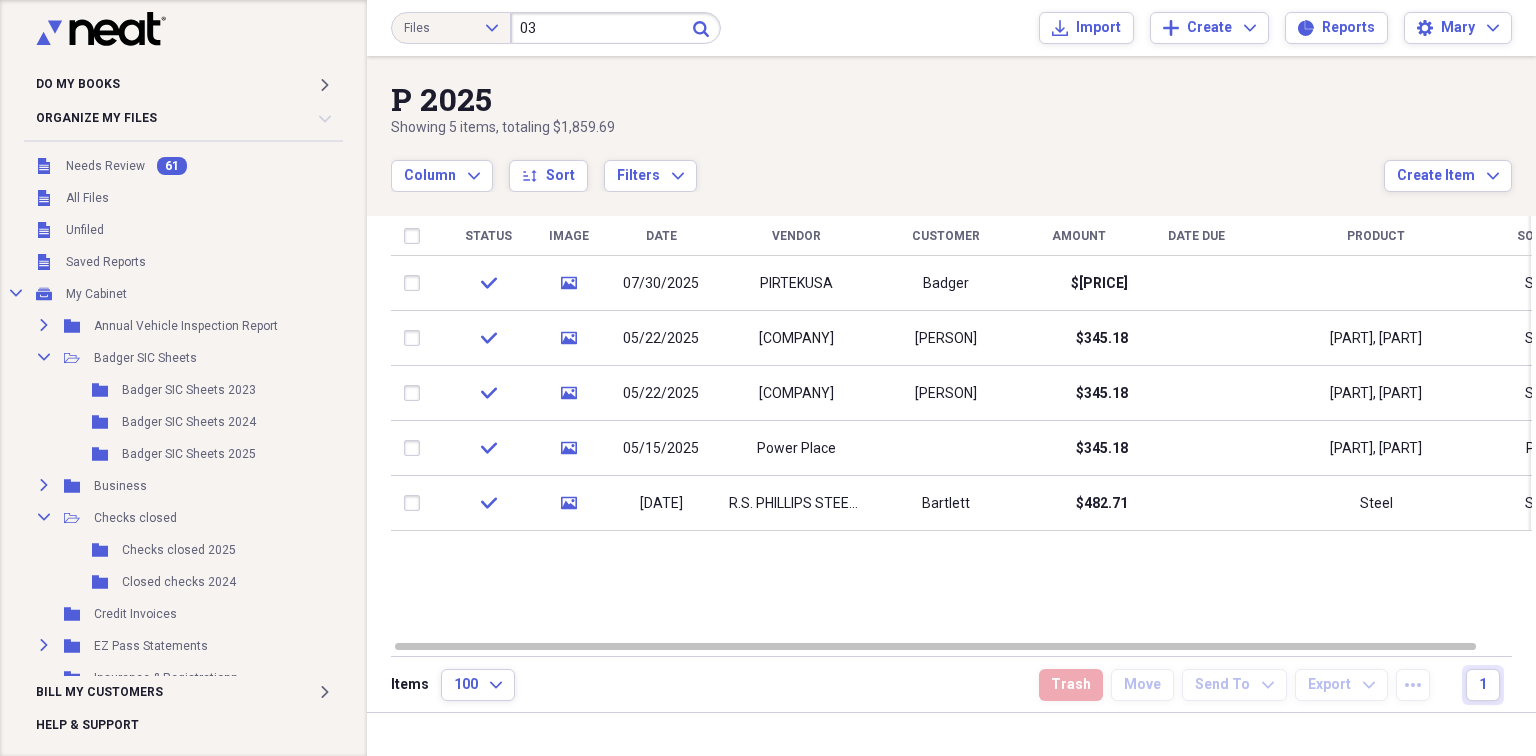 type on "03" 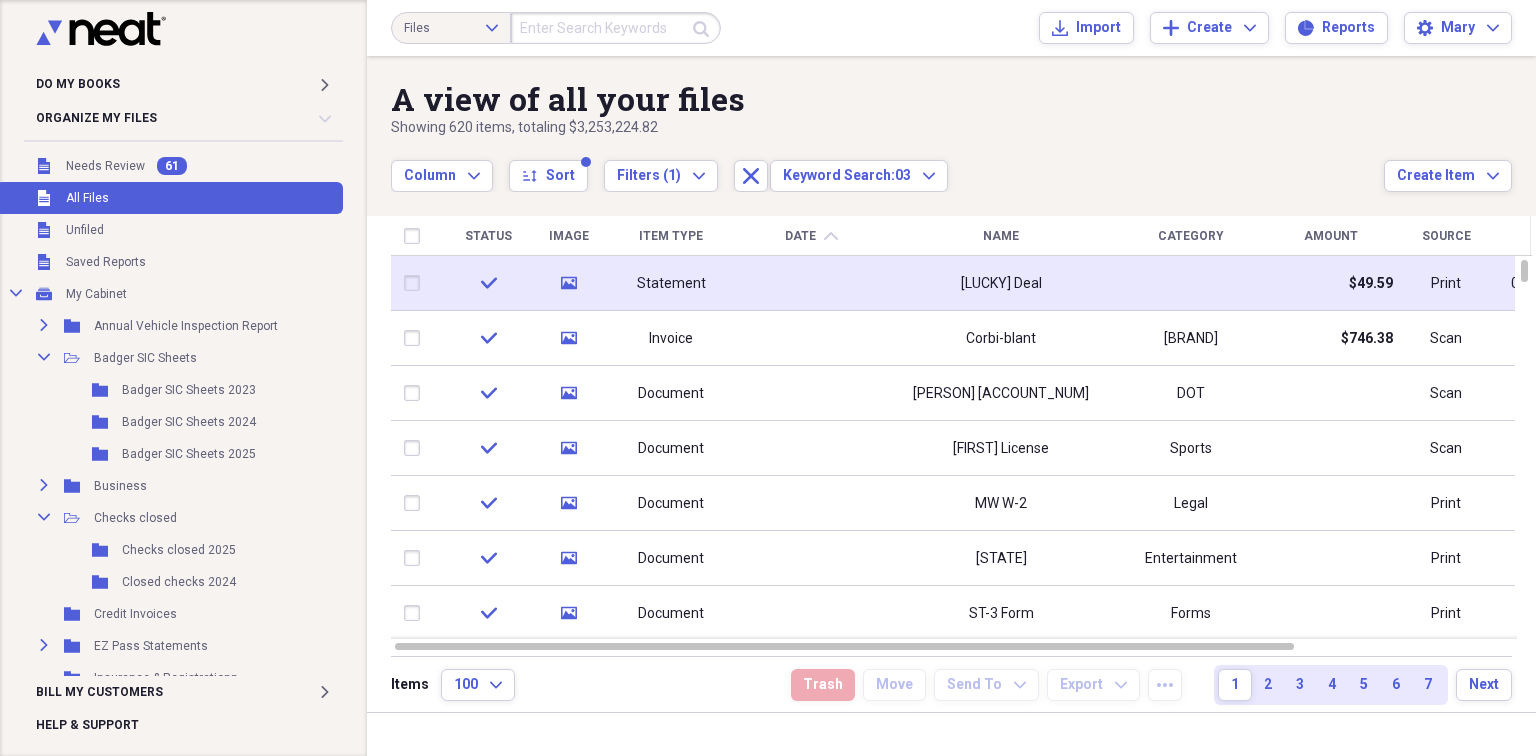 click at bounding box center (811, 283) 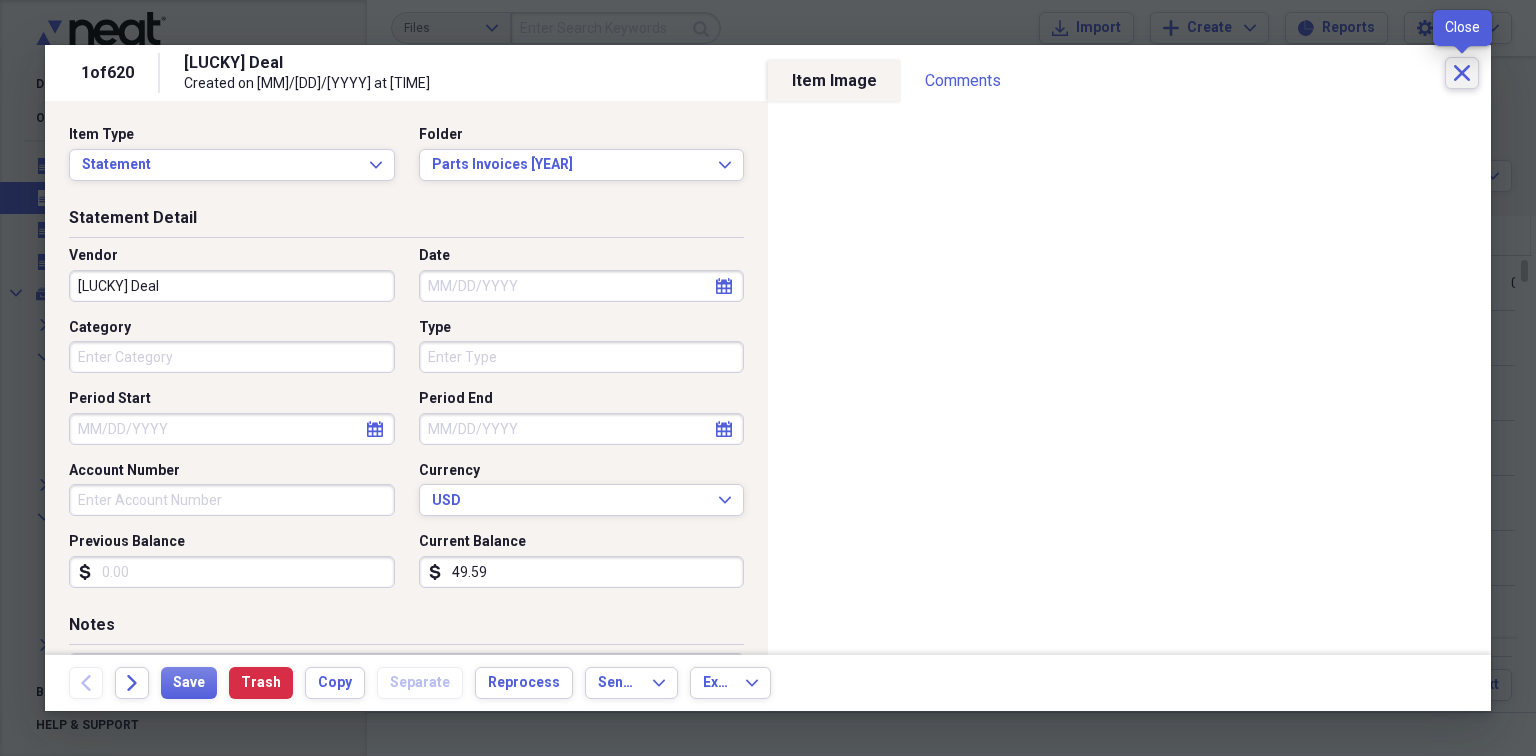 click on "Close" 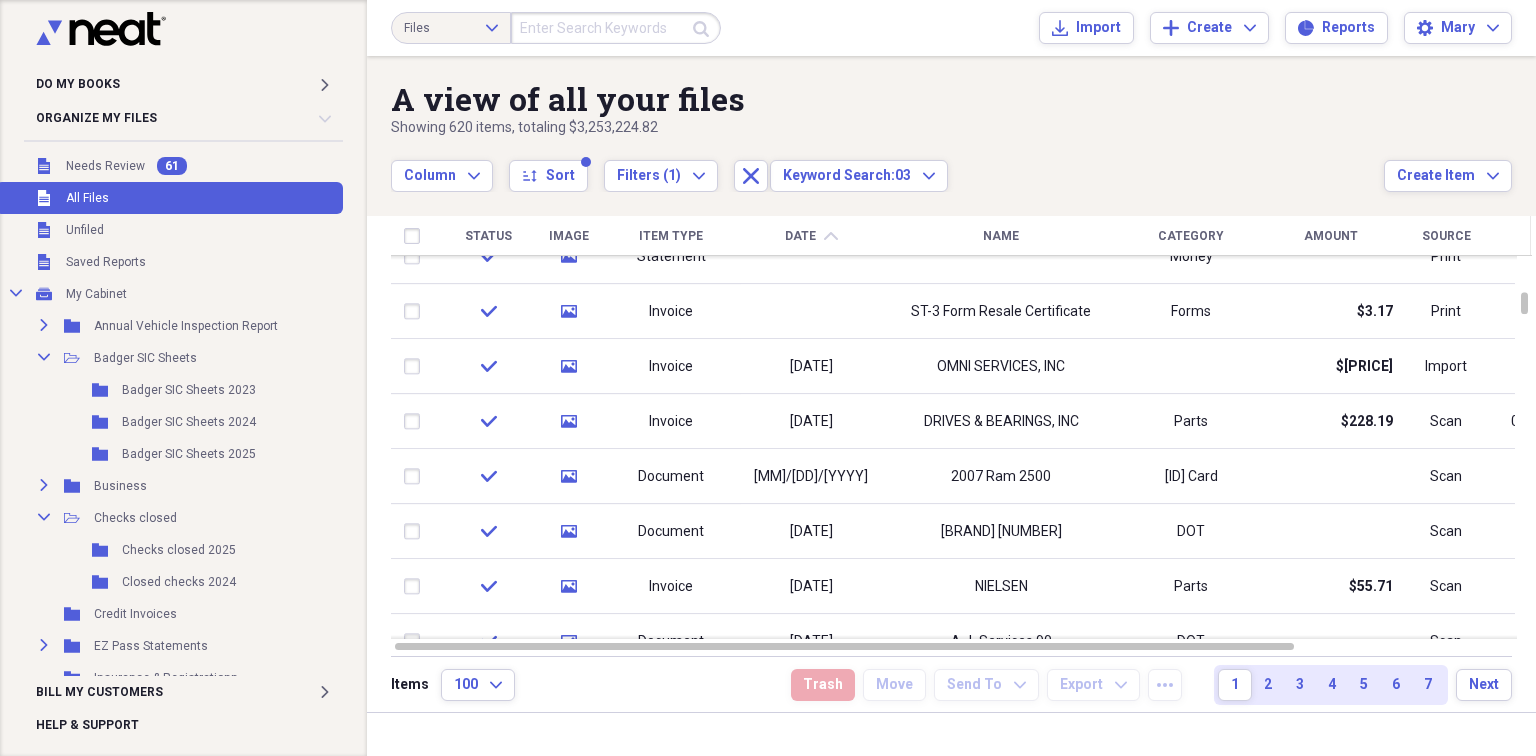 click on "Date" at bounding box center (800, 236) 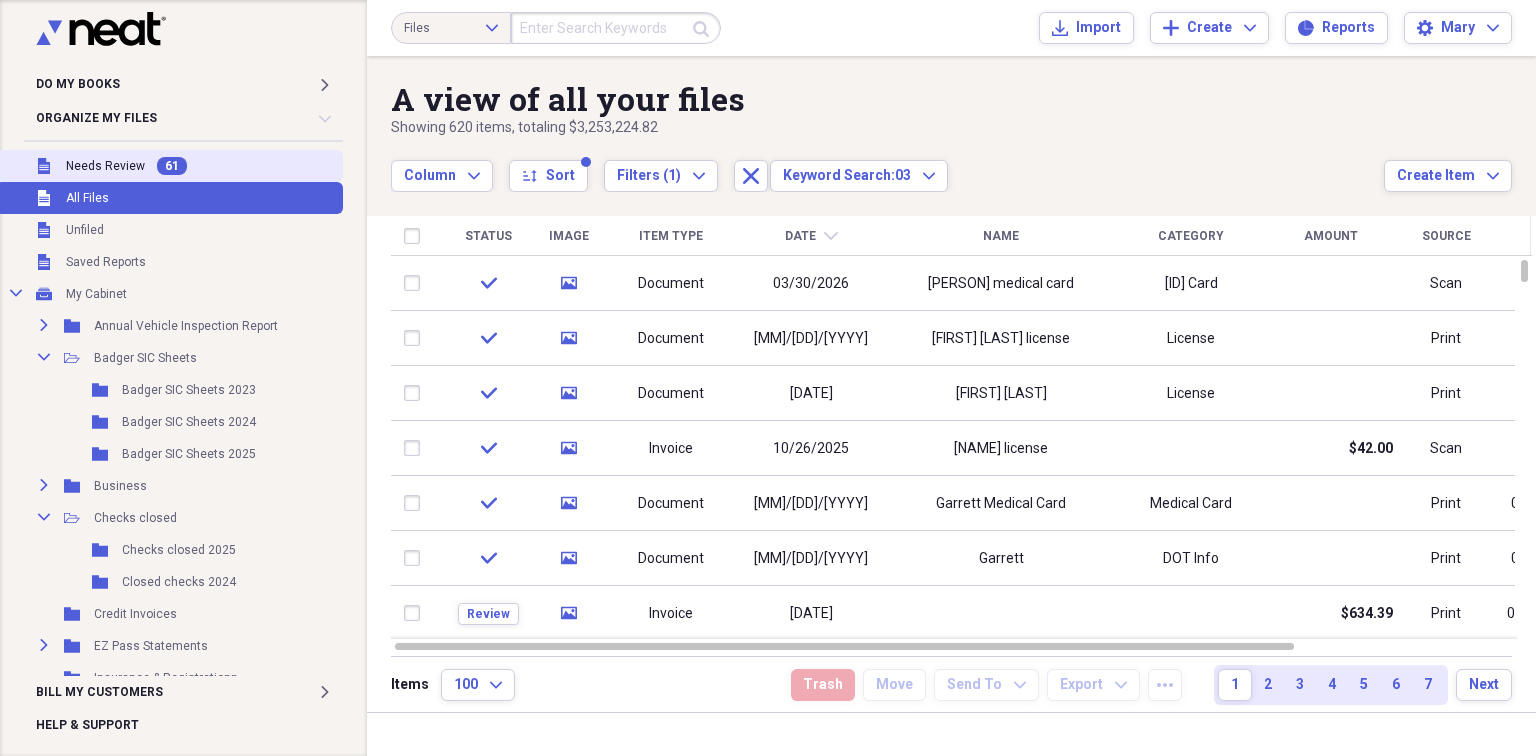 click on "Needs Review" at bounding box center [105, 166] 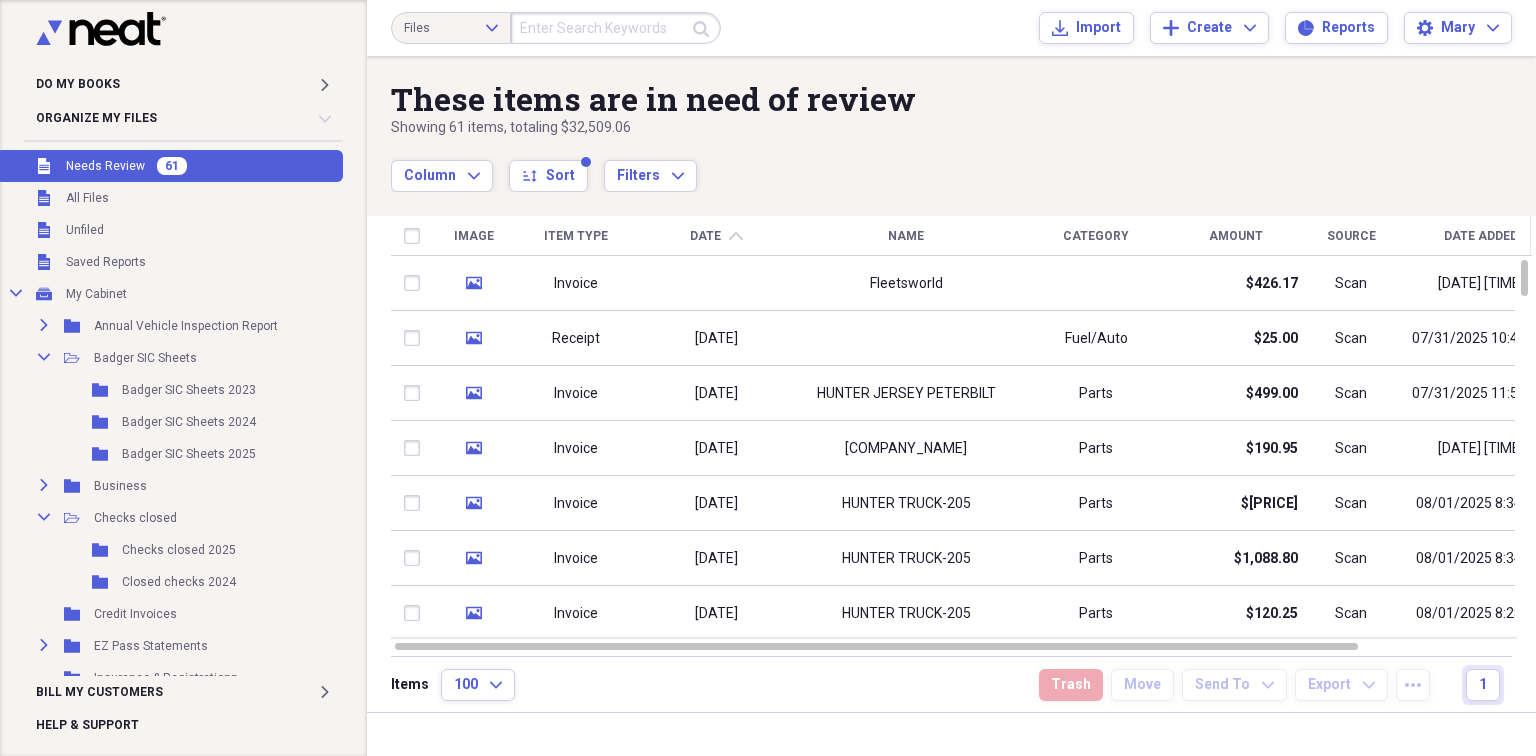 click on "Amount" at bounding box center [1236, 236] 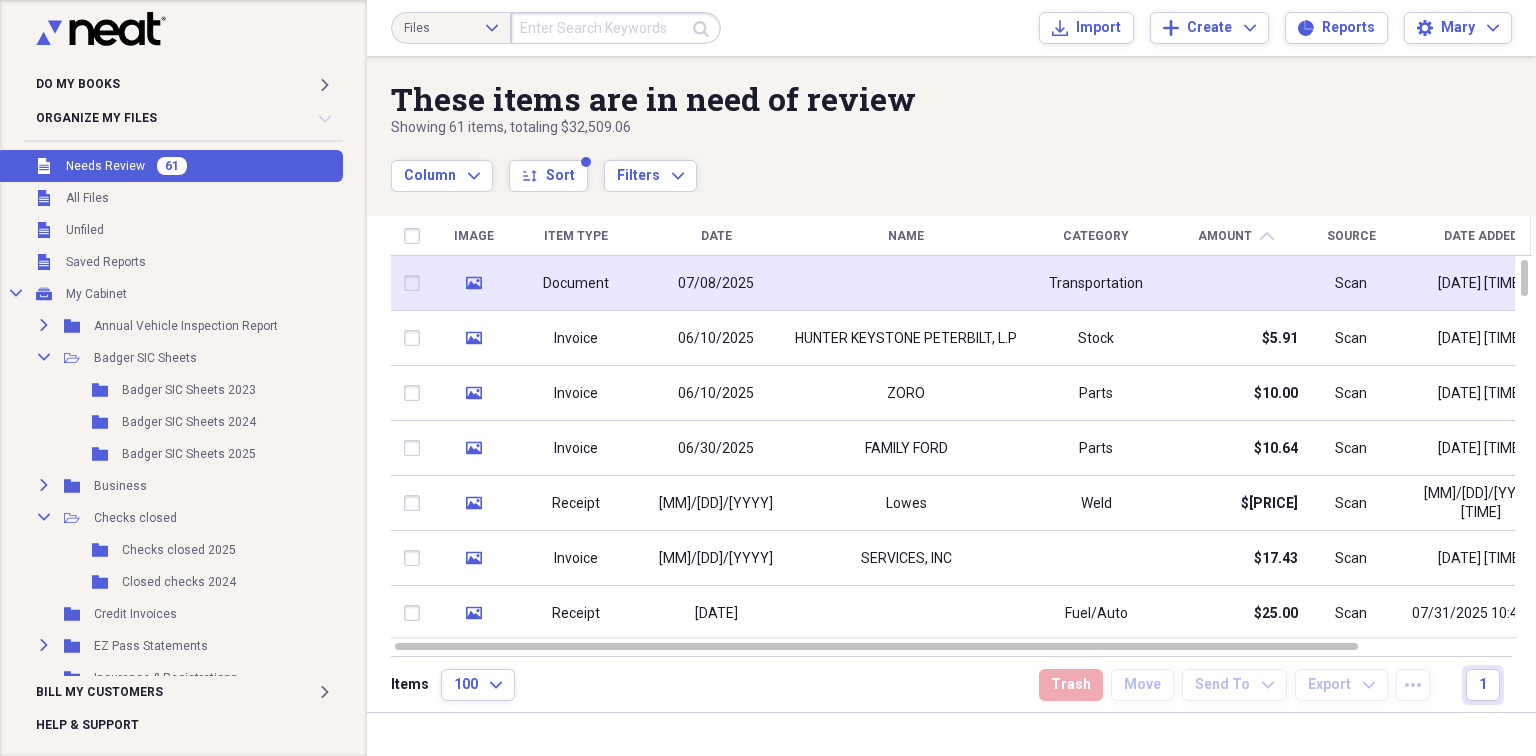 click at bounding box center [906, 283] 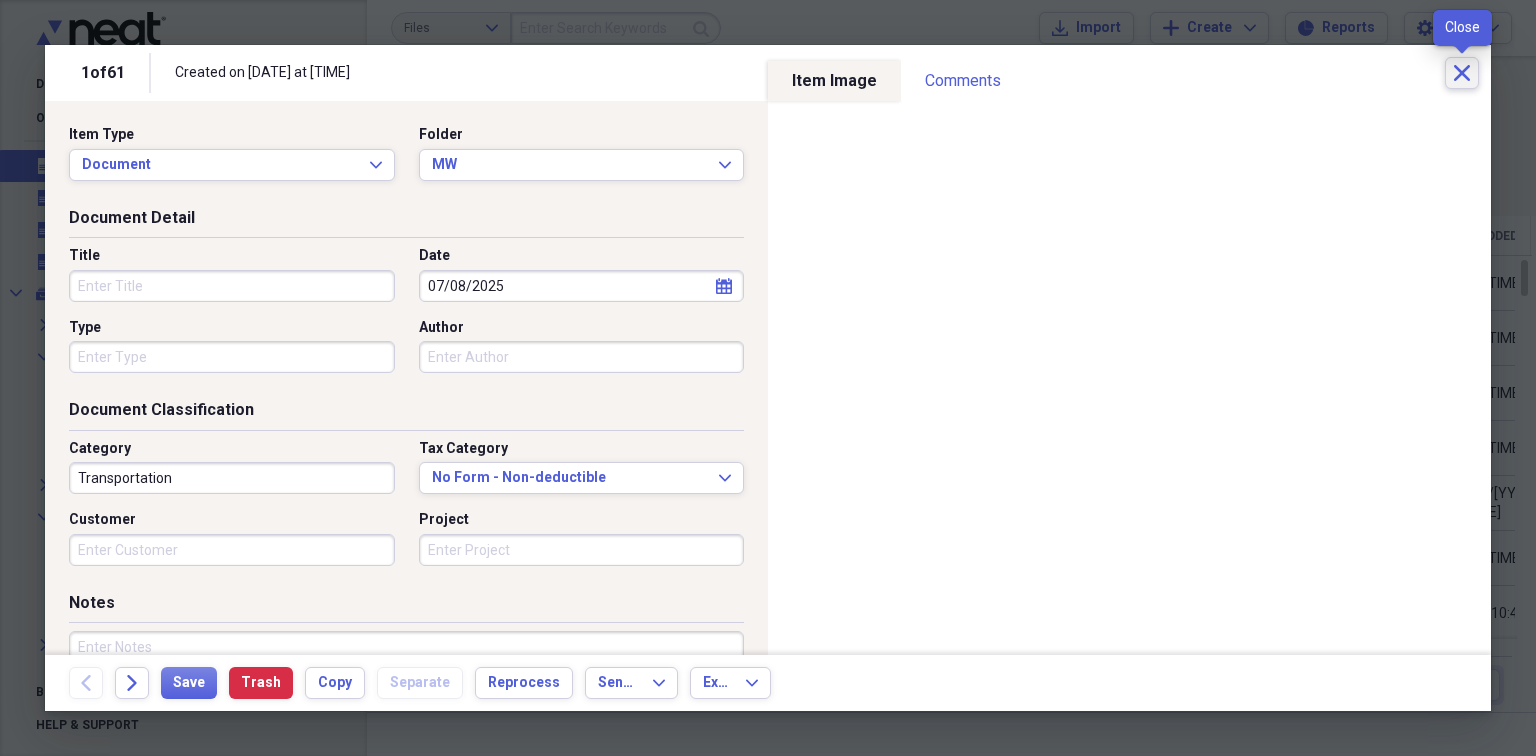 click on "Close" 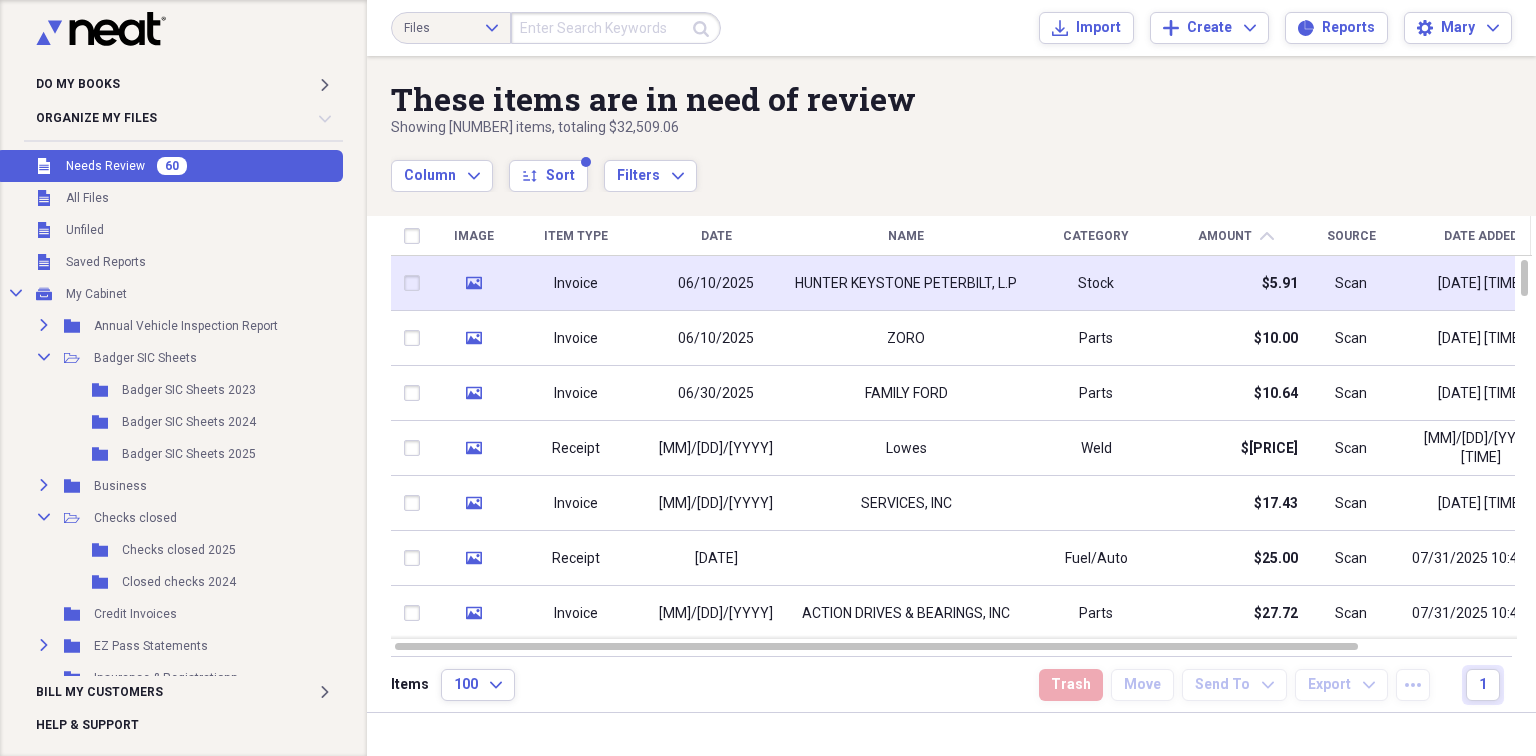 click on "HUNTER KEYSTONE PETERBILT, L.P" at bounding box center (906, 283) 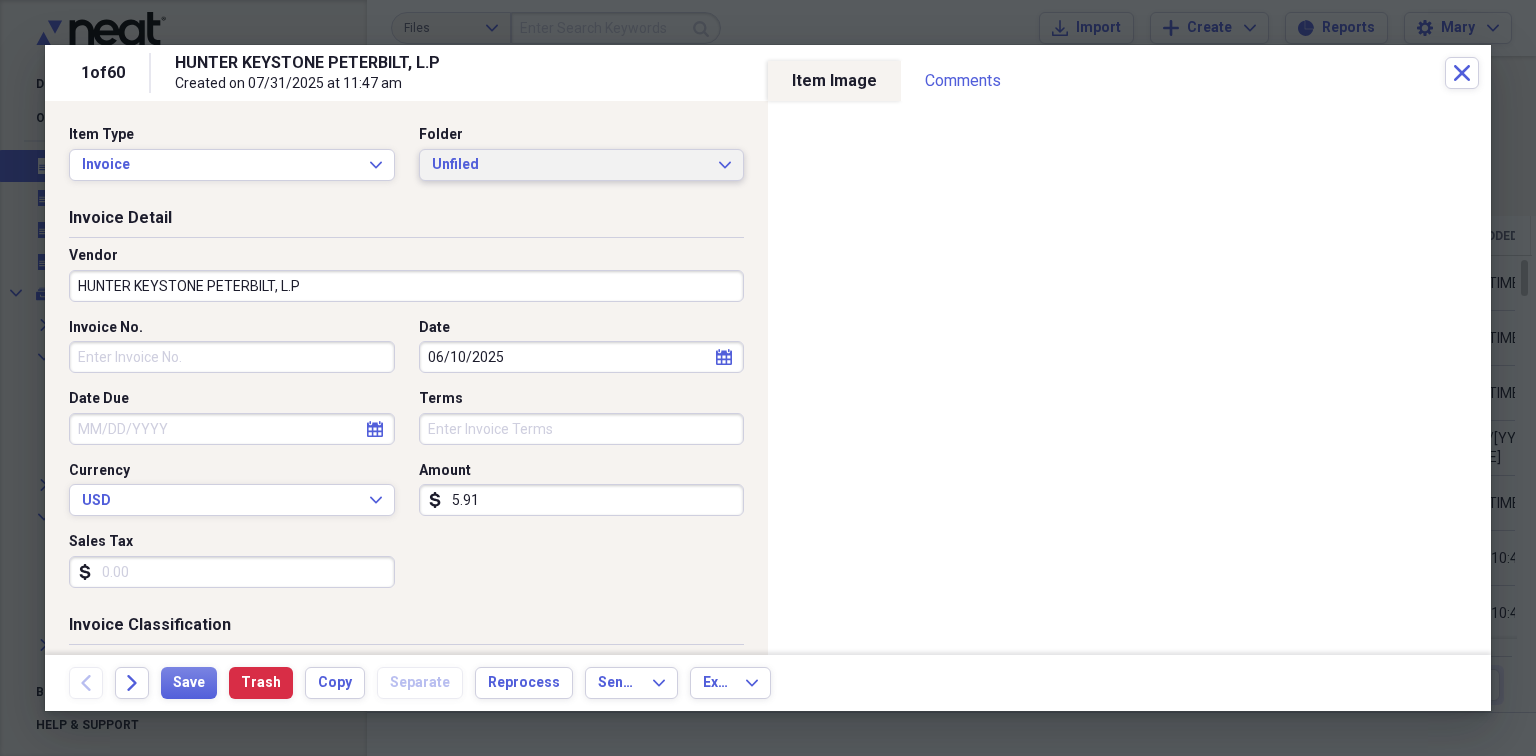 click on "Expand" 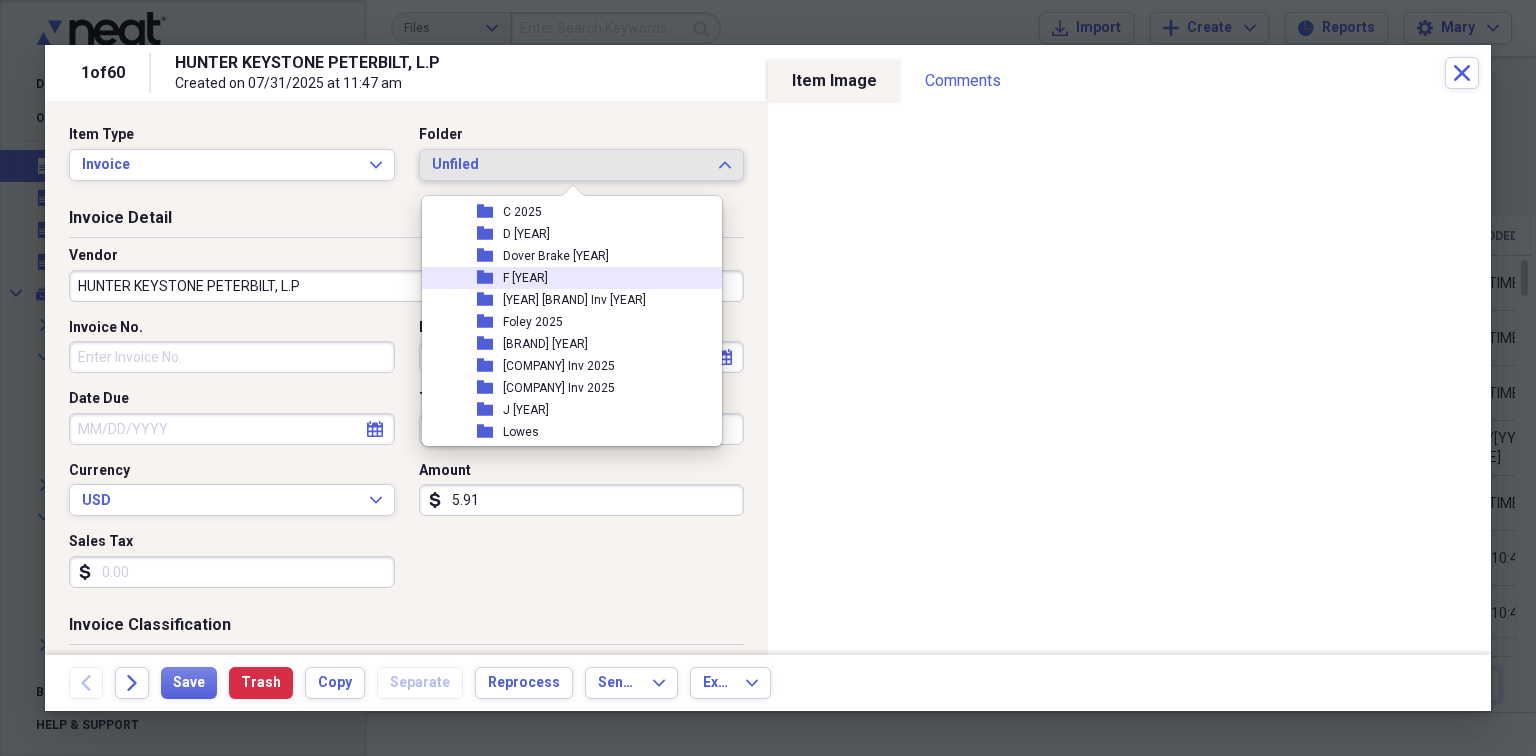scroll, scrollTop: 533, scrollLeft: 0, axis: vertical 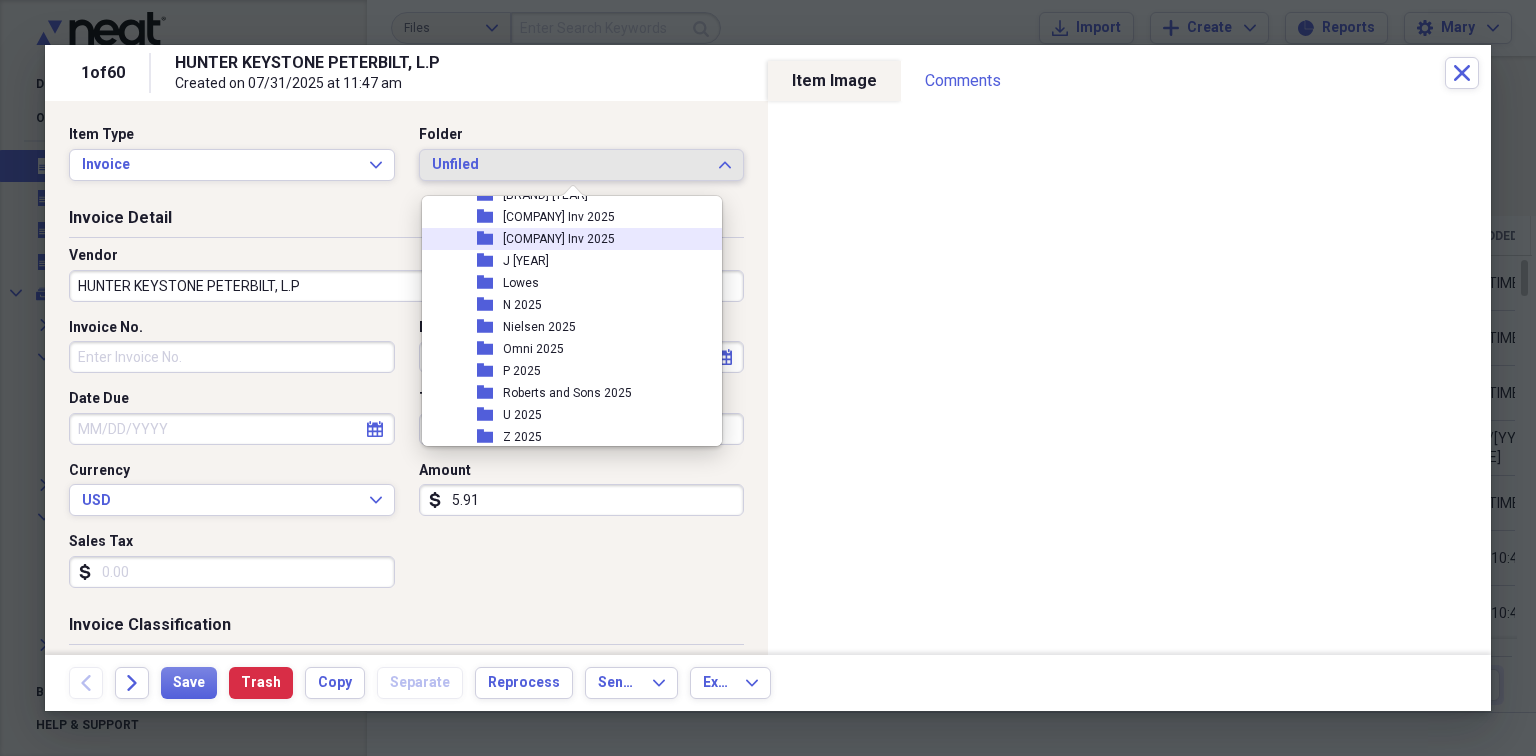 click on "[COMPANY] Inv 2025" at bounding box center [559, 239] 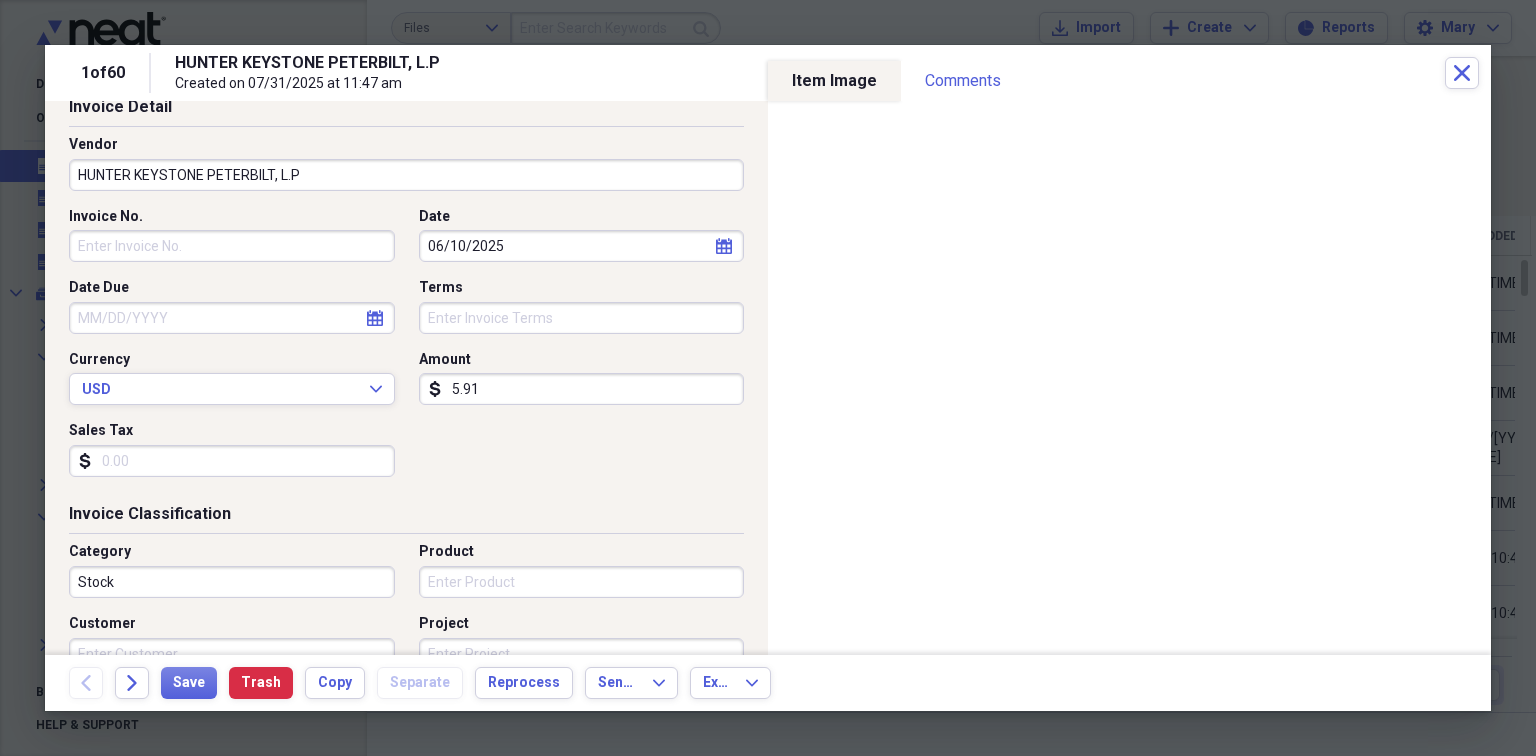 scroll, scrollTop: 200, scrollLeft: 0, axis: vertical 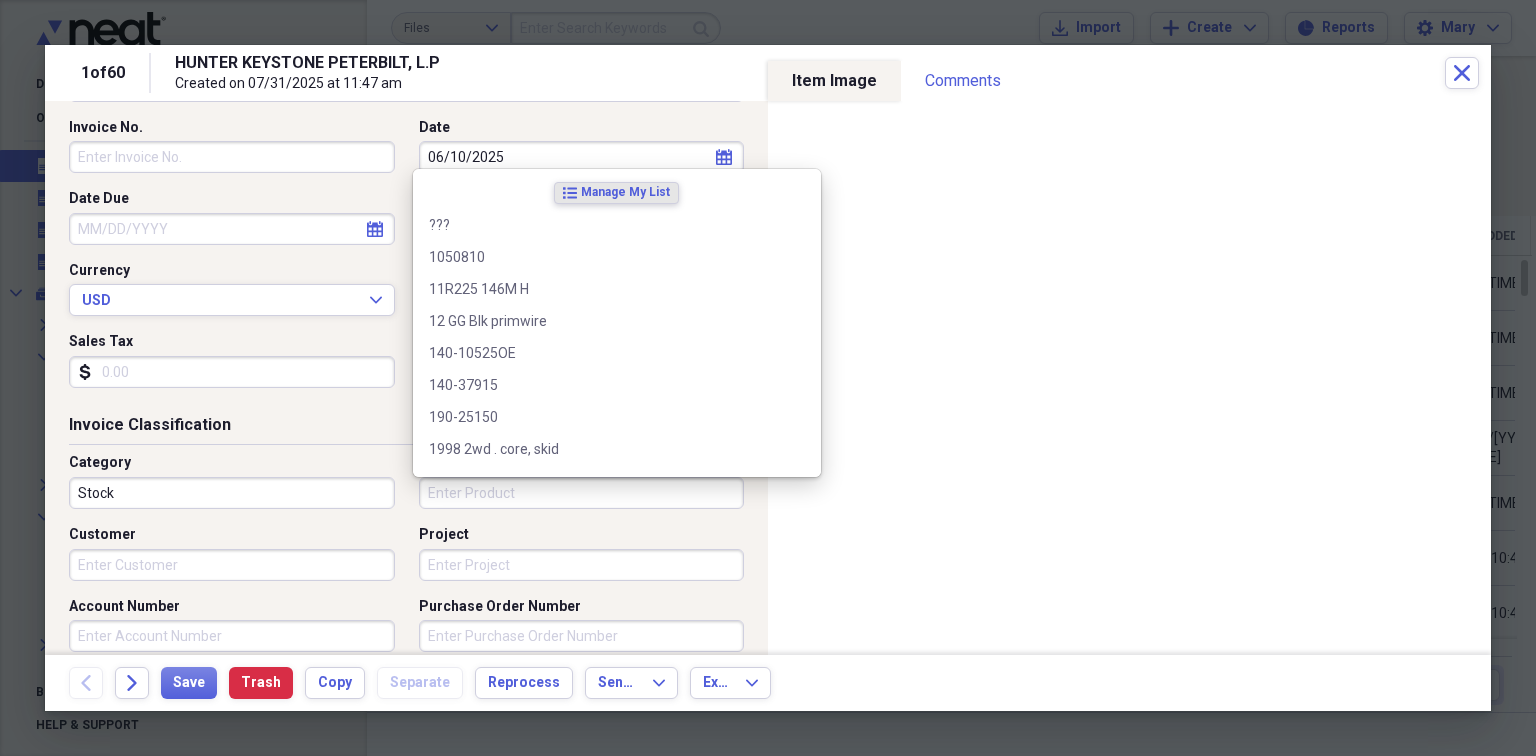 click on "Product" at bounding box center (582, 493) 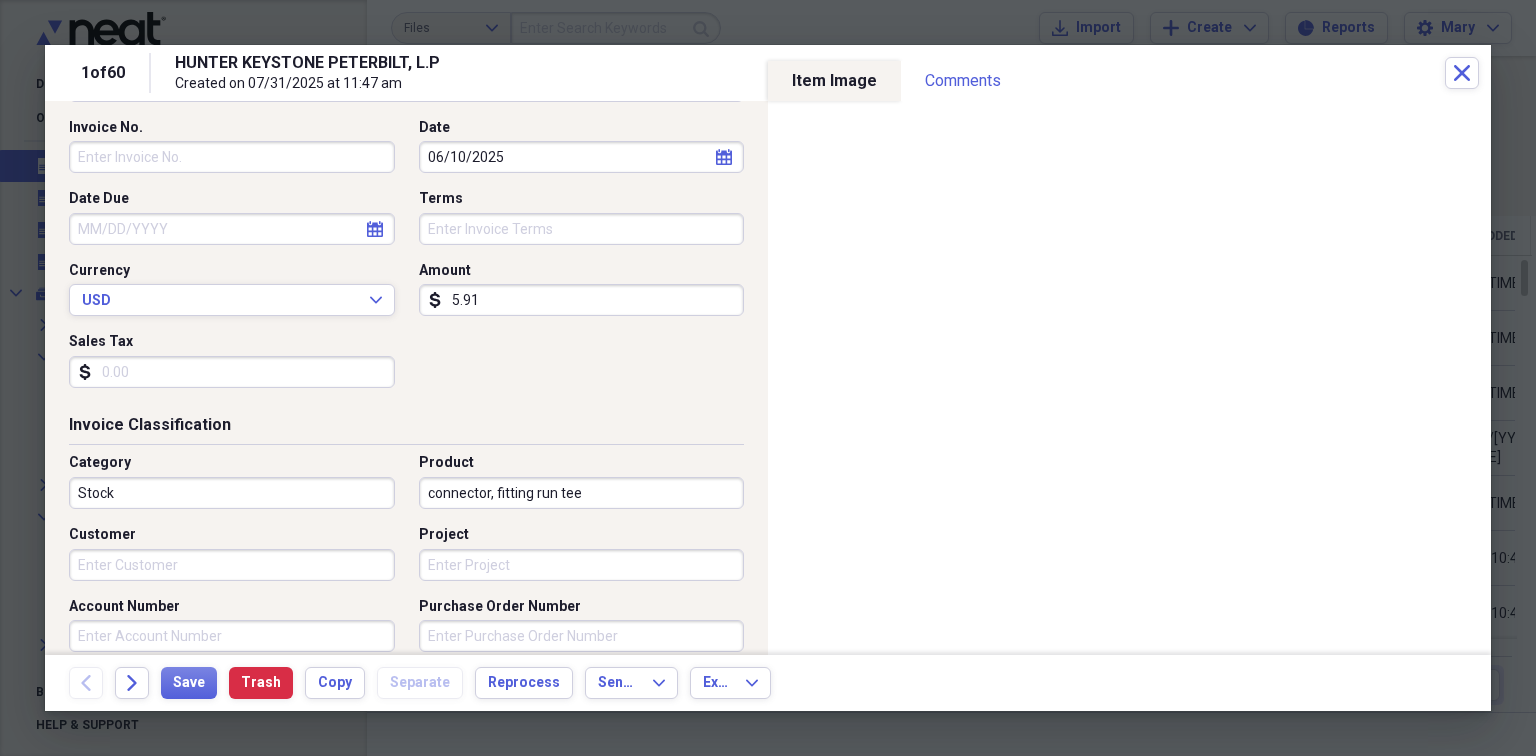 type on "connector, fitting run tee" 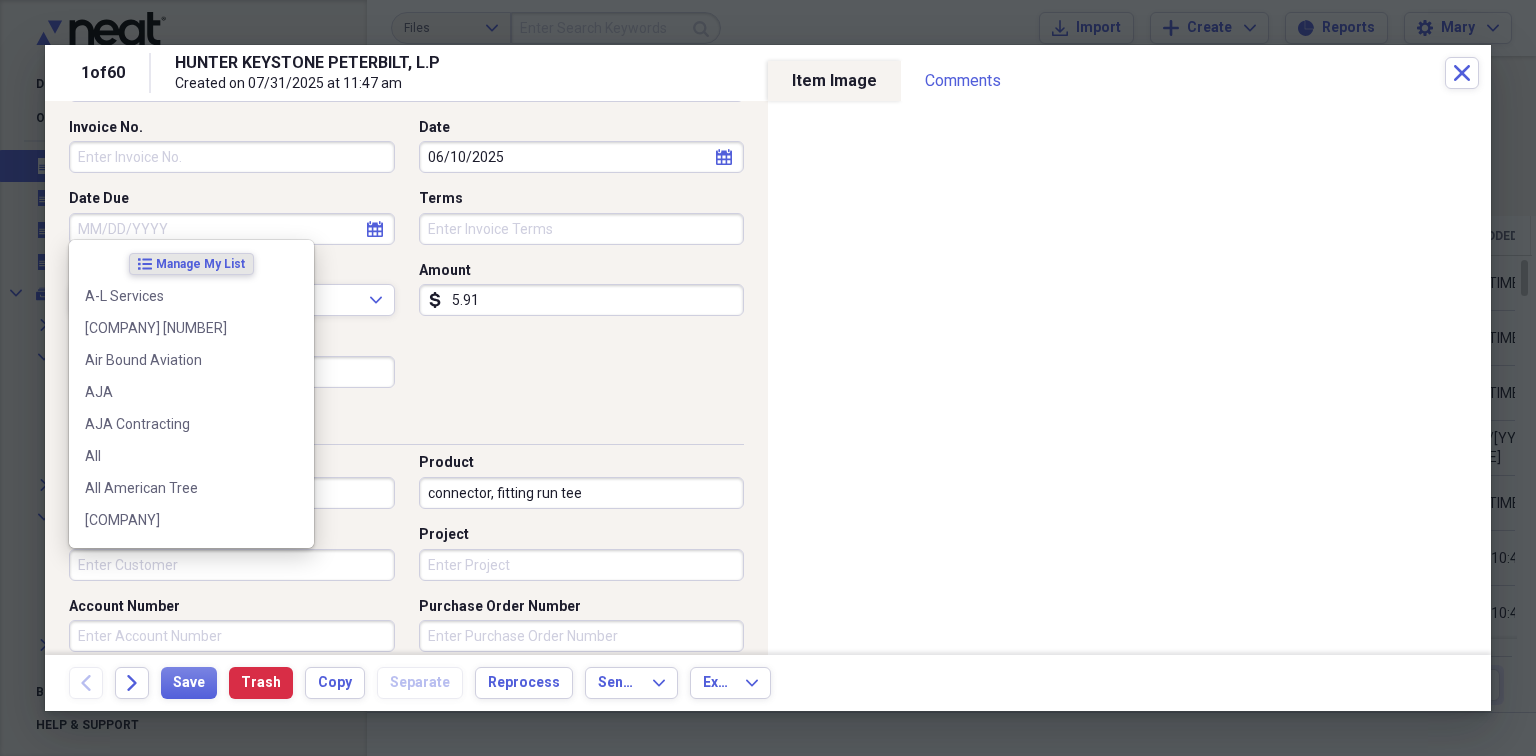 click on "Customer" at bounding box center (232, 565) 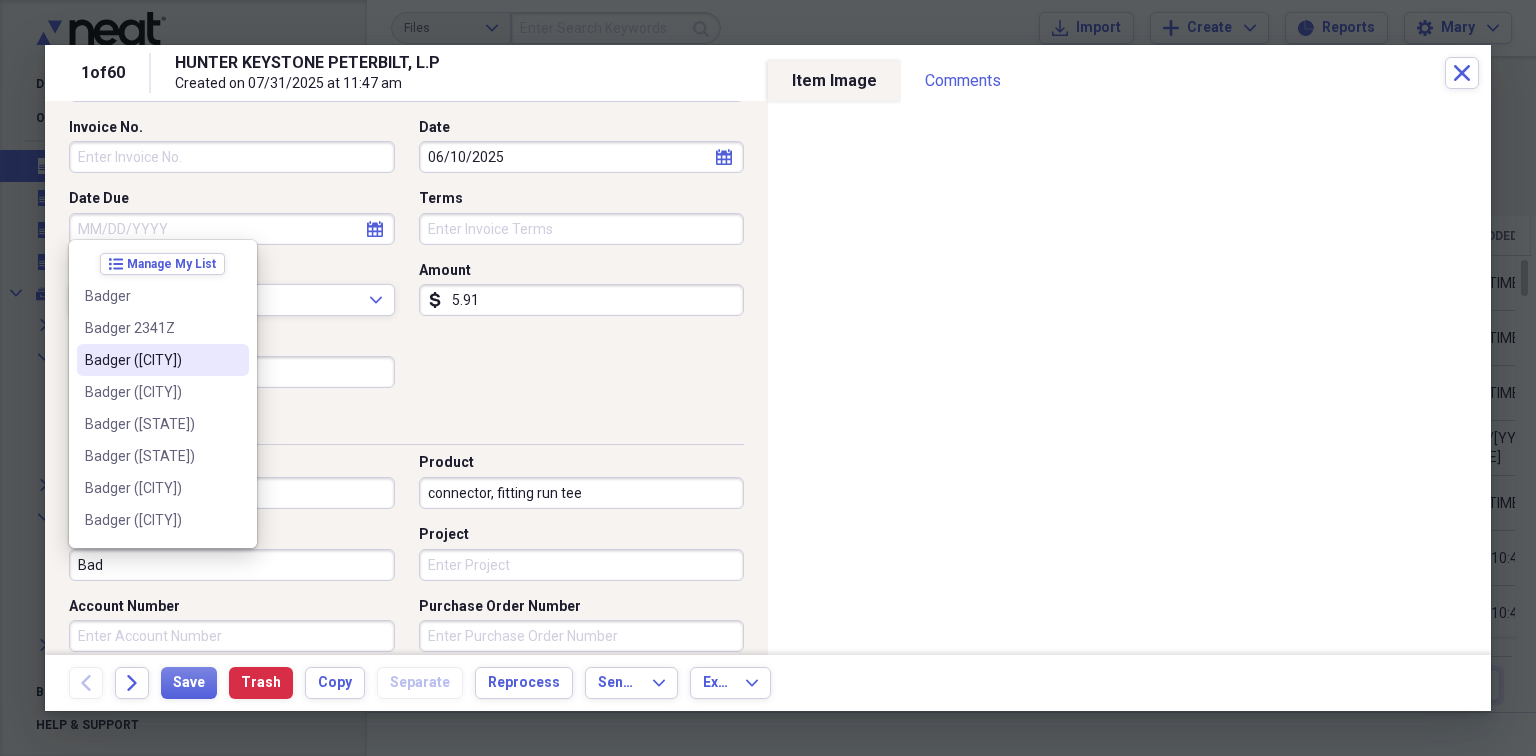 click on "Badger ([CITY])" at bounding box center [151, 360] 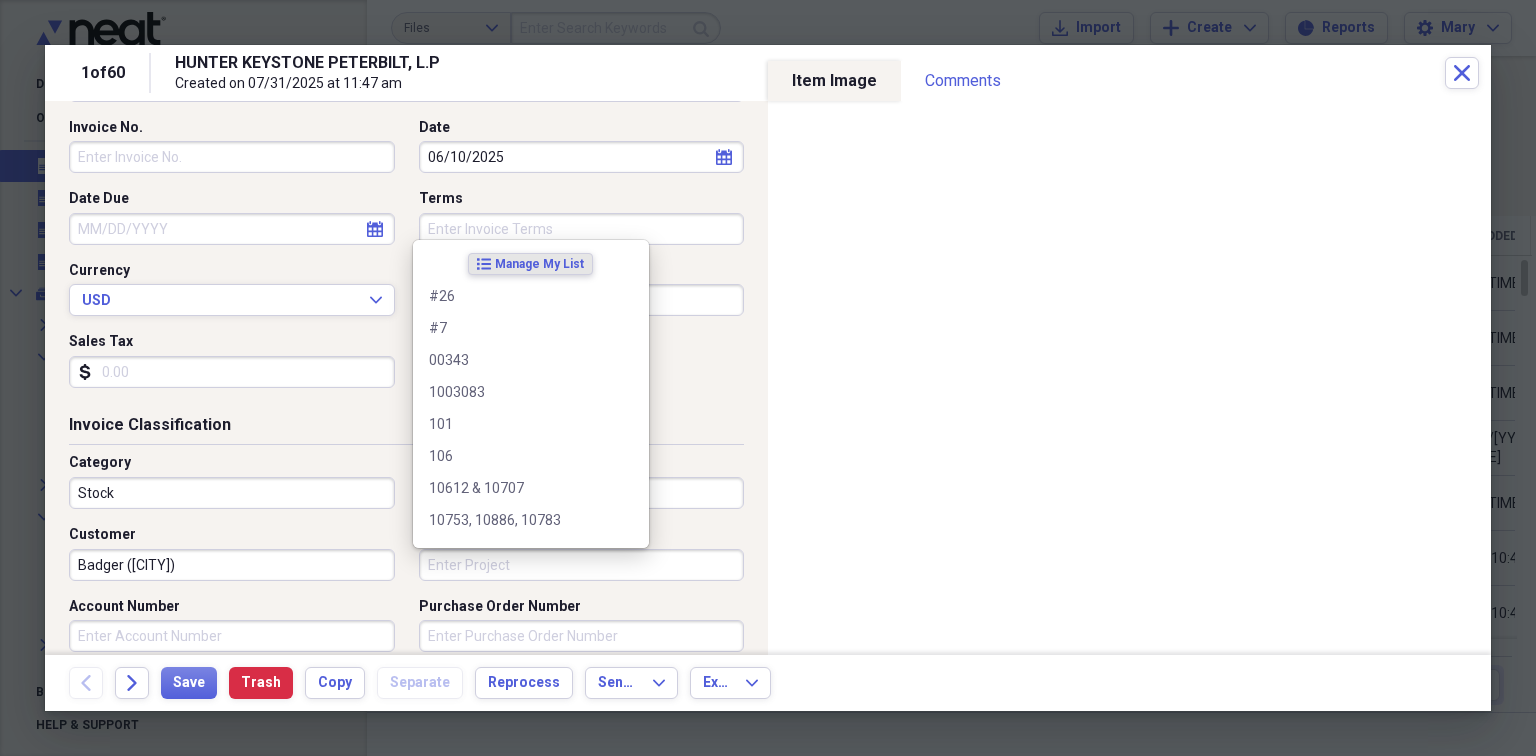 click on "Project" at bounding box center (582, 565) 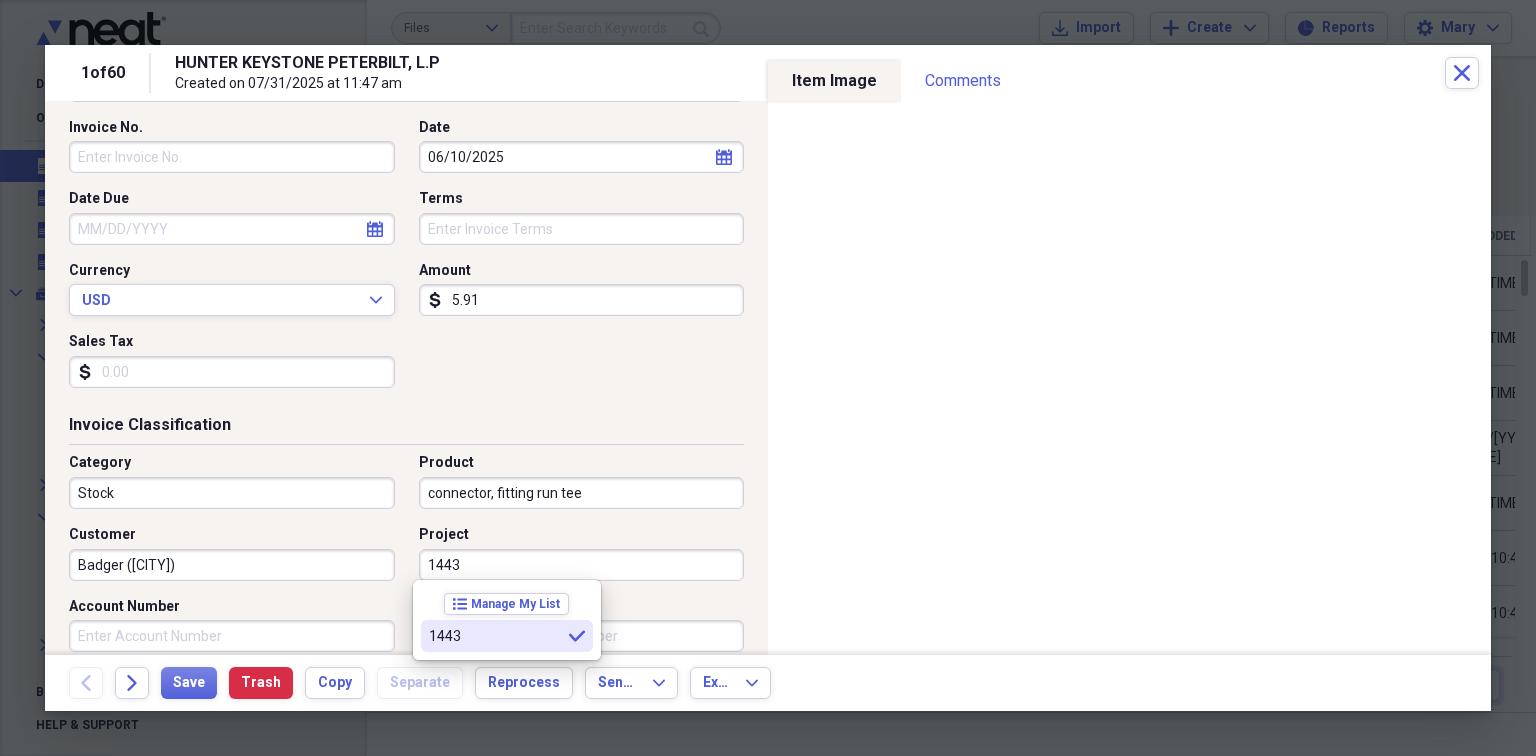 type on "1443" 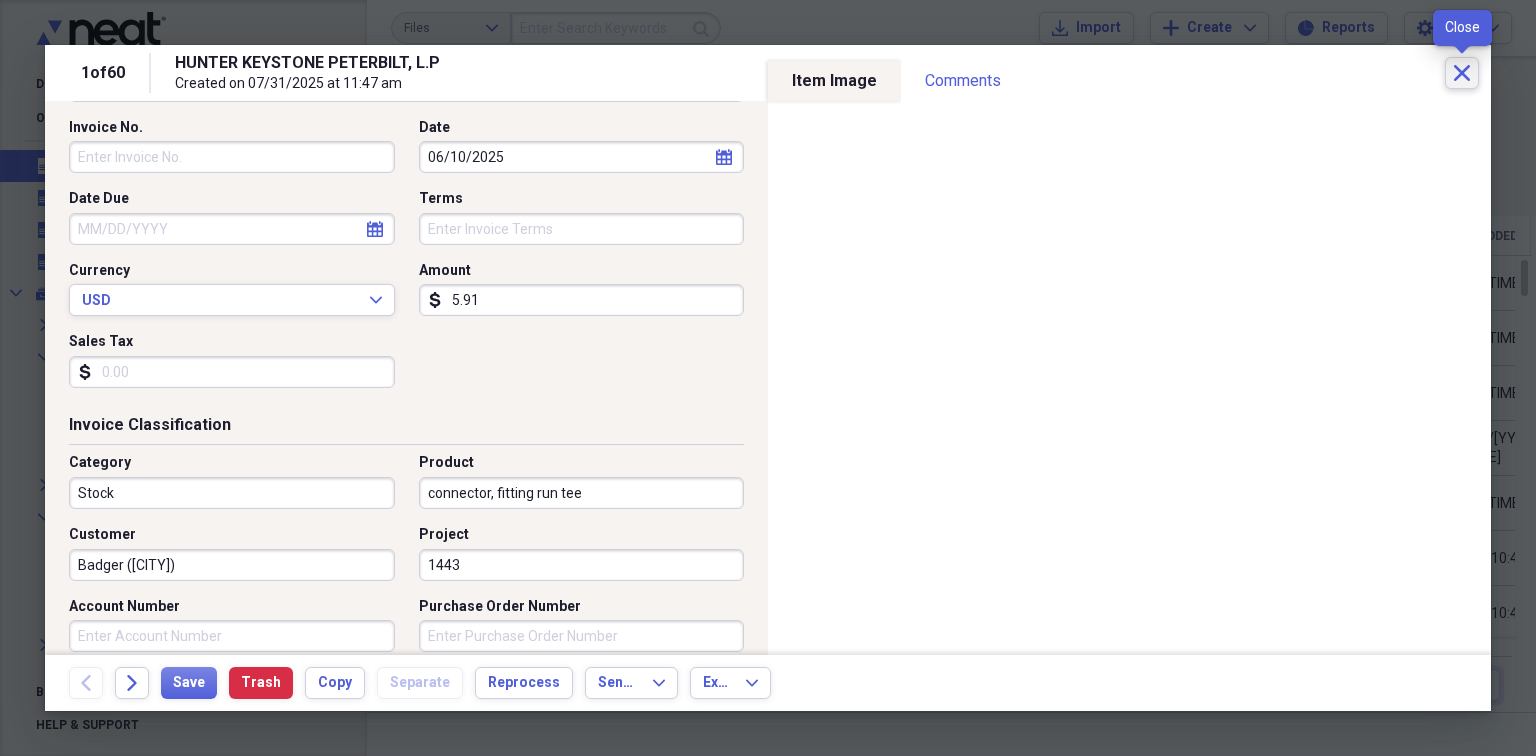 click on "Close" at bounding box center (1462, 73) 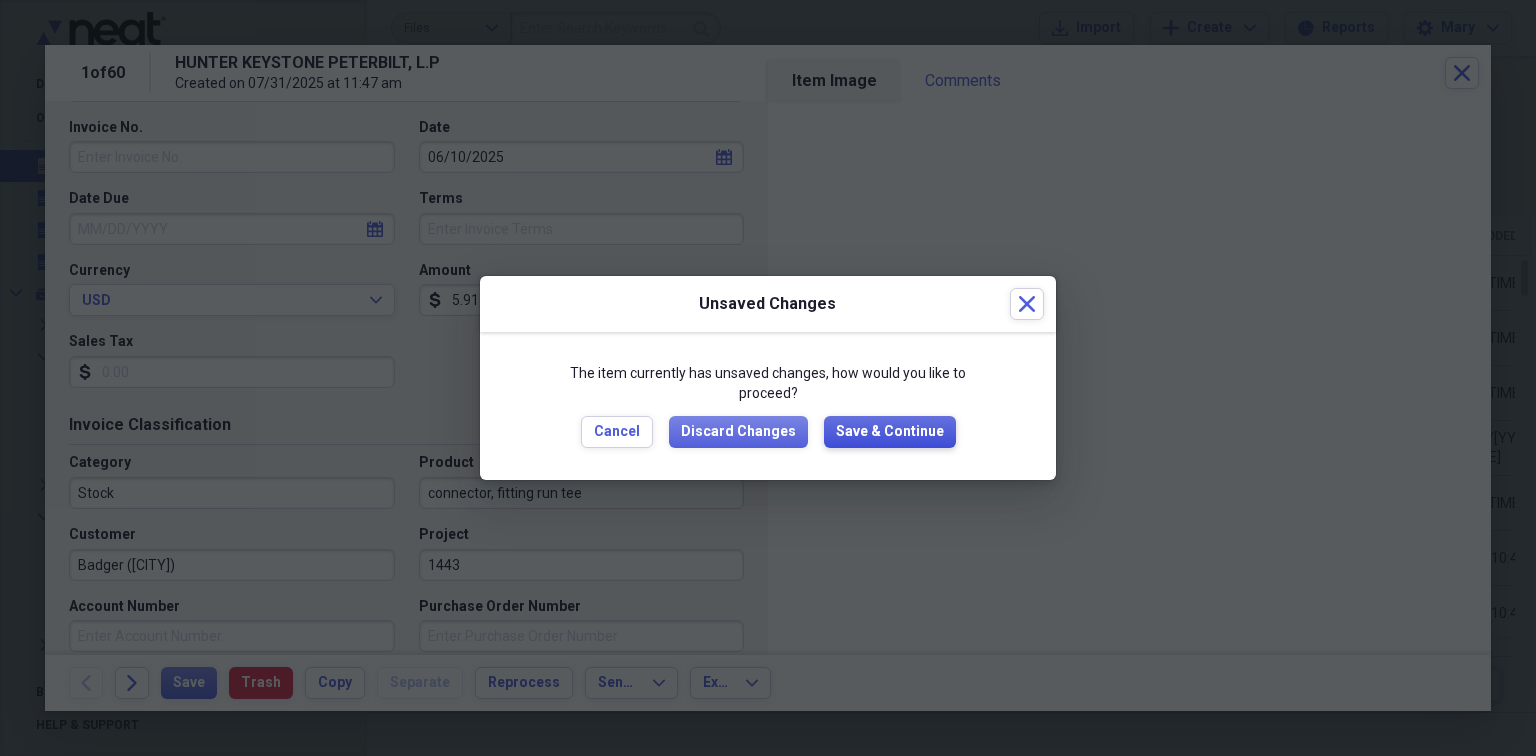 click on "Save & Continue" at bounding box center [890, 432] 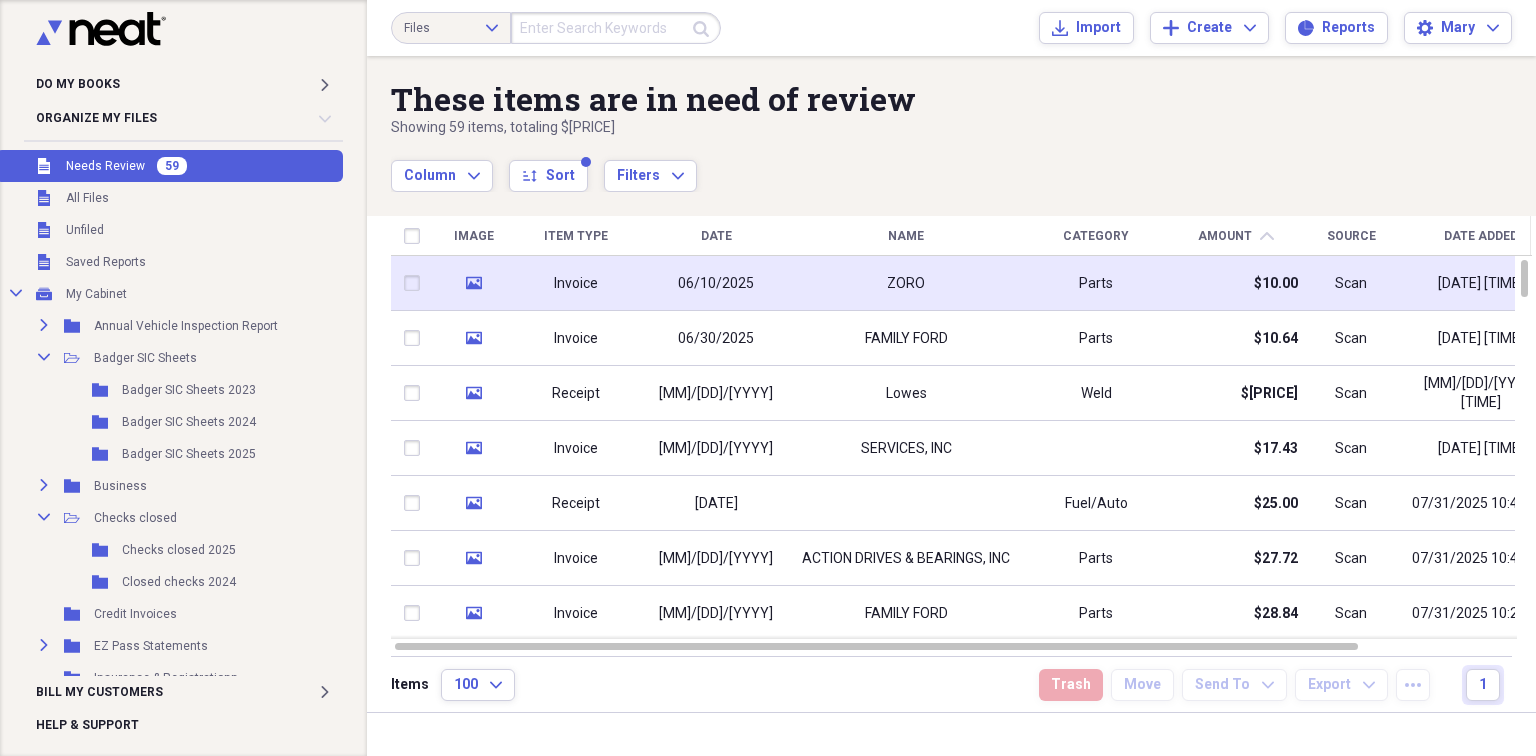 click on "ZORO" at bounding box center (906, 283) 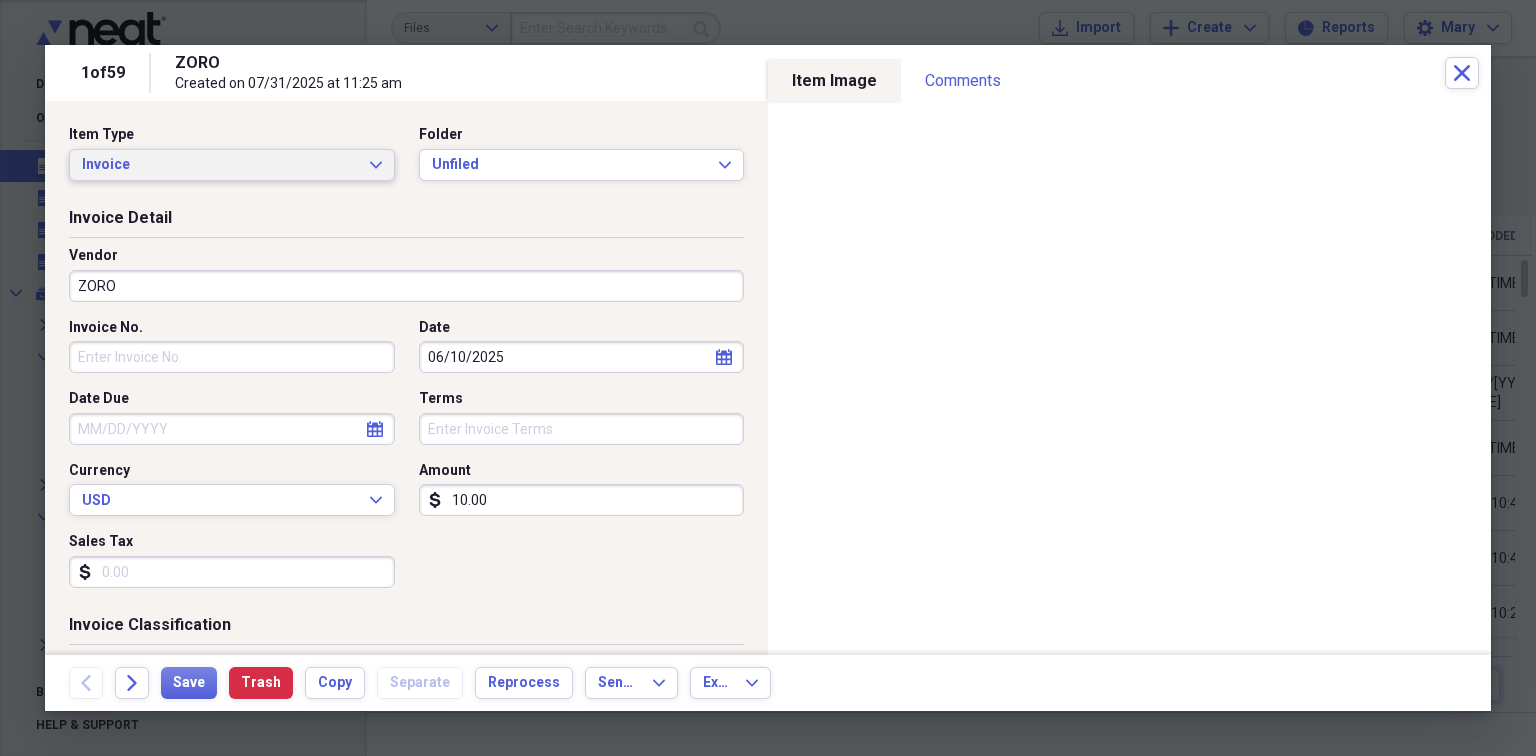 click on "Expand" 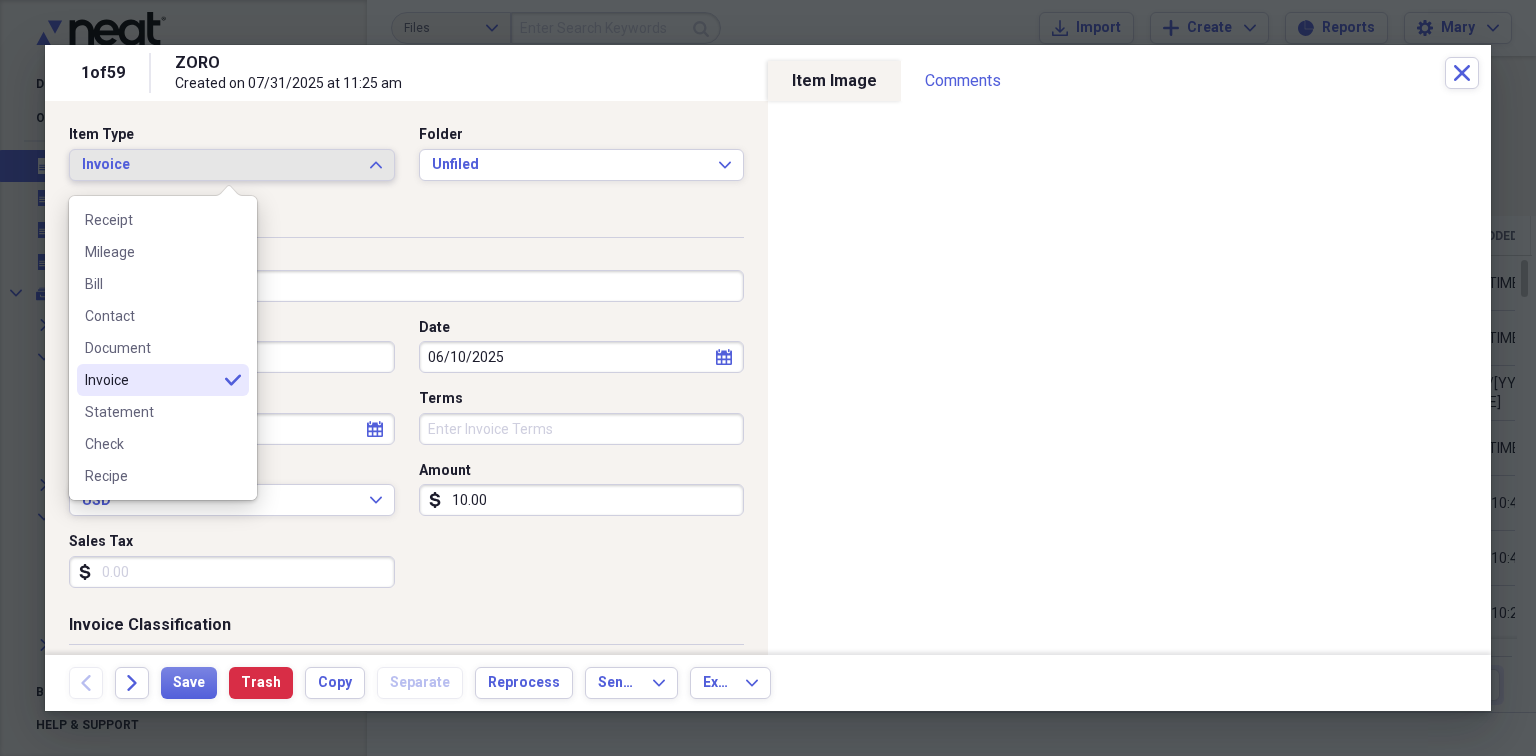 click on "Invoice Detail" at bounding box center (406, 222) 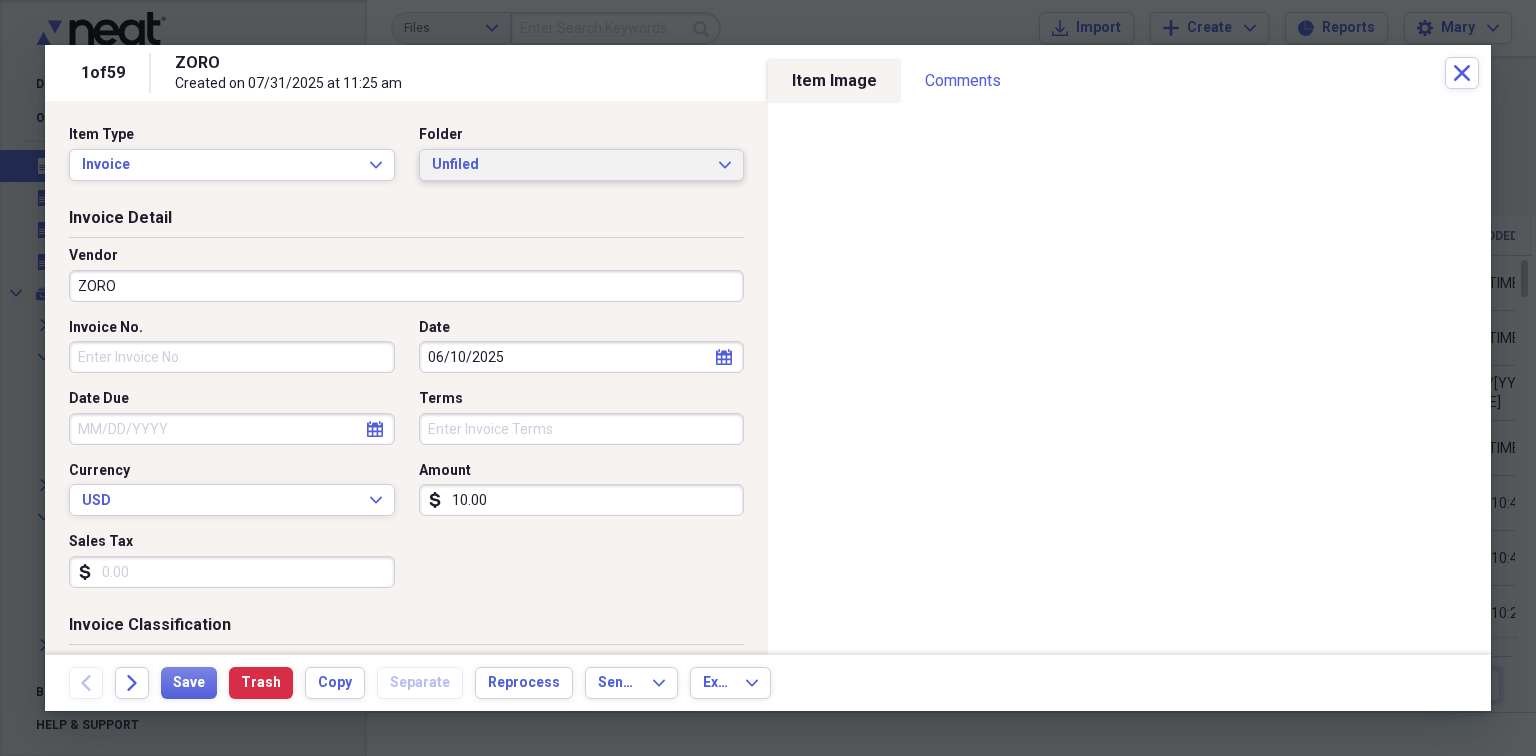 click on "Expand" 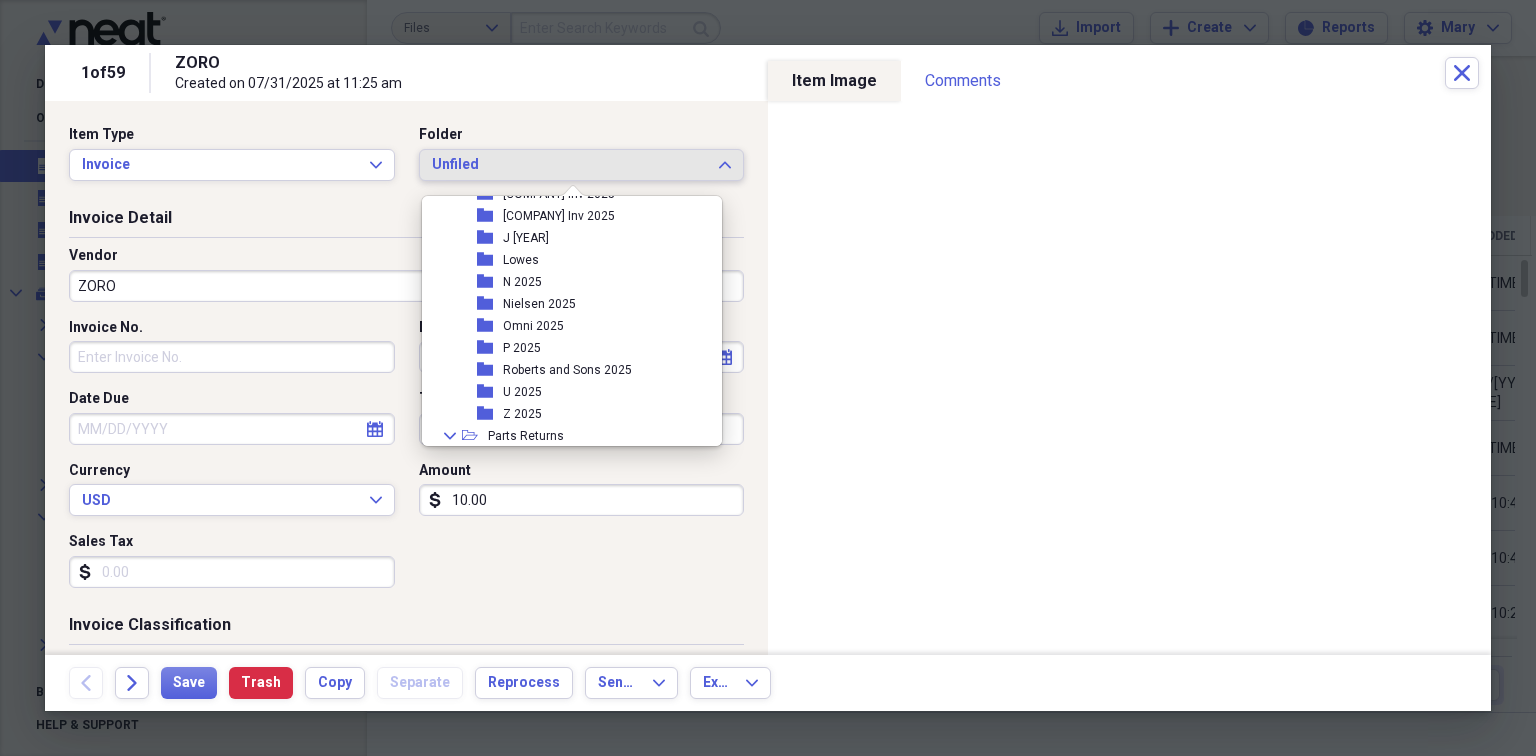 scroll, scrollTop: 600, scrollLeft: 0, axis: vertical 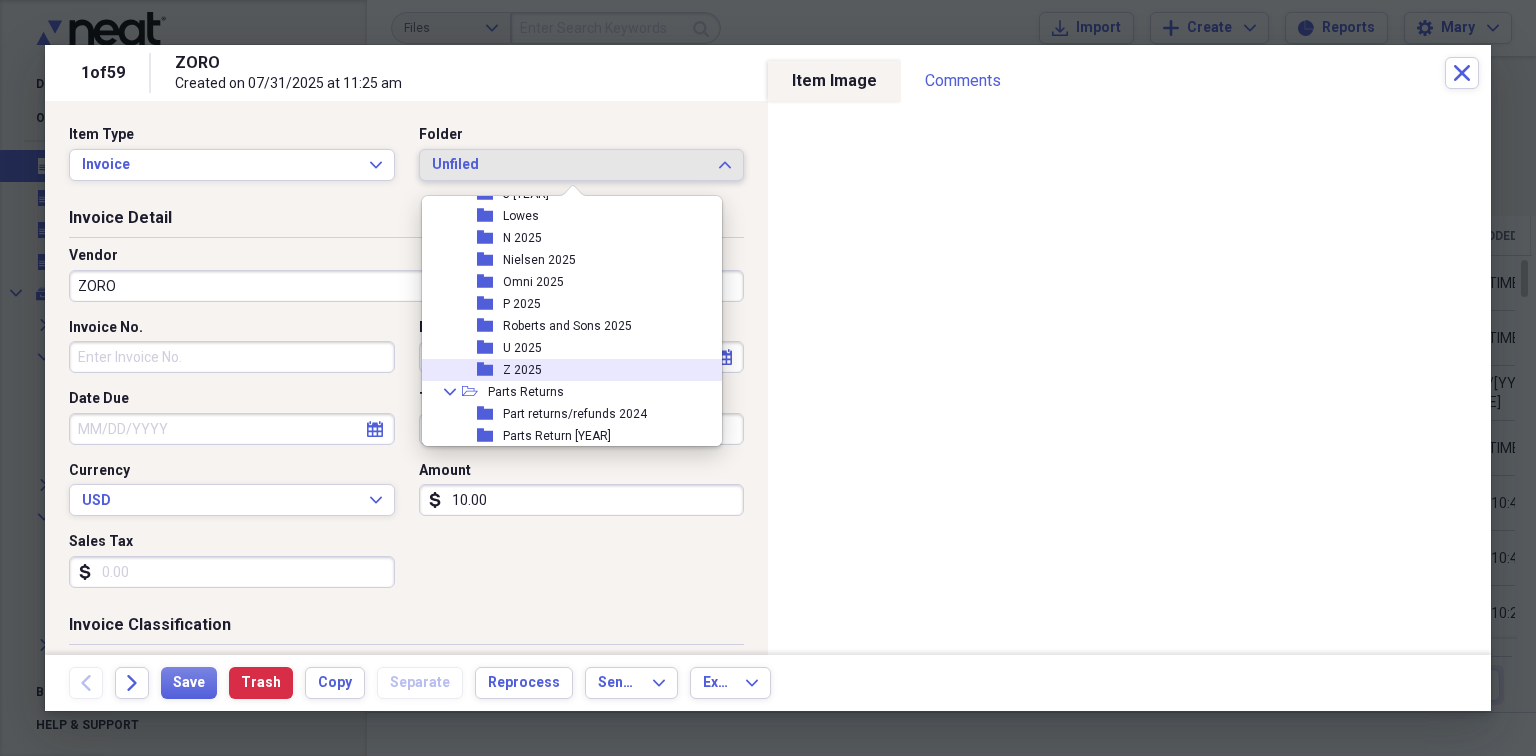 click on "Z 2025" at bounding box center (522, 370) 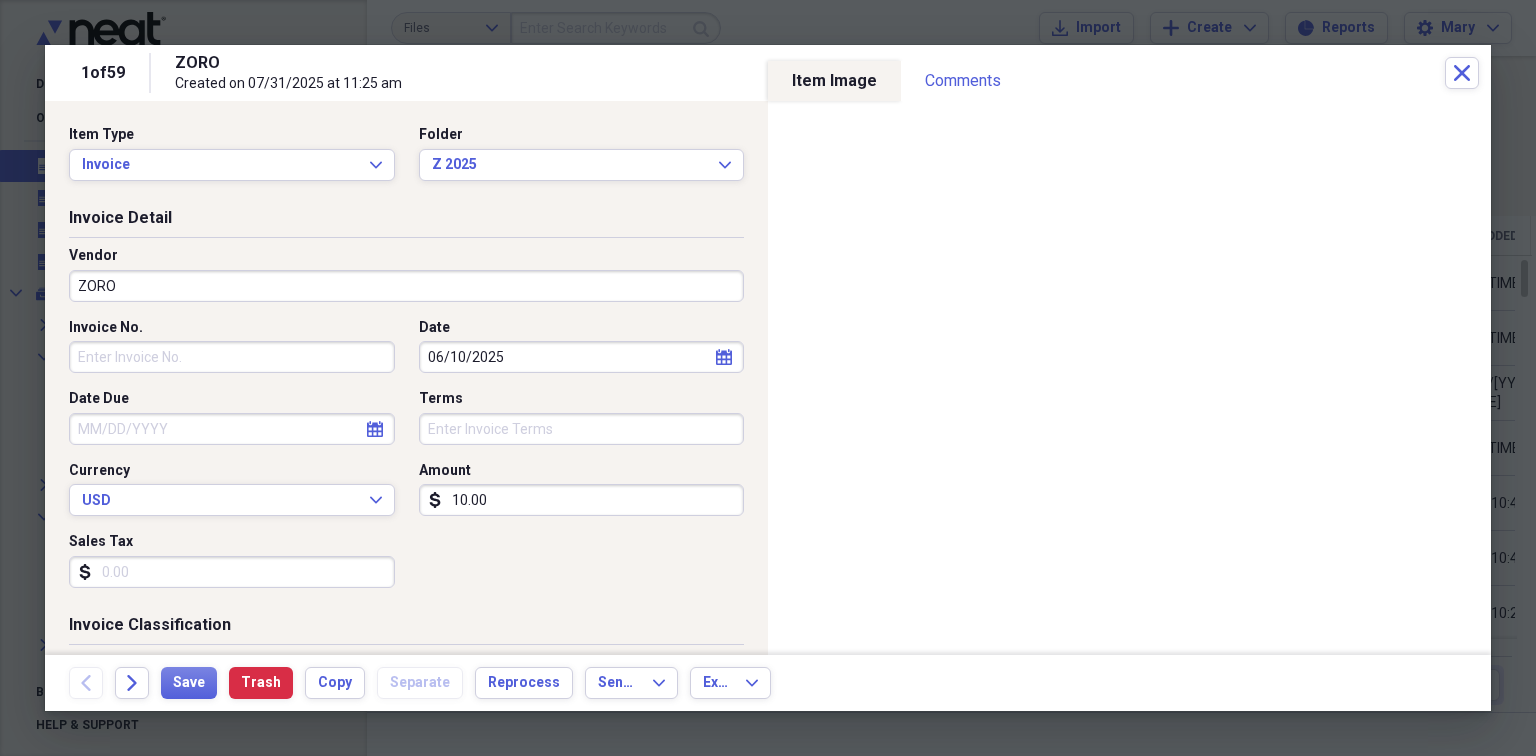 click on "Invoice No." at bounding box center [232, 357] 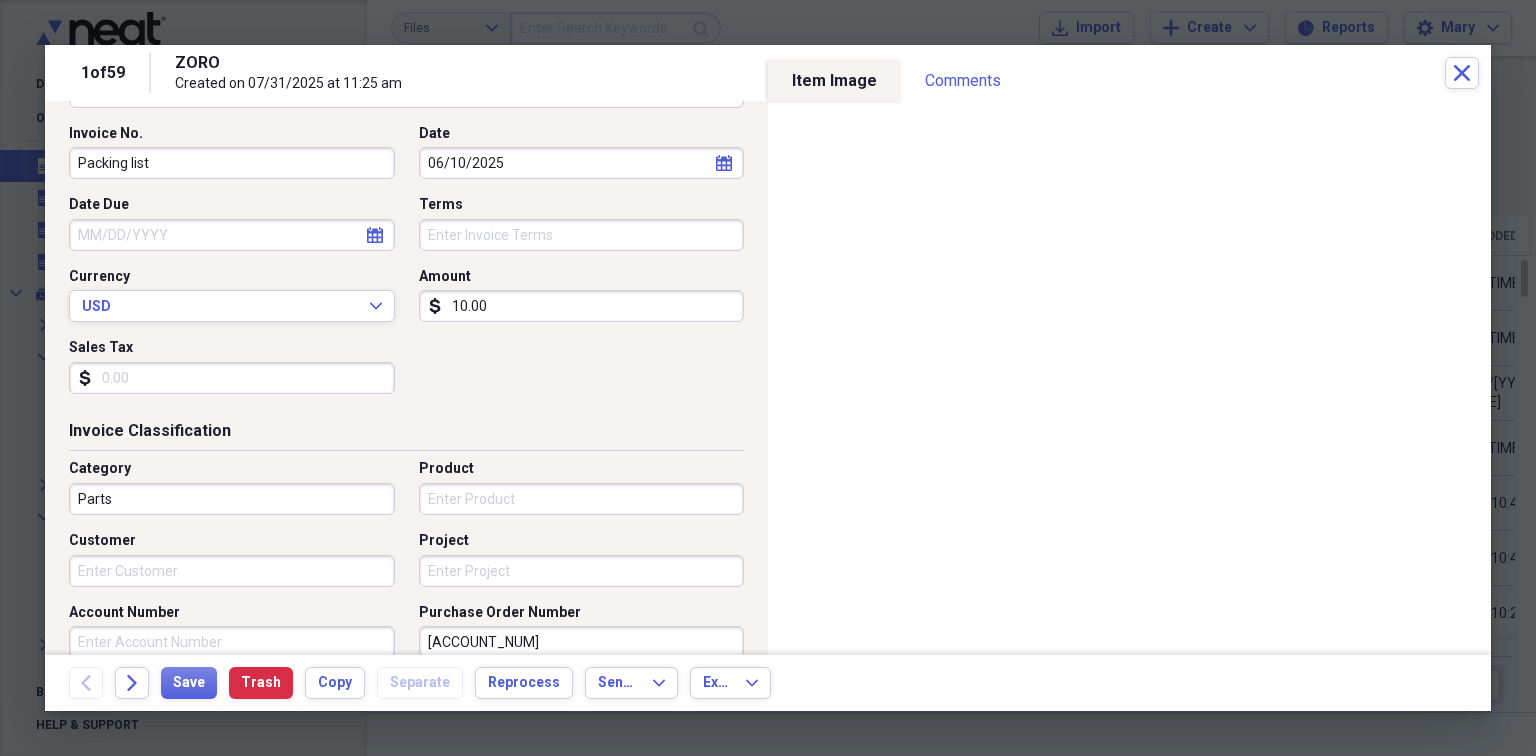 scroll, scrollTop: 200, scrollLeft: 0, axis: vertical 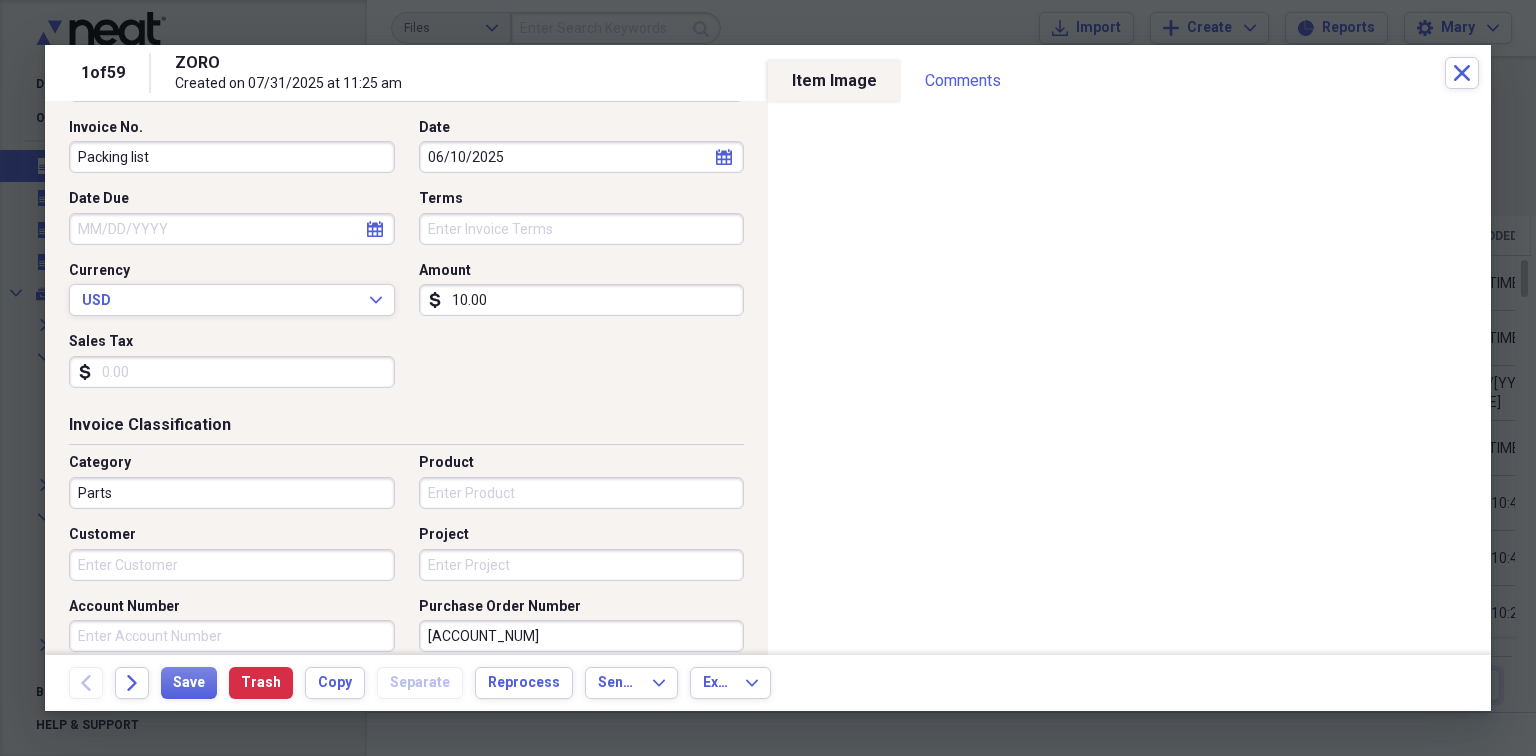type on "Packing list" 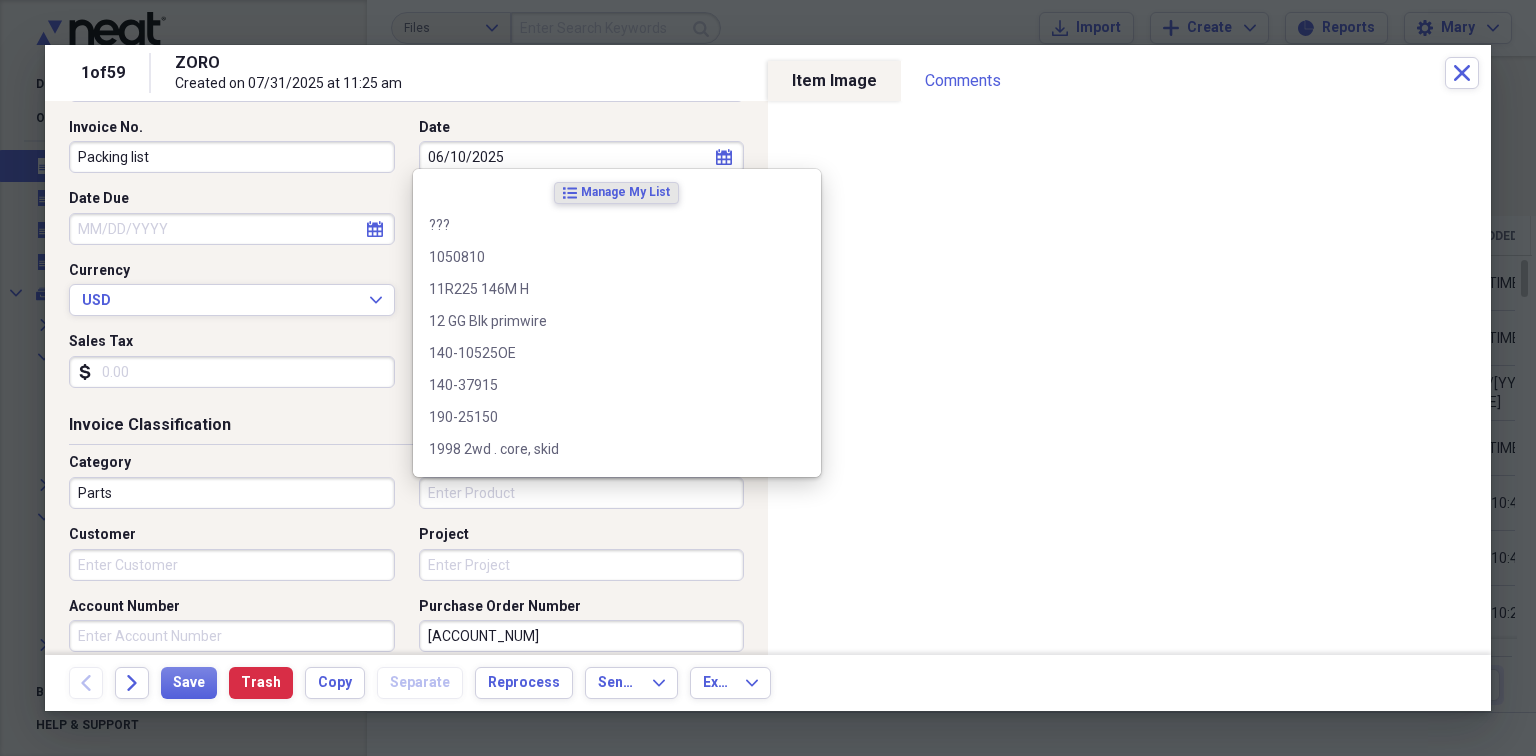 click on "Product" at bounding box center (582, 493) 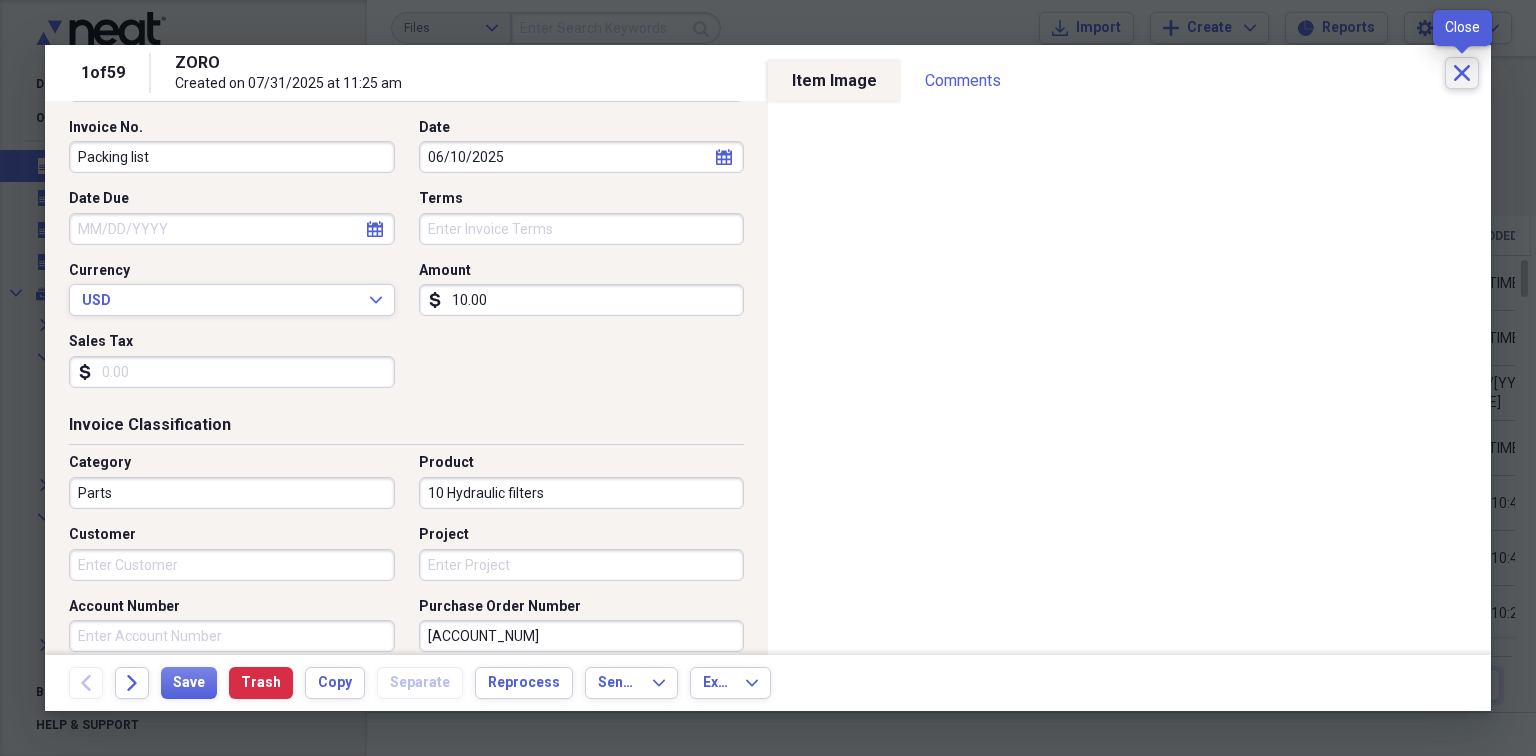 type on "10 Hydraulic filters" 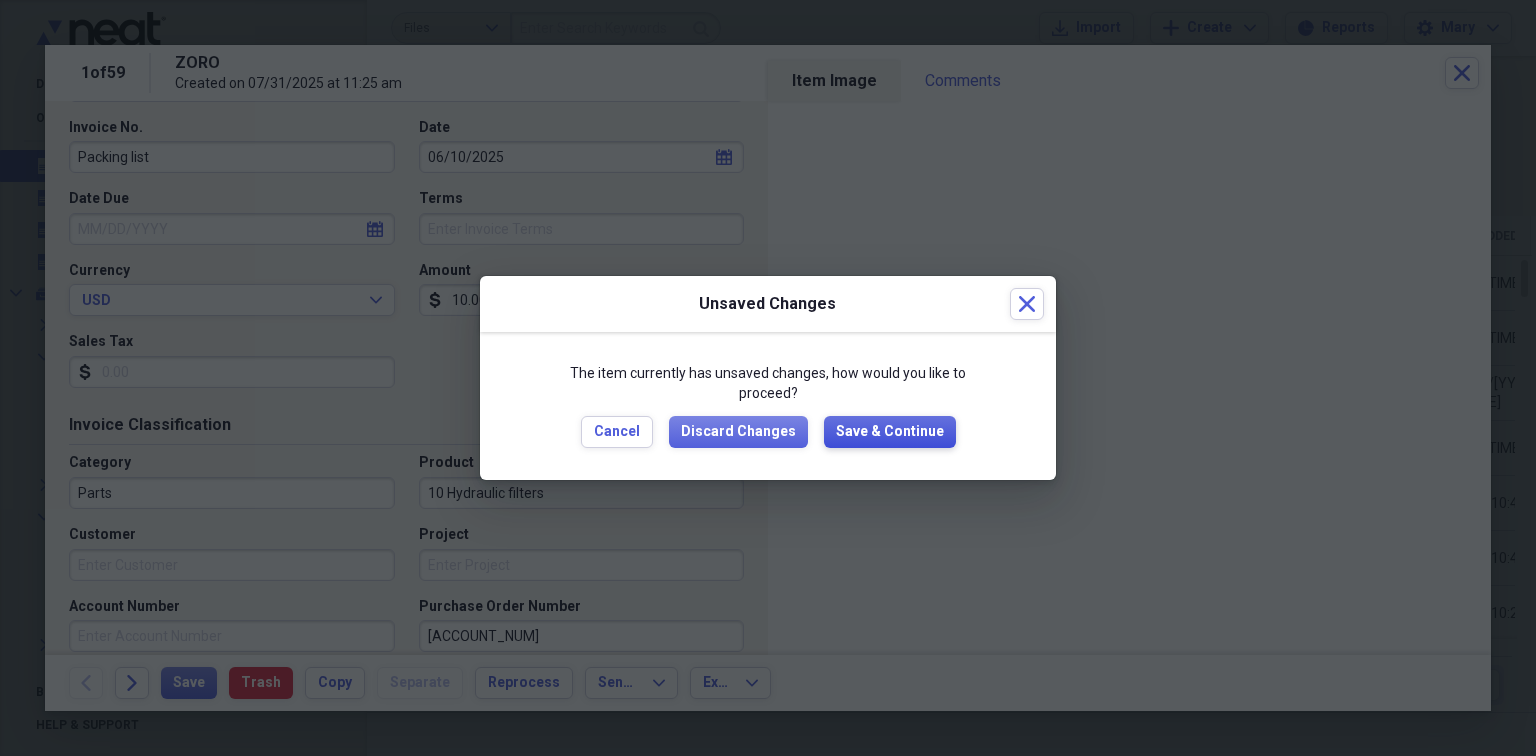 click on "Save & Continue" at bounding box center (890, 432) 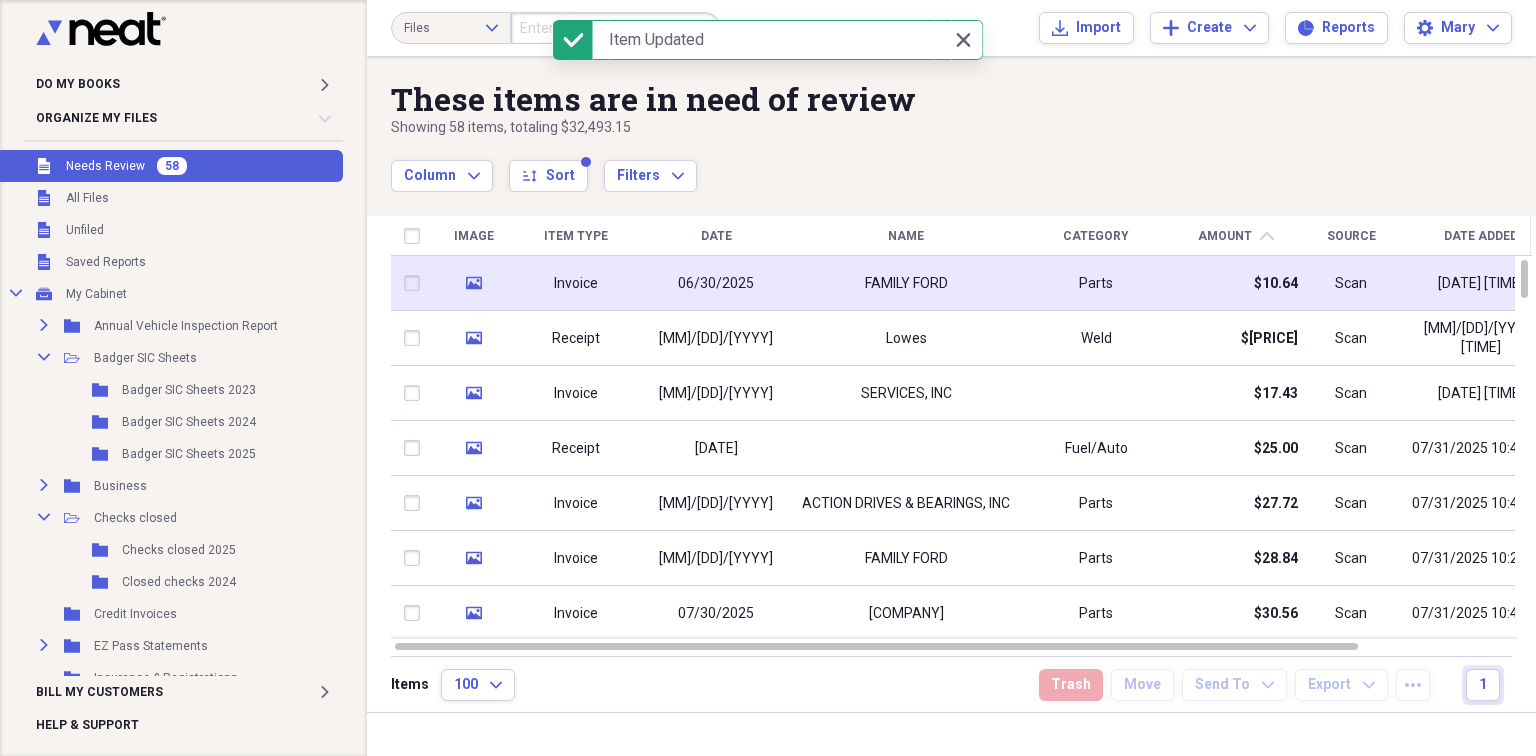 click on "FAMILY FORD" at bounding box center (906, 283) 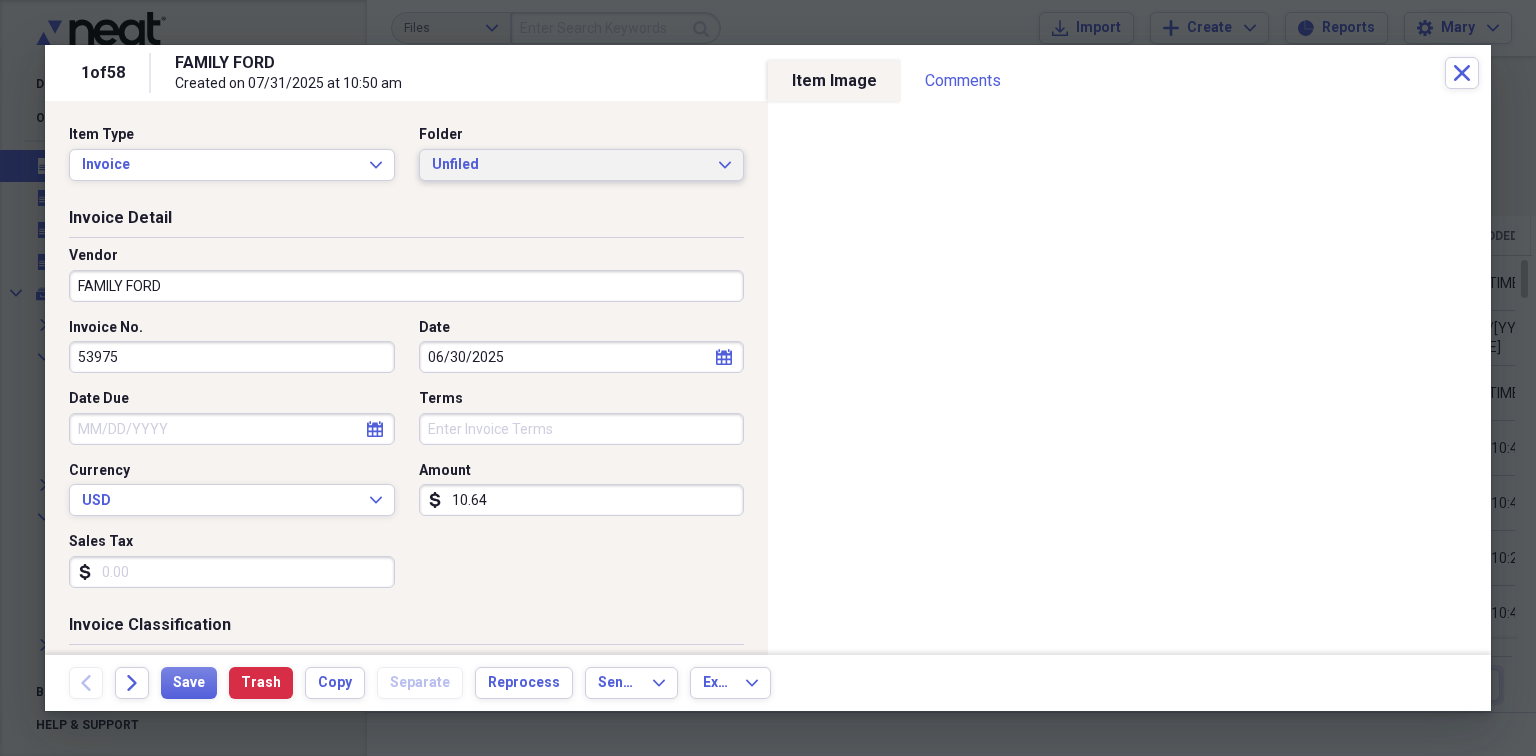 click on "Unfiled" at bounding box center (570, 165) 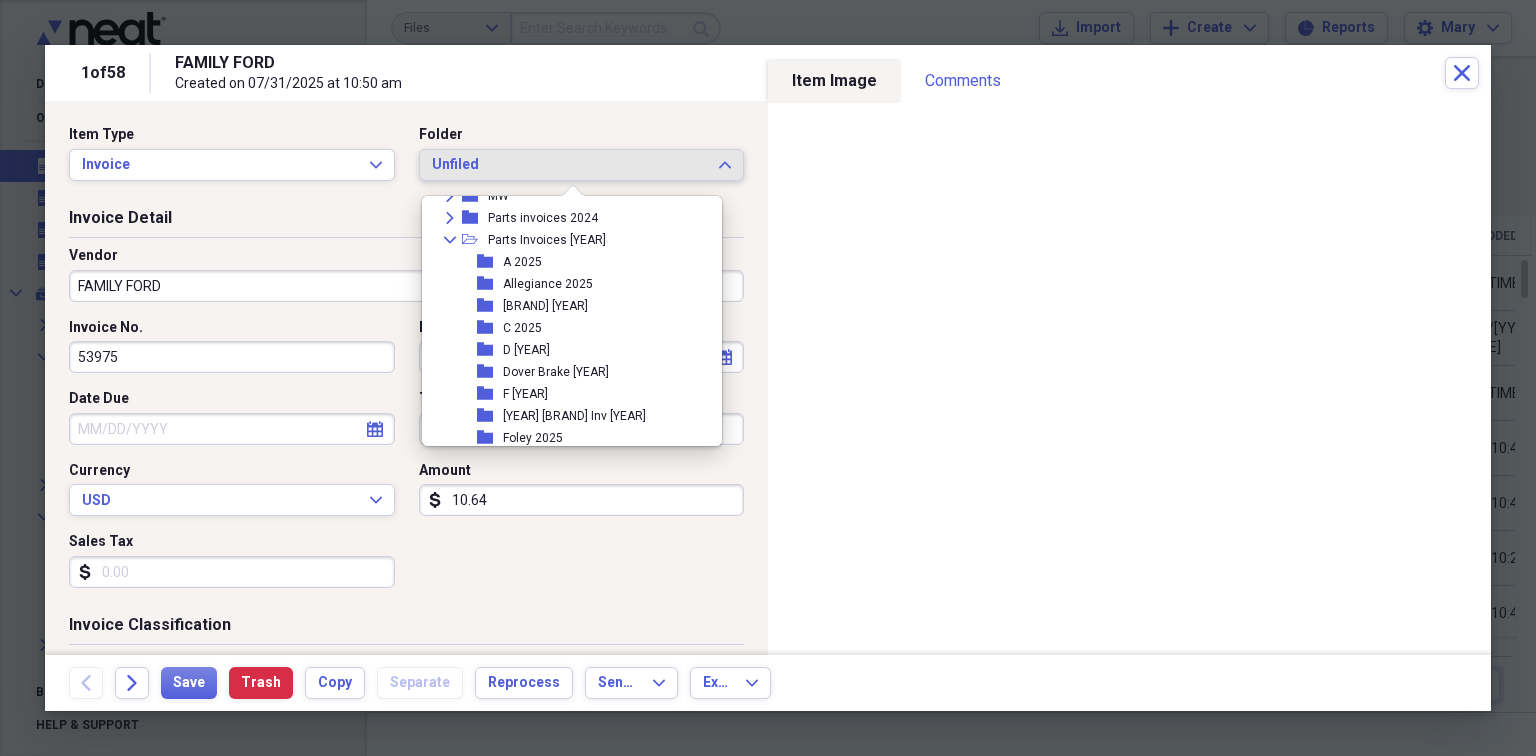 scroll, scrollTop: 333, scrollLeft: 0, axis: vertical 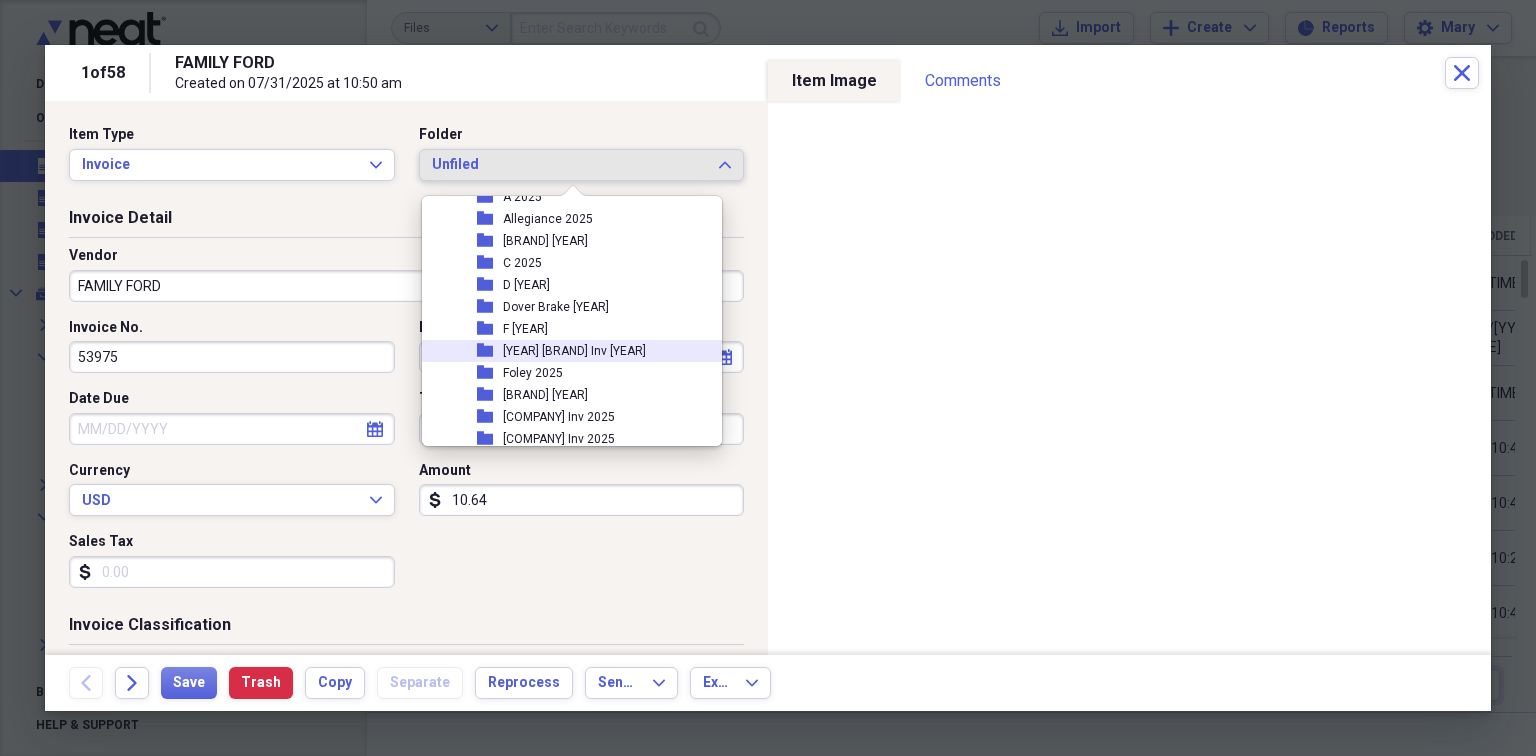 click on "[YEAR] [BRAND] Inv [YEAR]" at bounding box center [574, 351] 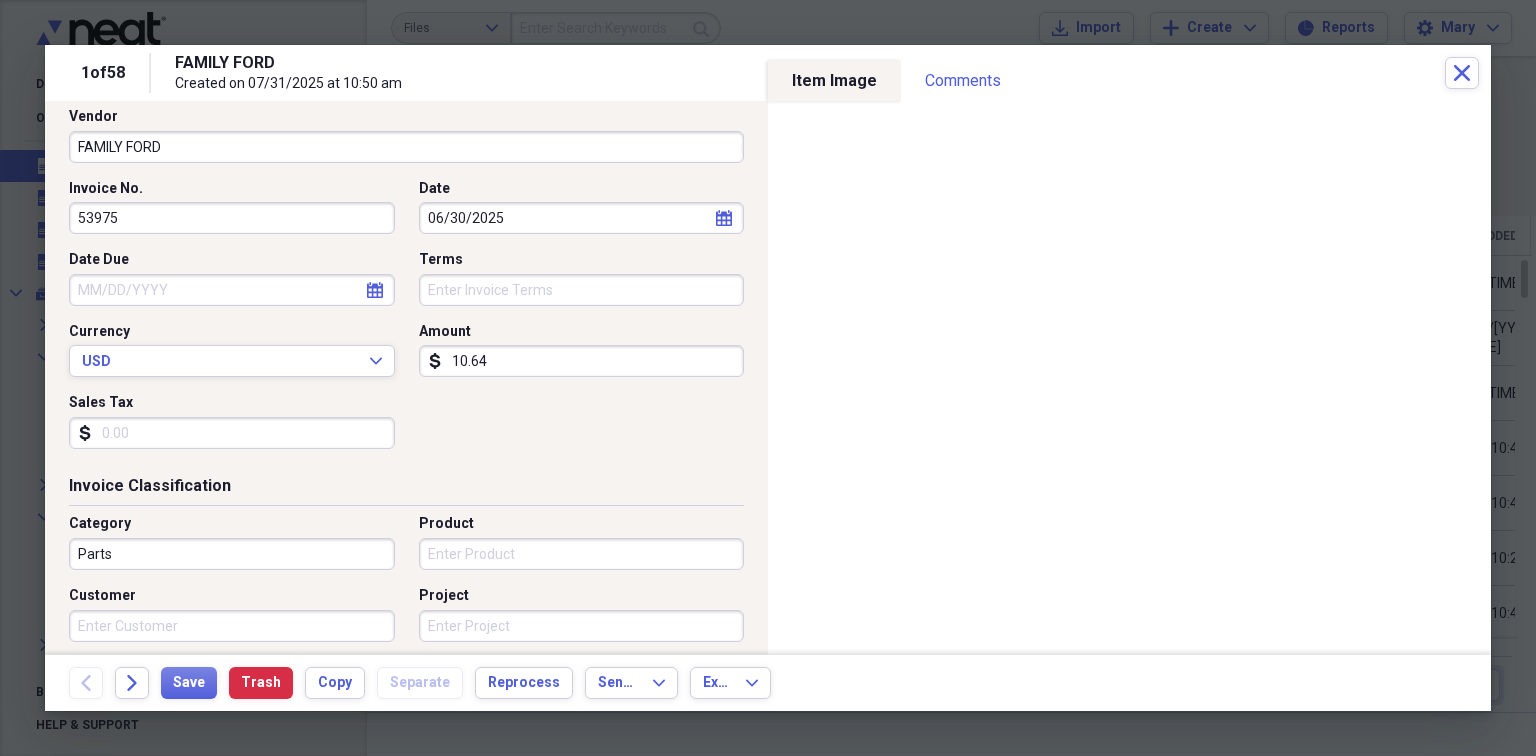 scroll, scrollTop: 200, scrollLeft: 0, axis: vertical 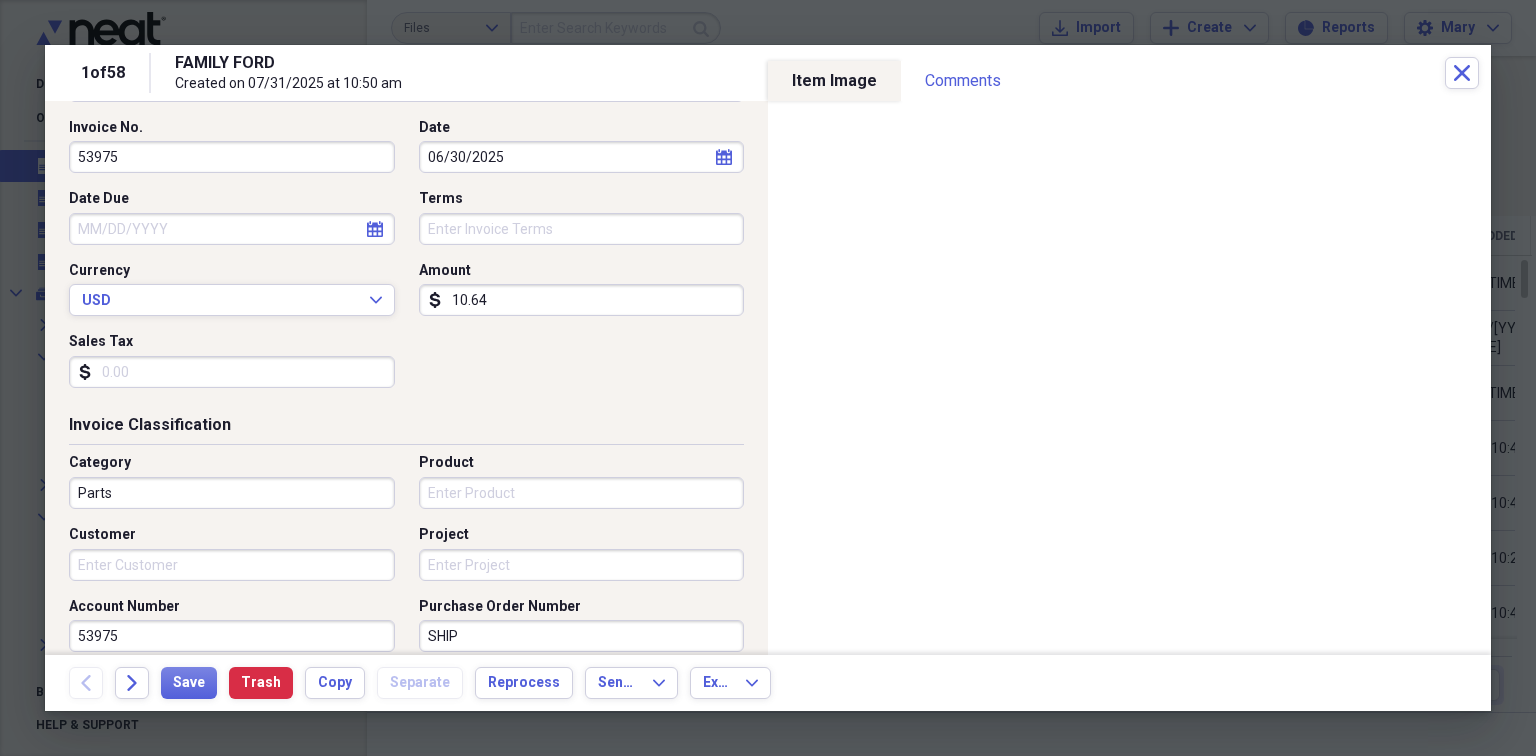 click on "Product" at bounding box center (582, 493) 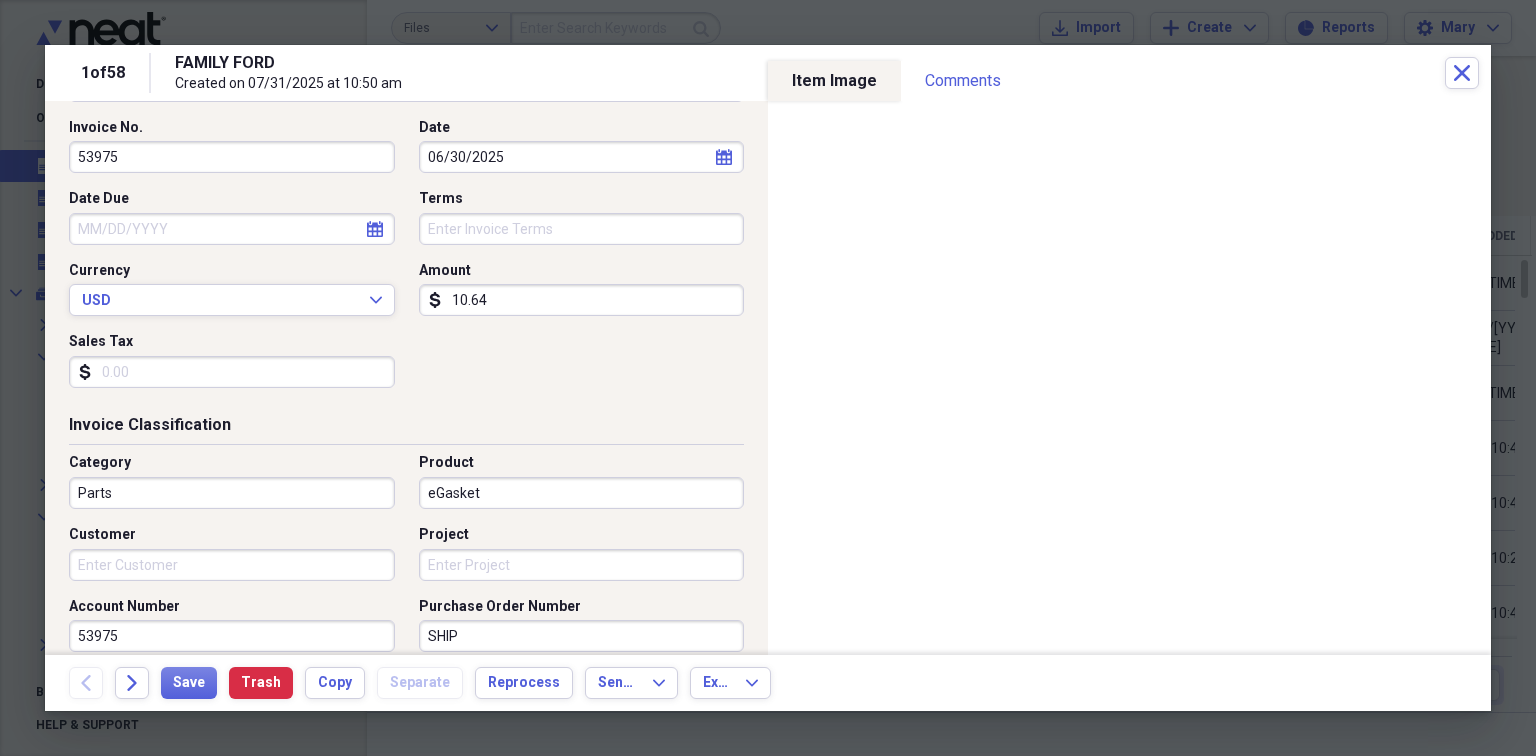 type on "eGasket" 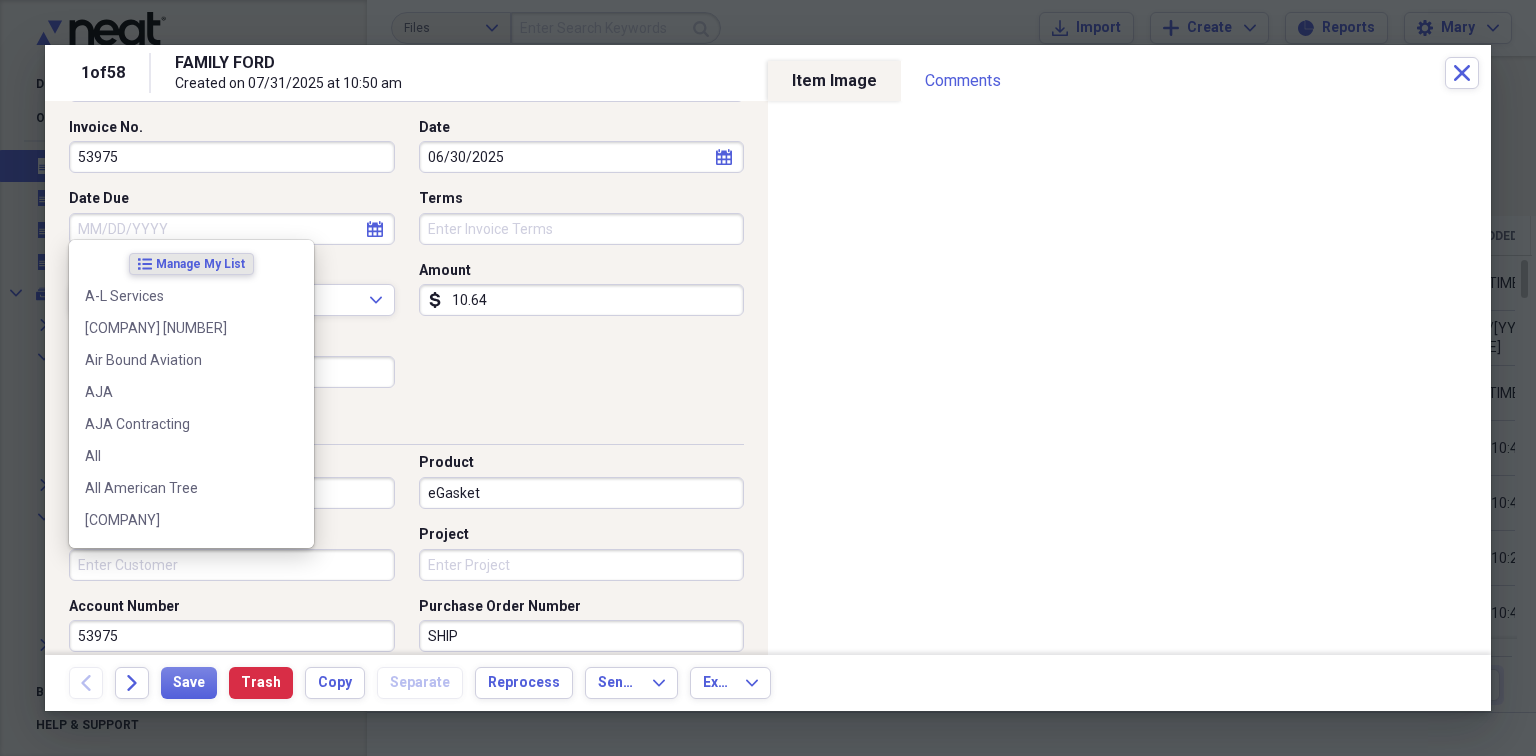 click on "Customer" at bounding box center (232, 565) 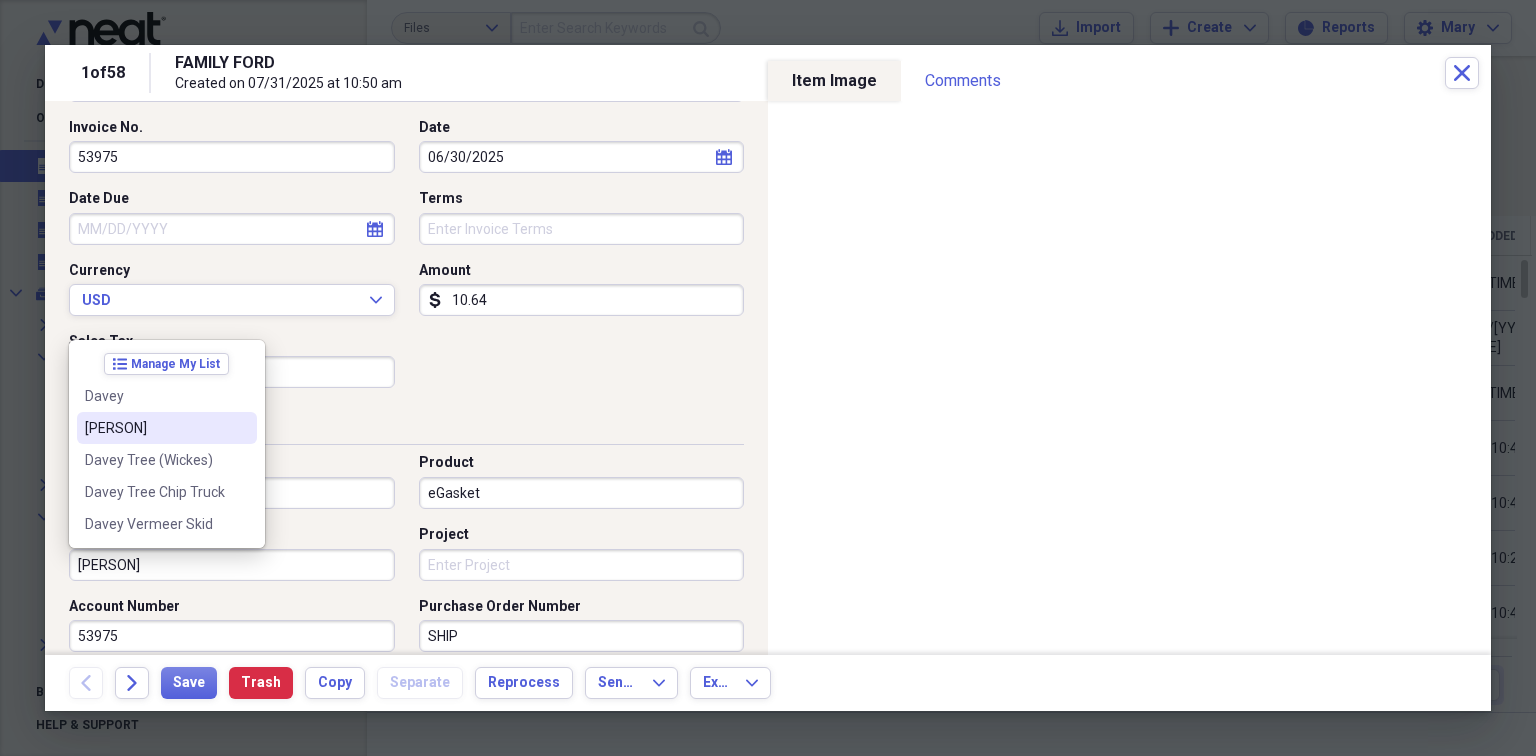 click on "[PERSON]" at bounding box center (155, 428) 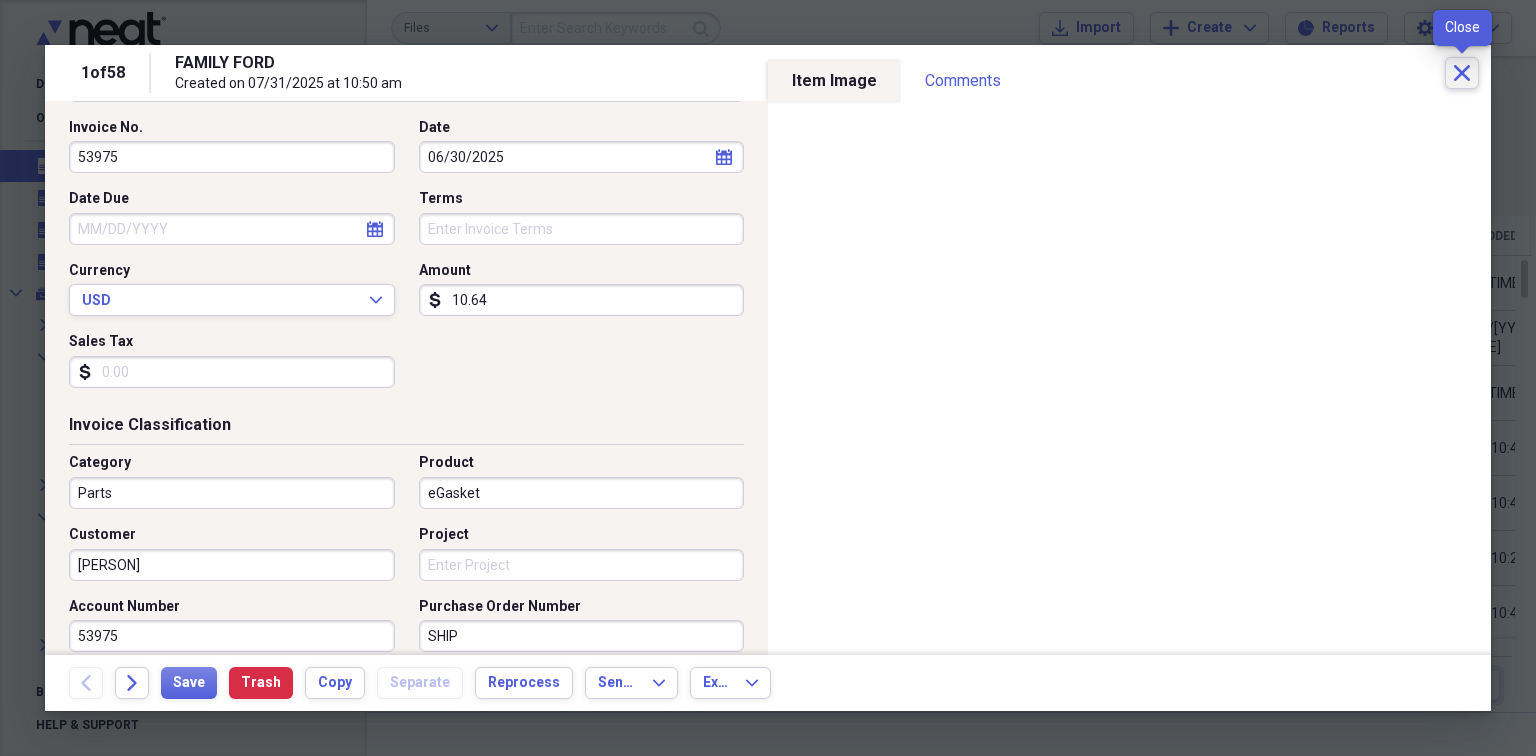 click 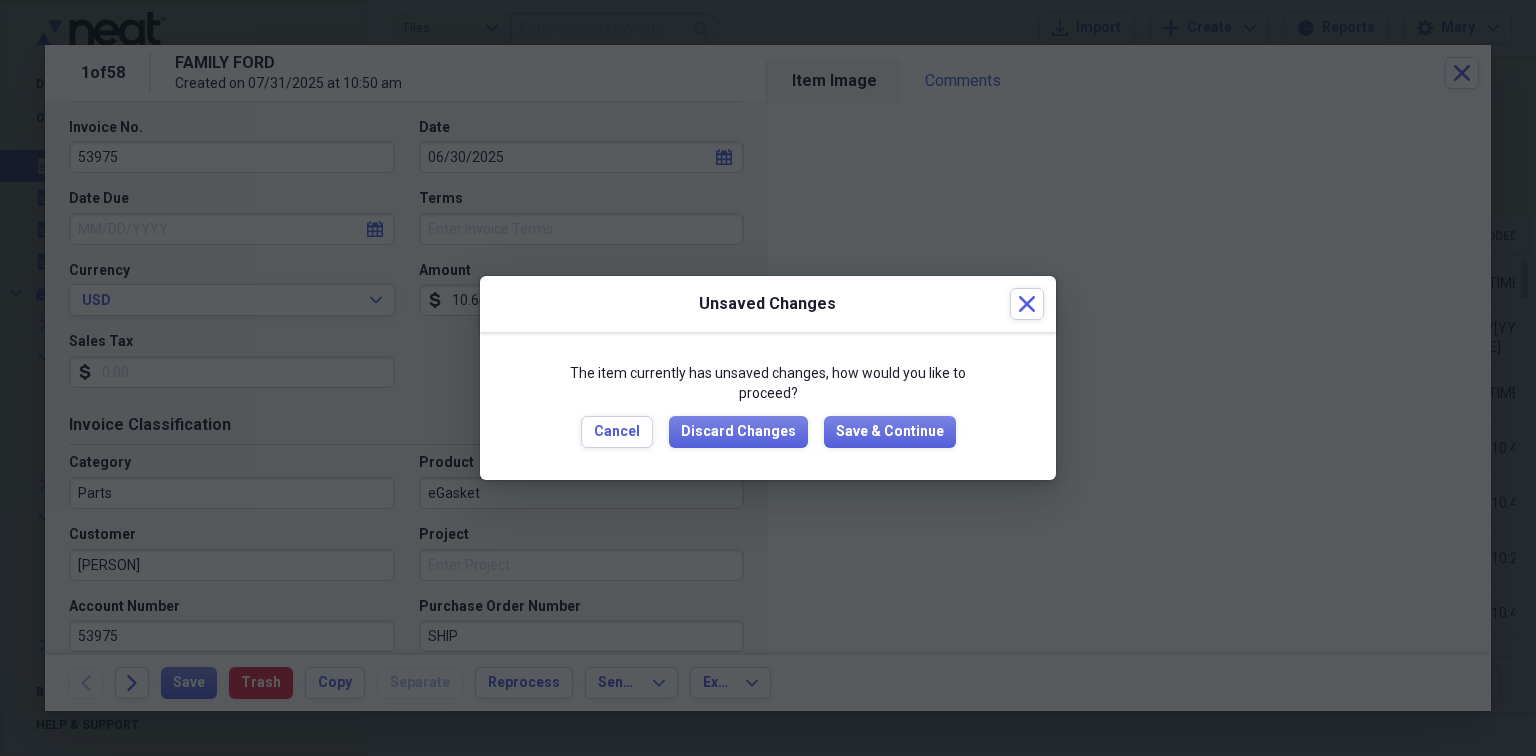 click on "The item currently has unsaved changes, how would you like to proceed? Cancel Discard Changes Save & Continue" at bounding box center (768, 405) 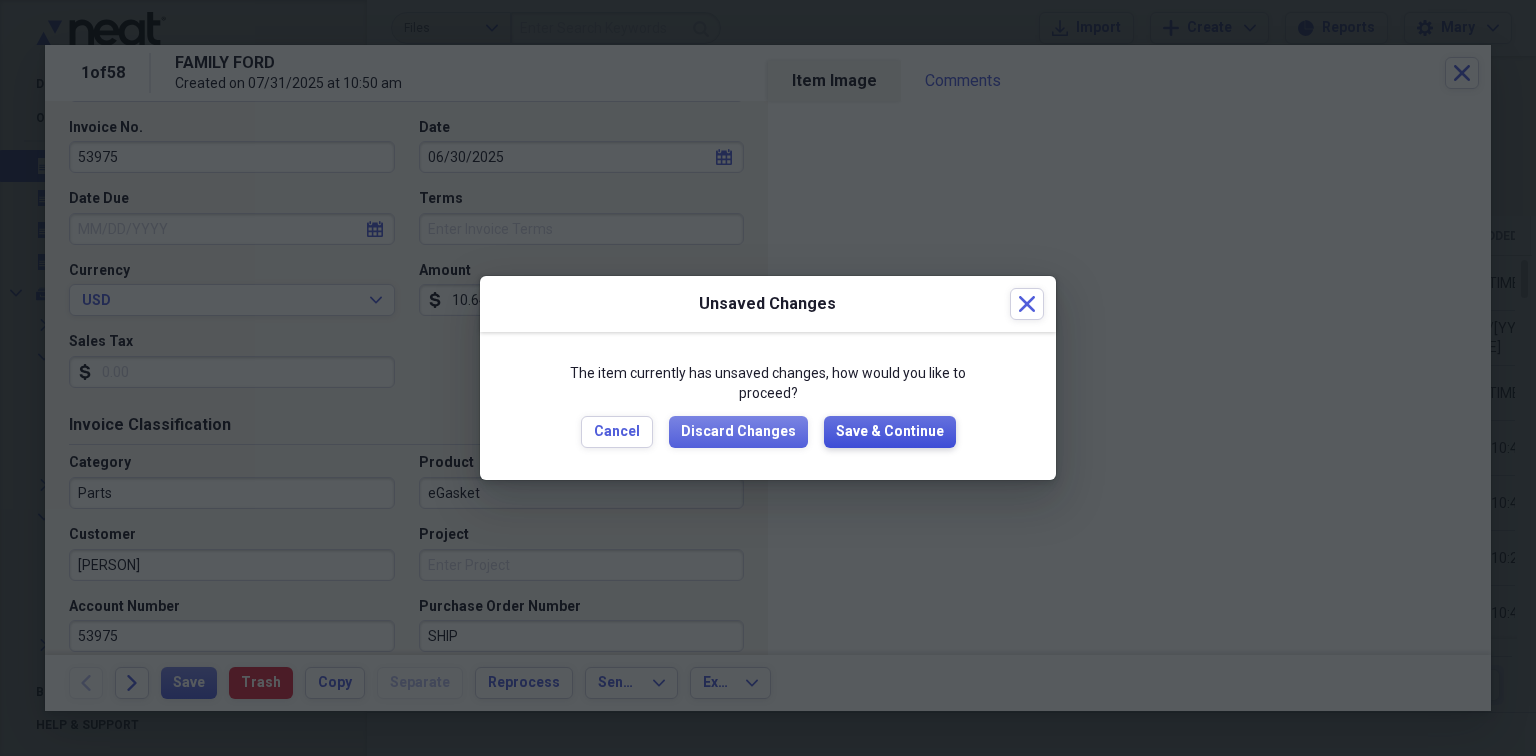 click on "Save & Continue" at bounding box center (890, 432) 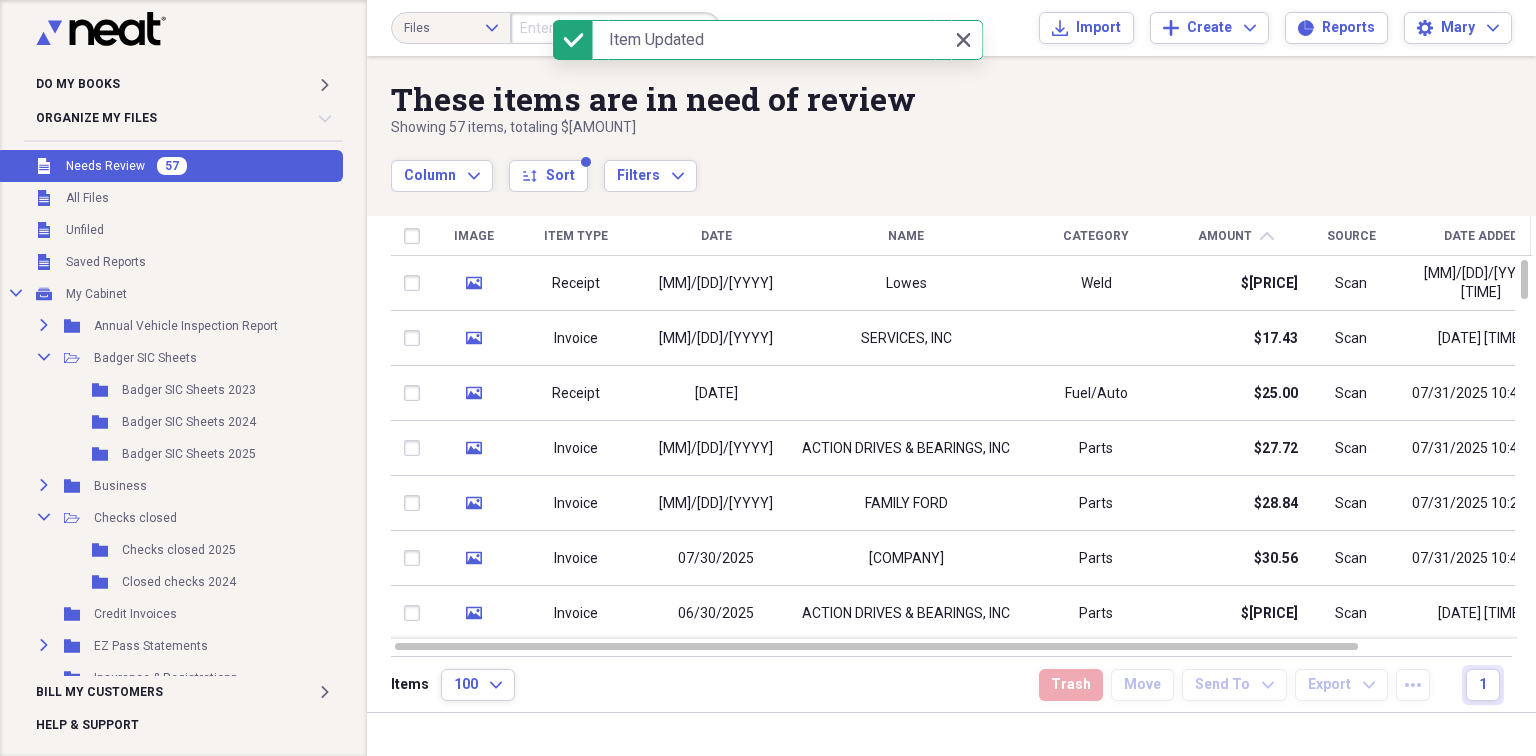 click on "Unfiled Needs Review 57" at bounding box center (169, 166) 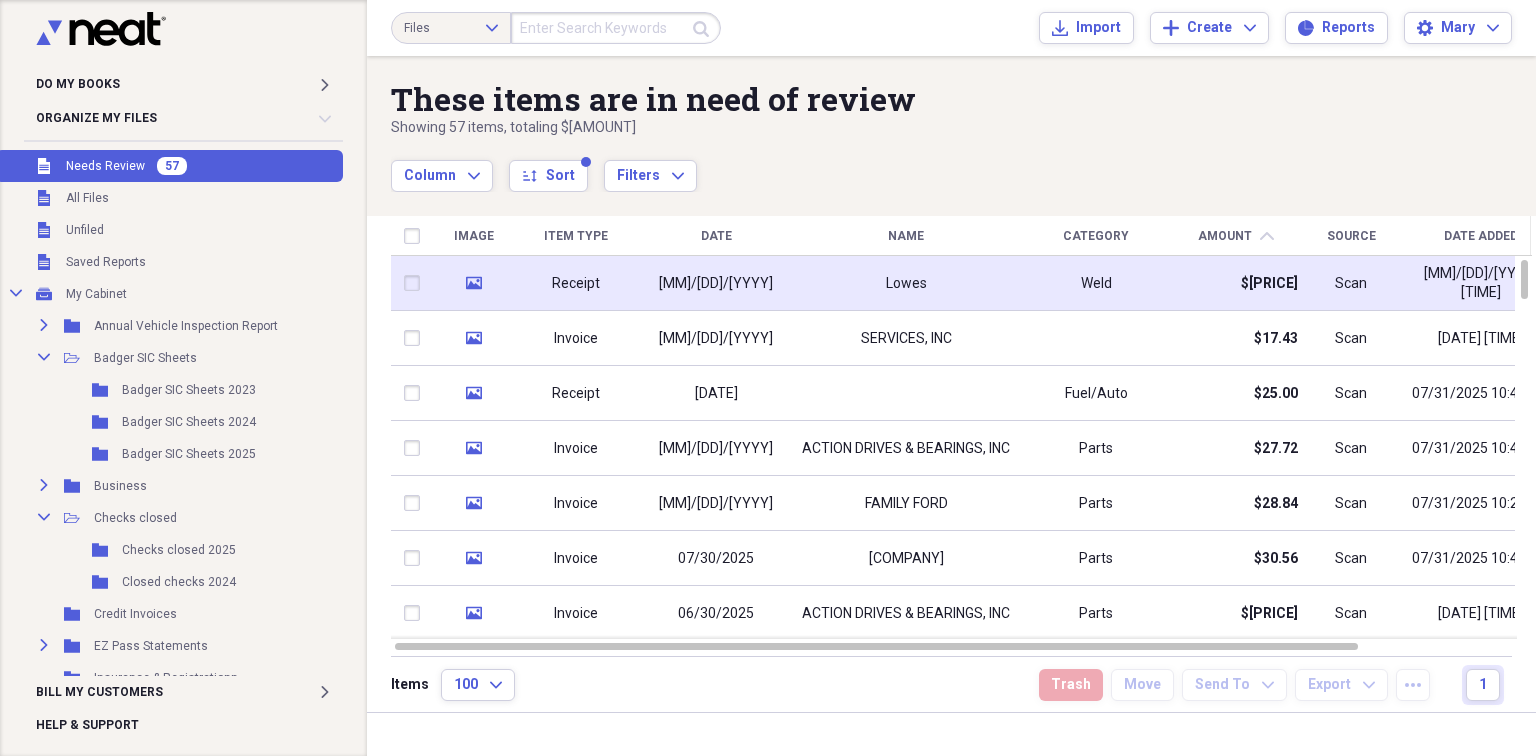 click on "Lowes" at bounding box center (906, 283) 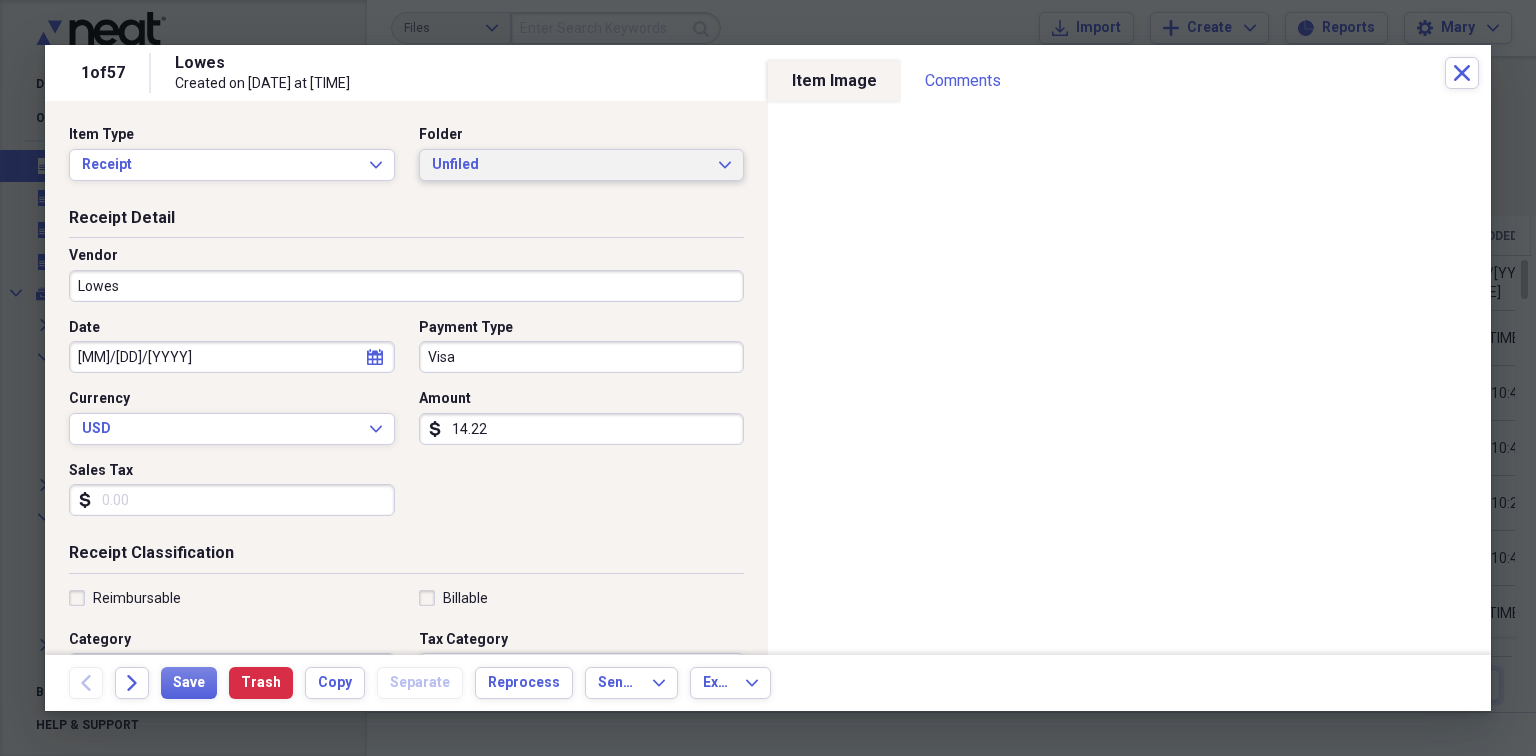 click on "Expand" 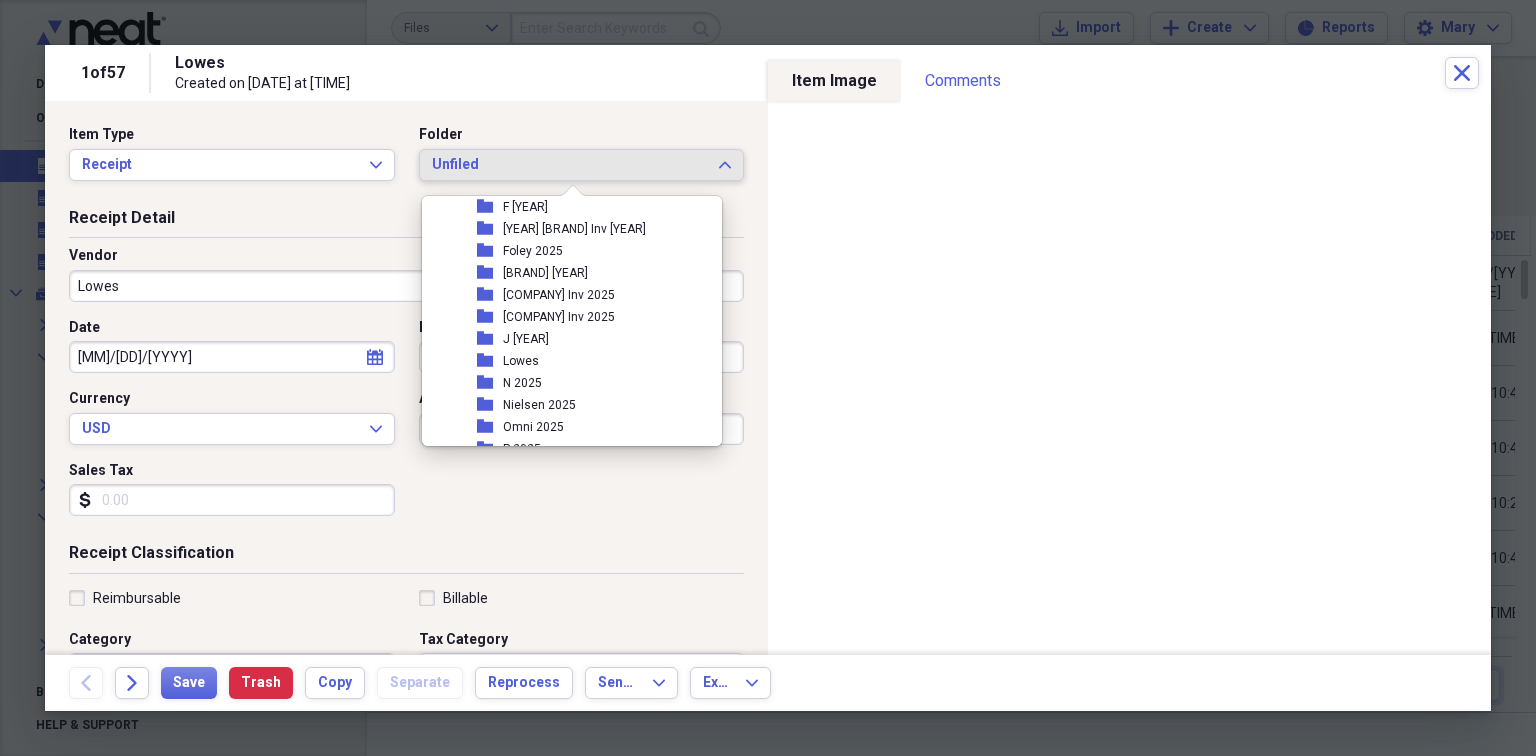 scroll, scrollTop: 466, scrollLeft: 0, axis: vertical 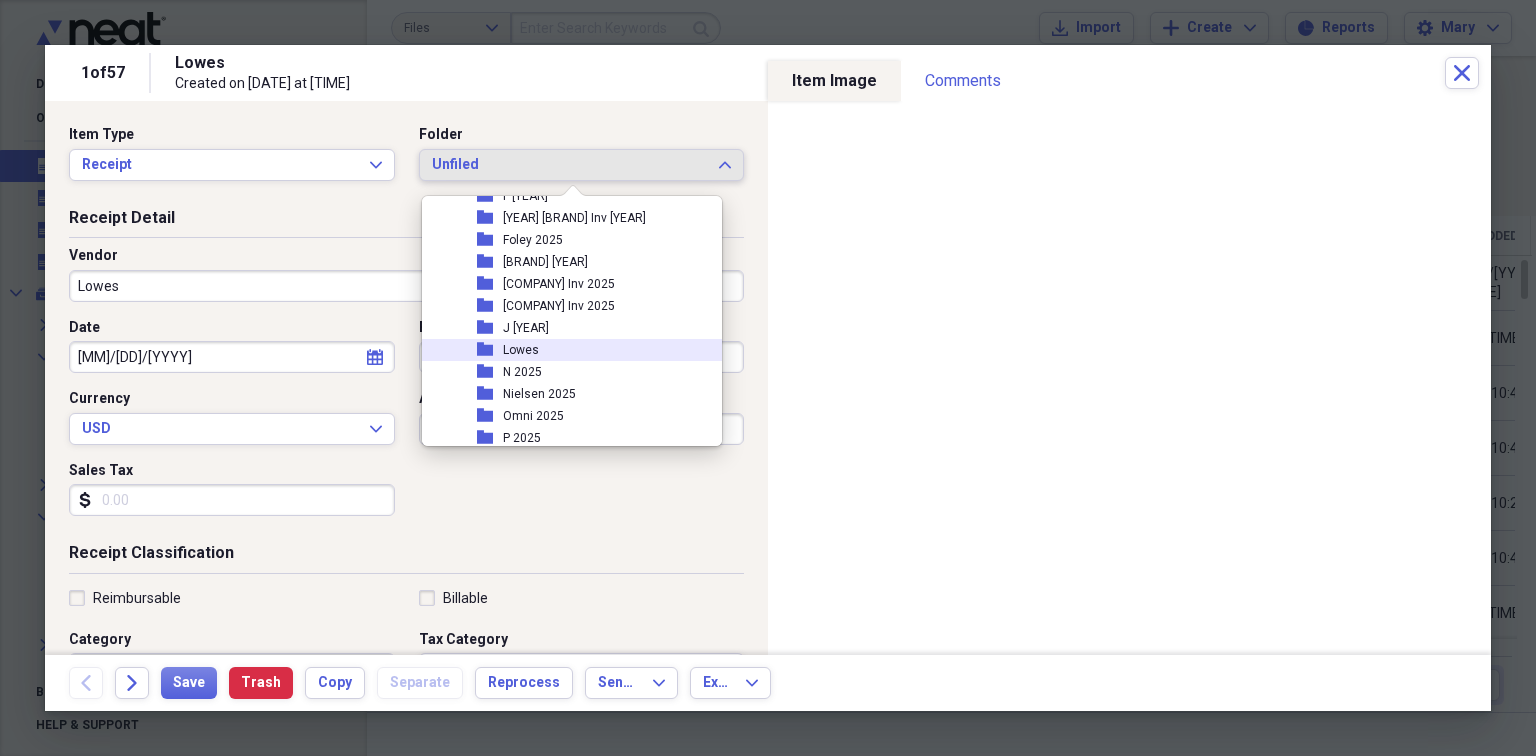 click on "folder Lowes" at bounding box center [564, 350] 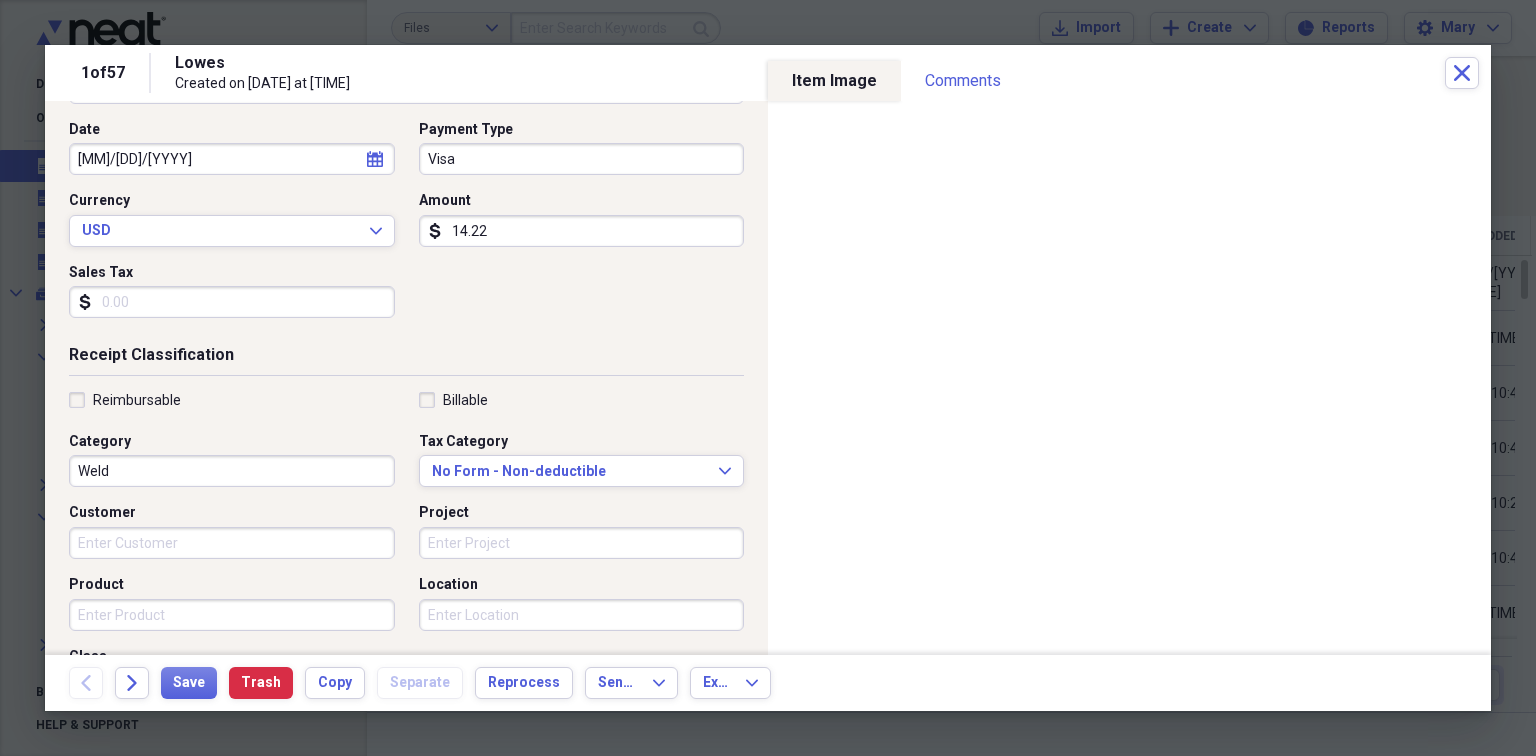 scroll, scrollTop: 200, scrollLeft: 0, axis: vertical 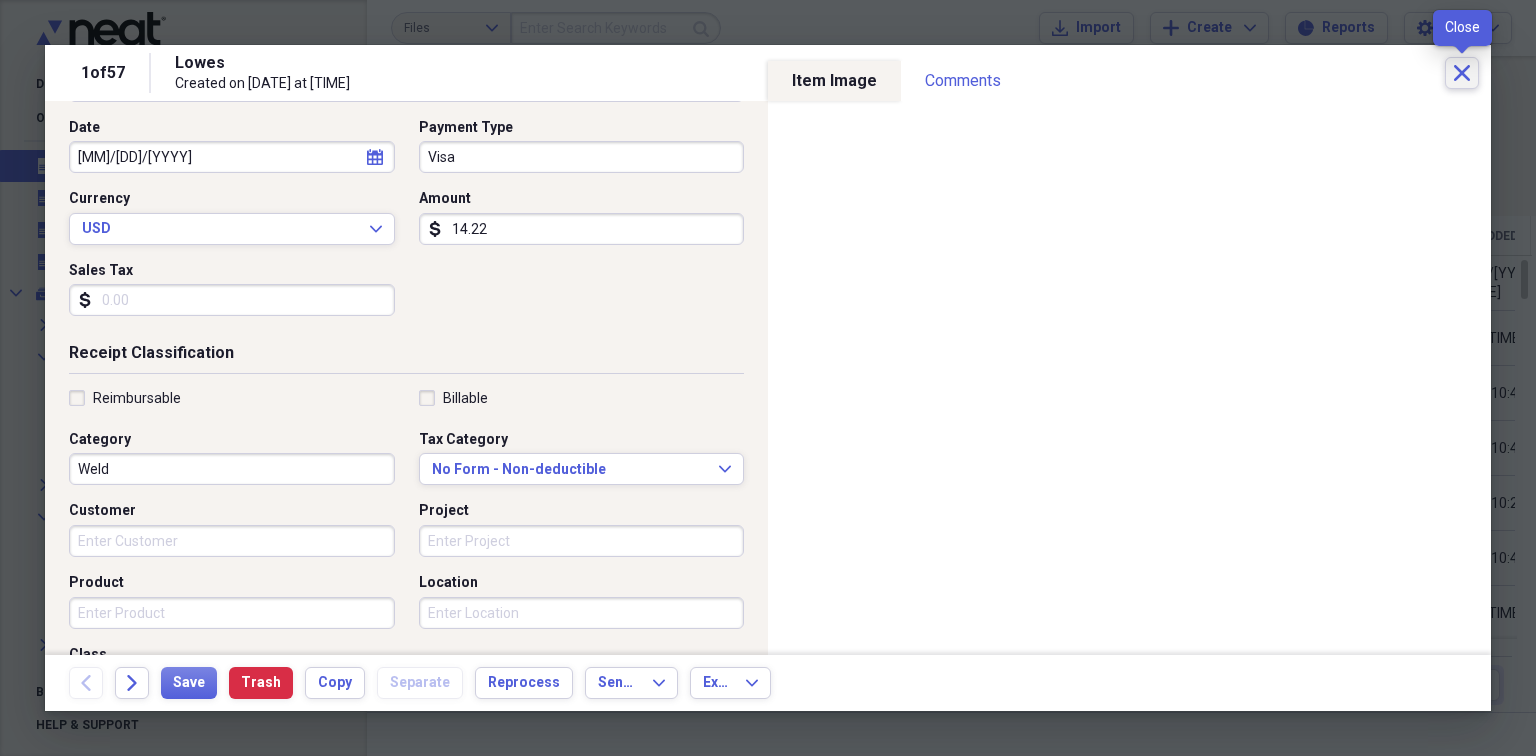 click 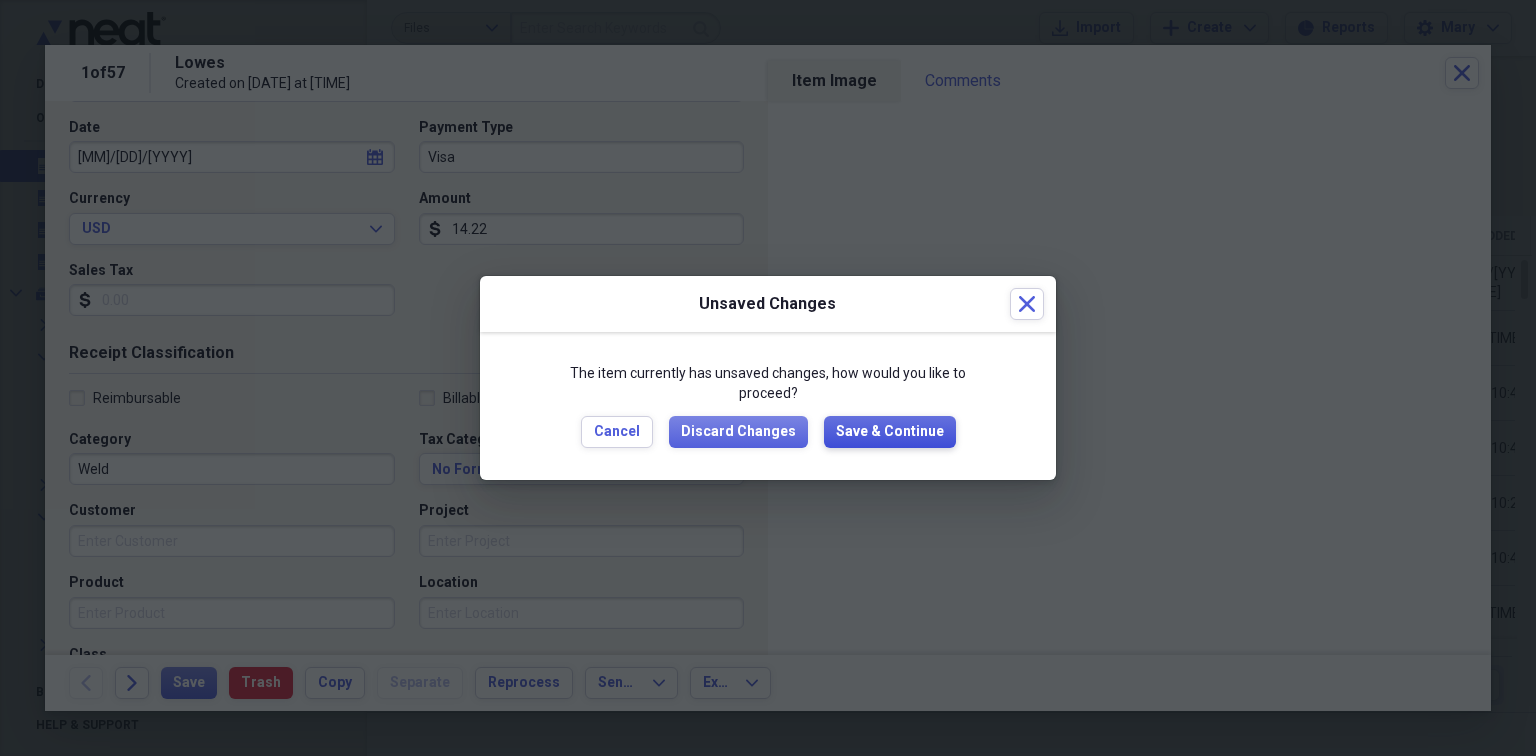 click on "Save & Continue" at bounding box center [890, 432] 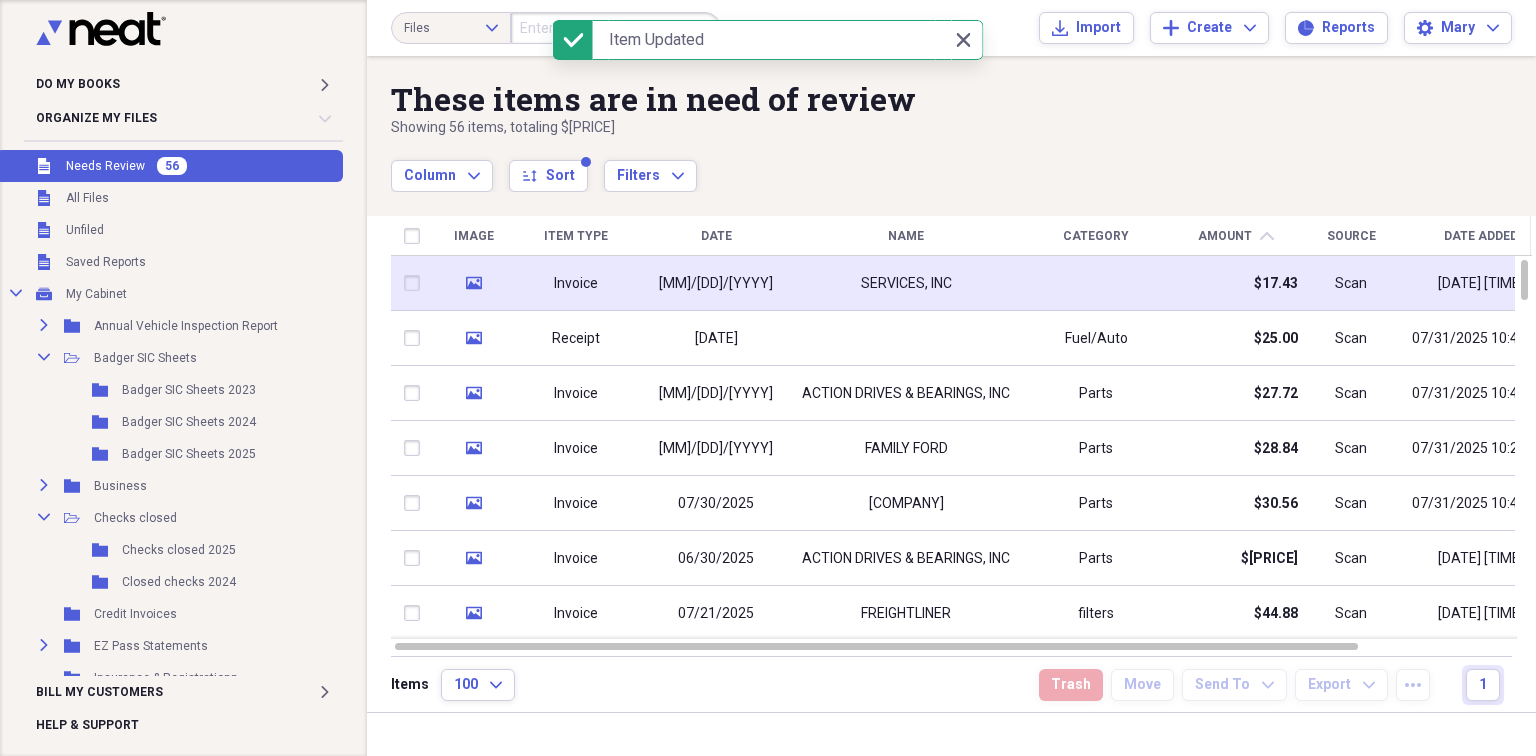 click on "SERVICES, INC" at bounding box center (906, 284) 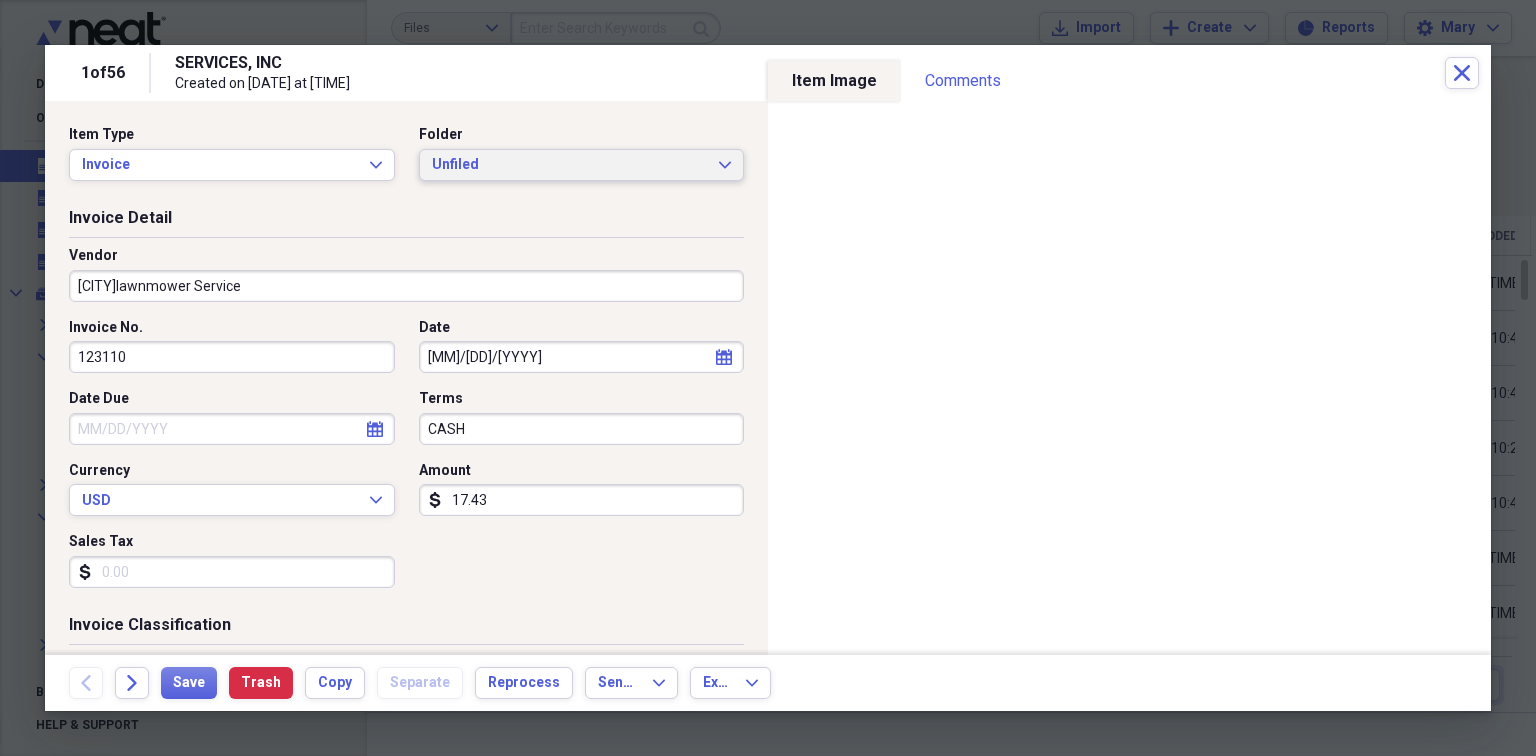 type on "[CITY]lawnmower Service" 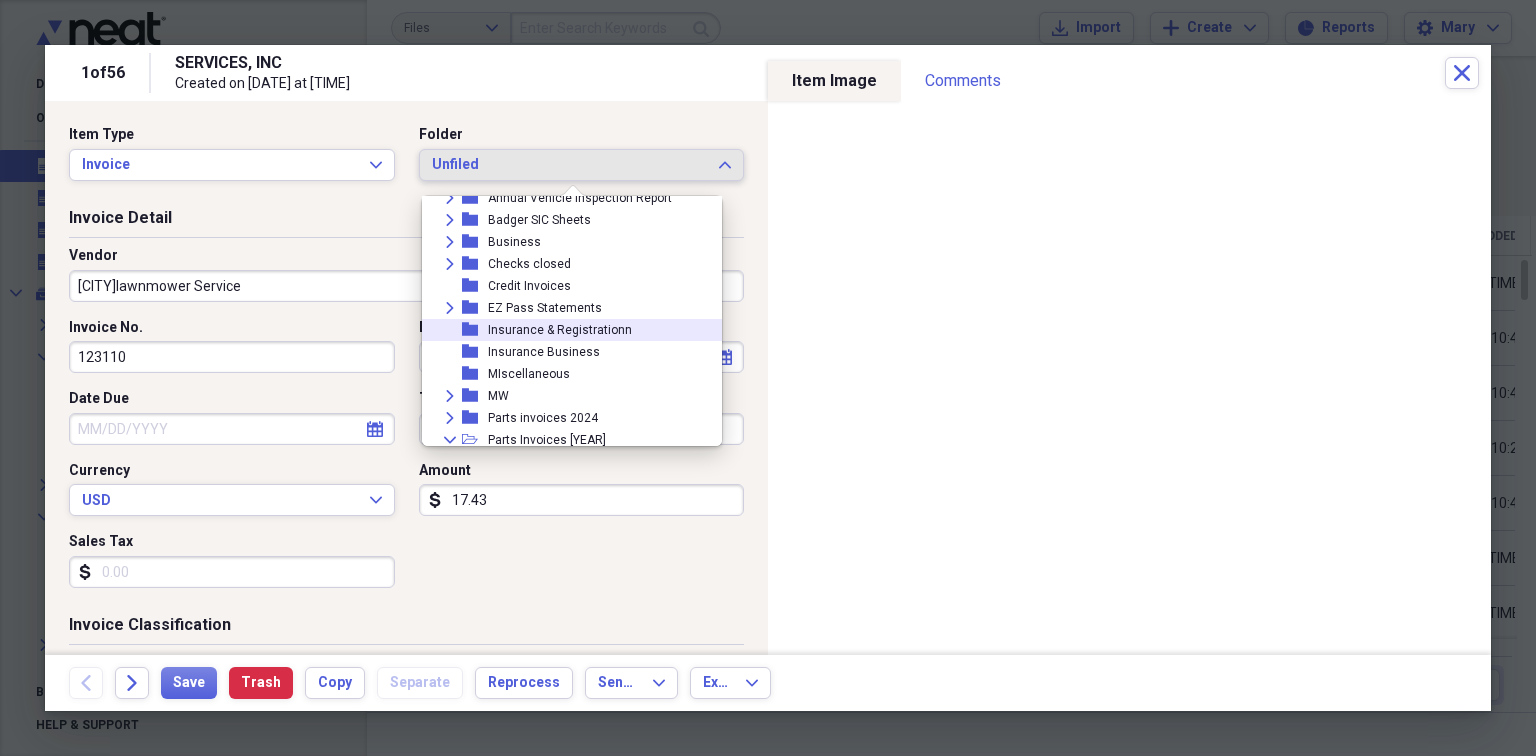 scroll, scrollTop: 266, scrollLeft: 0, axis: vertical 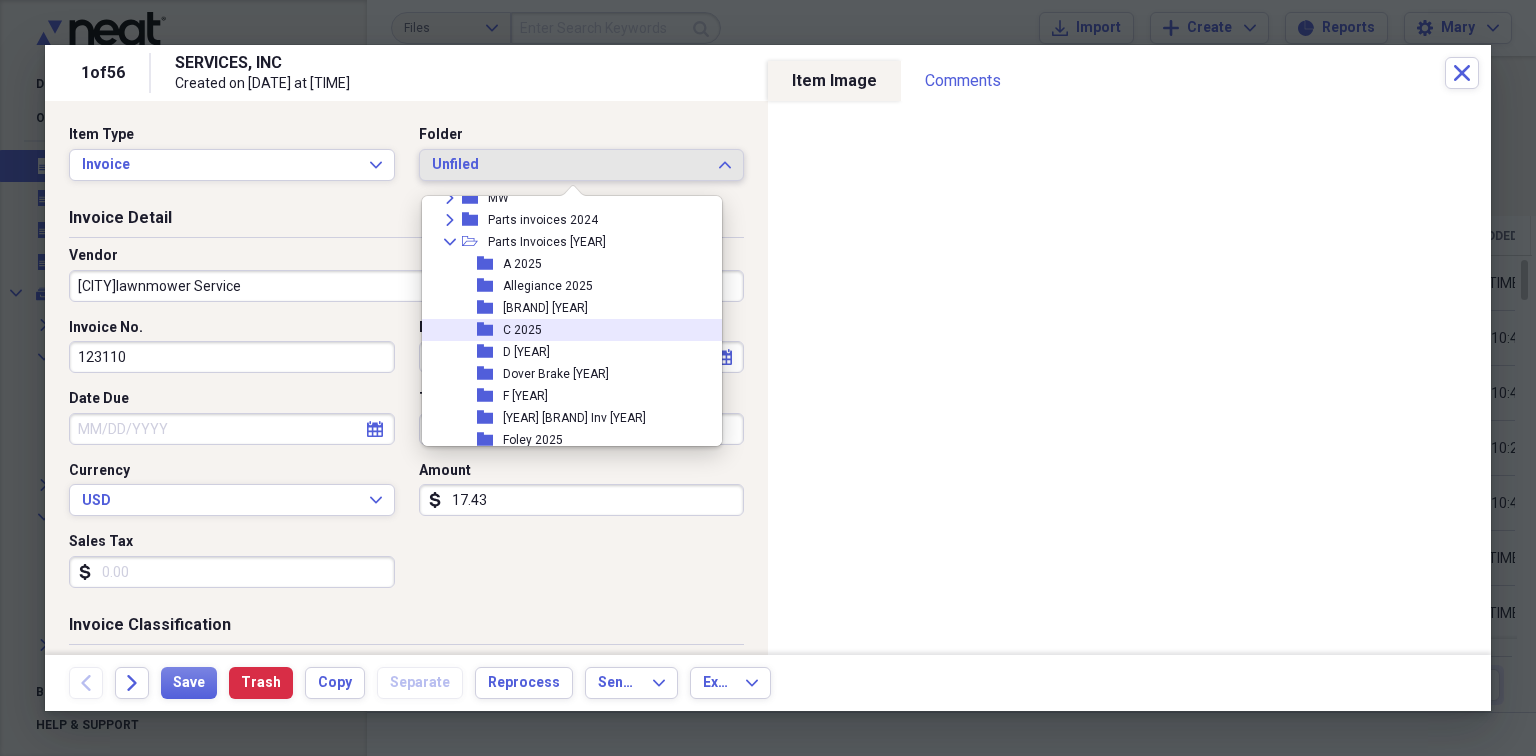 click on "C 2025" at bounding box center [522, 330] 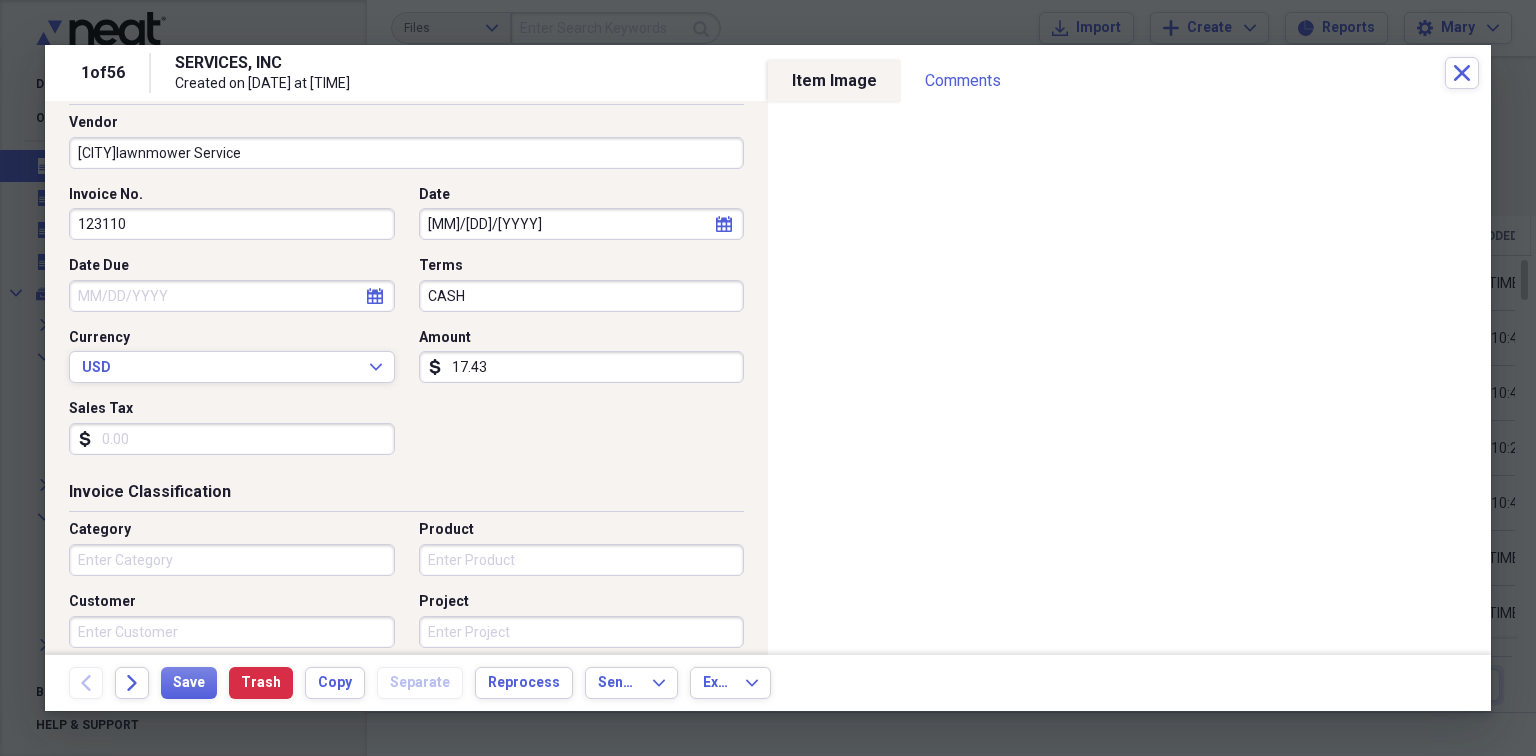 scroll, scrollTop: 200, scrollLeft: 0, axis: vertical 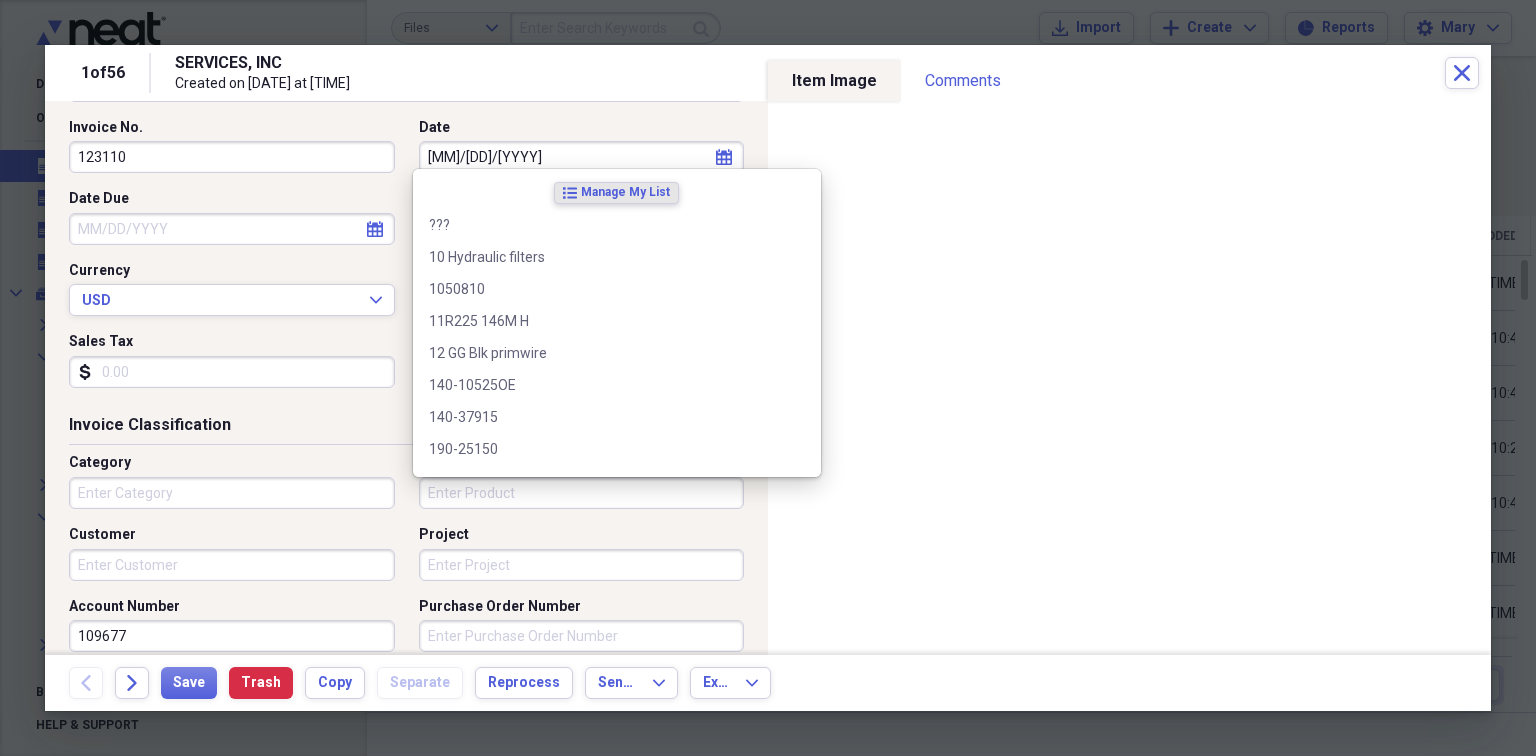 click on "Product" at bounding box center [582, 493] 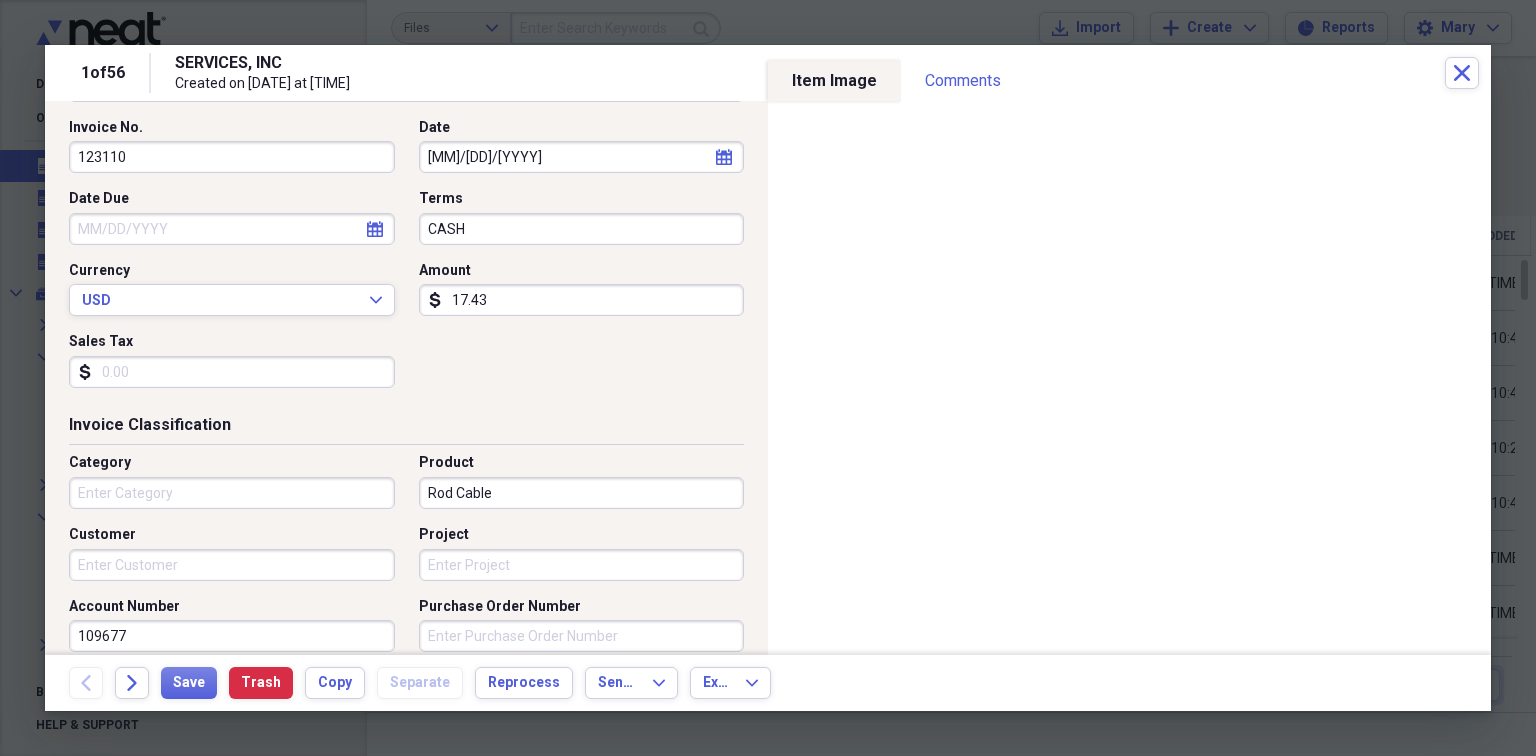 type on "Rod Cable" 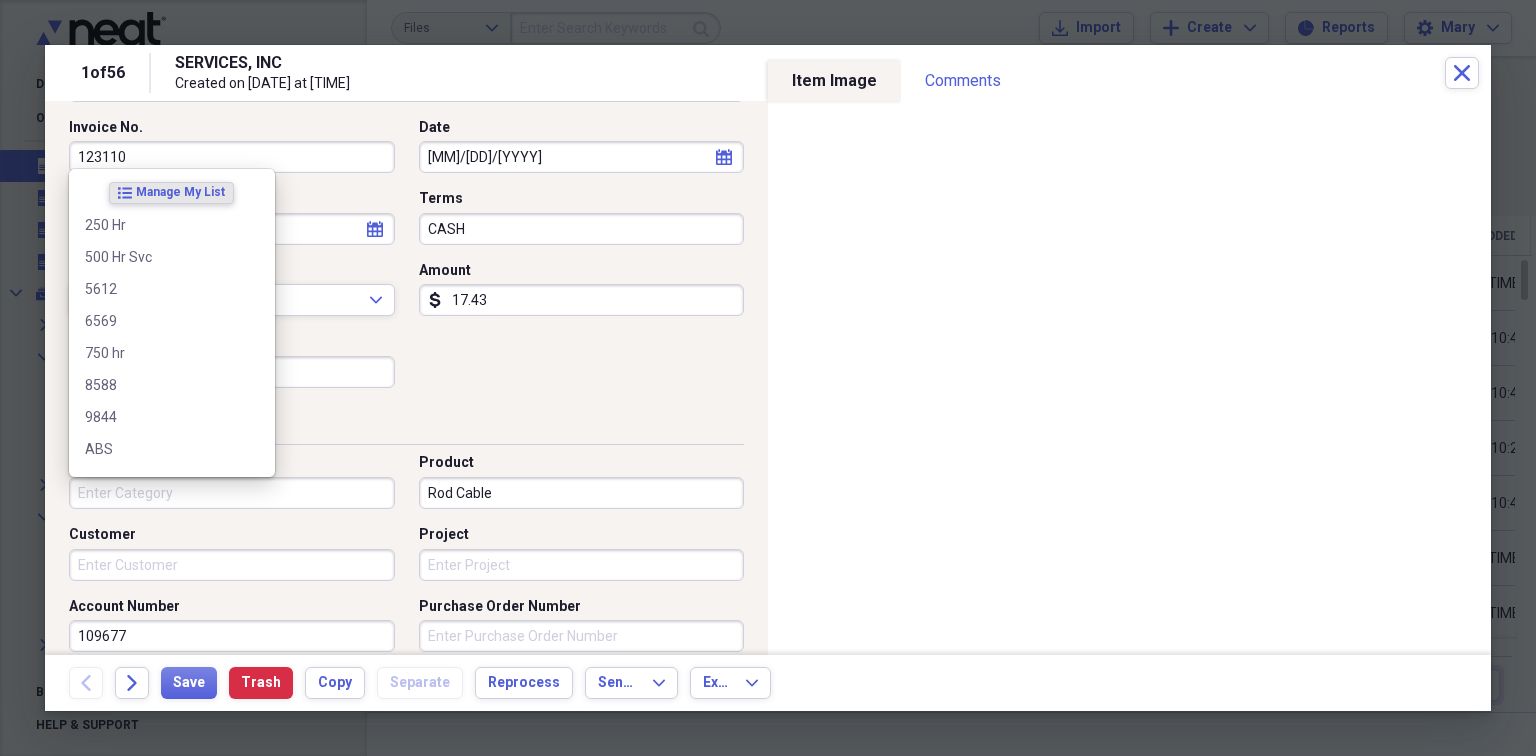 click on "Category" at bounding box center (232, 493) 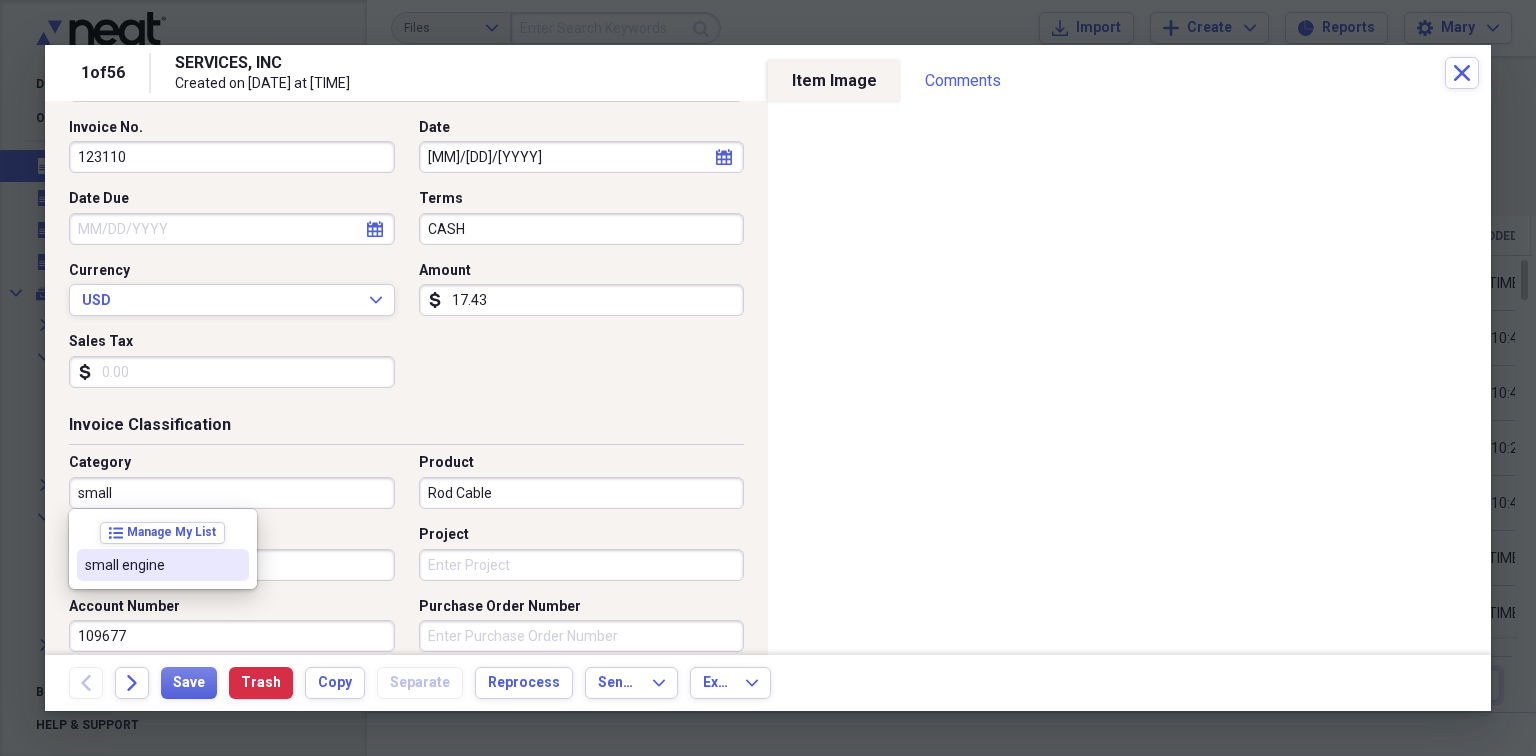 click on "small engine" at bounding box center [151, 565] 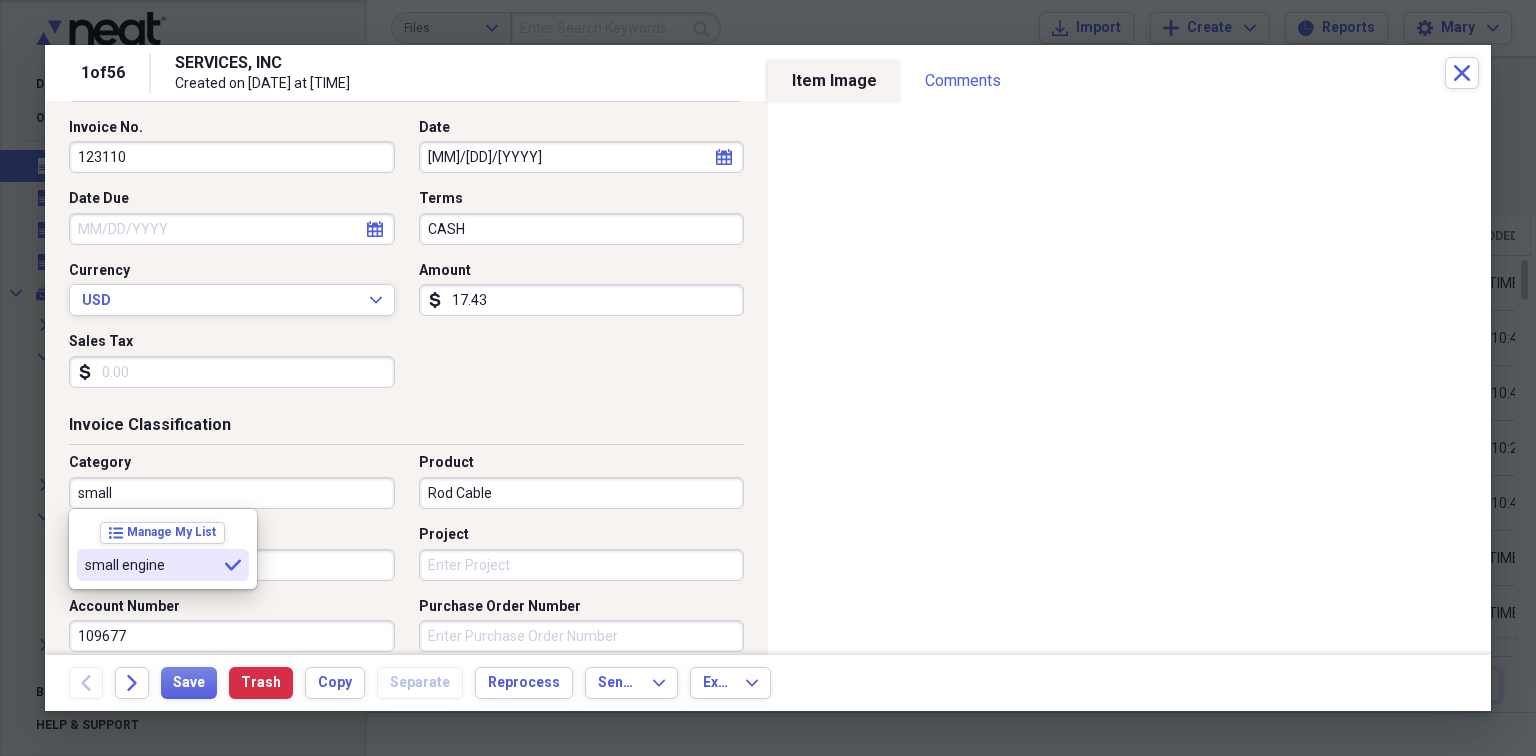 type on "small engine" 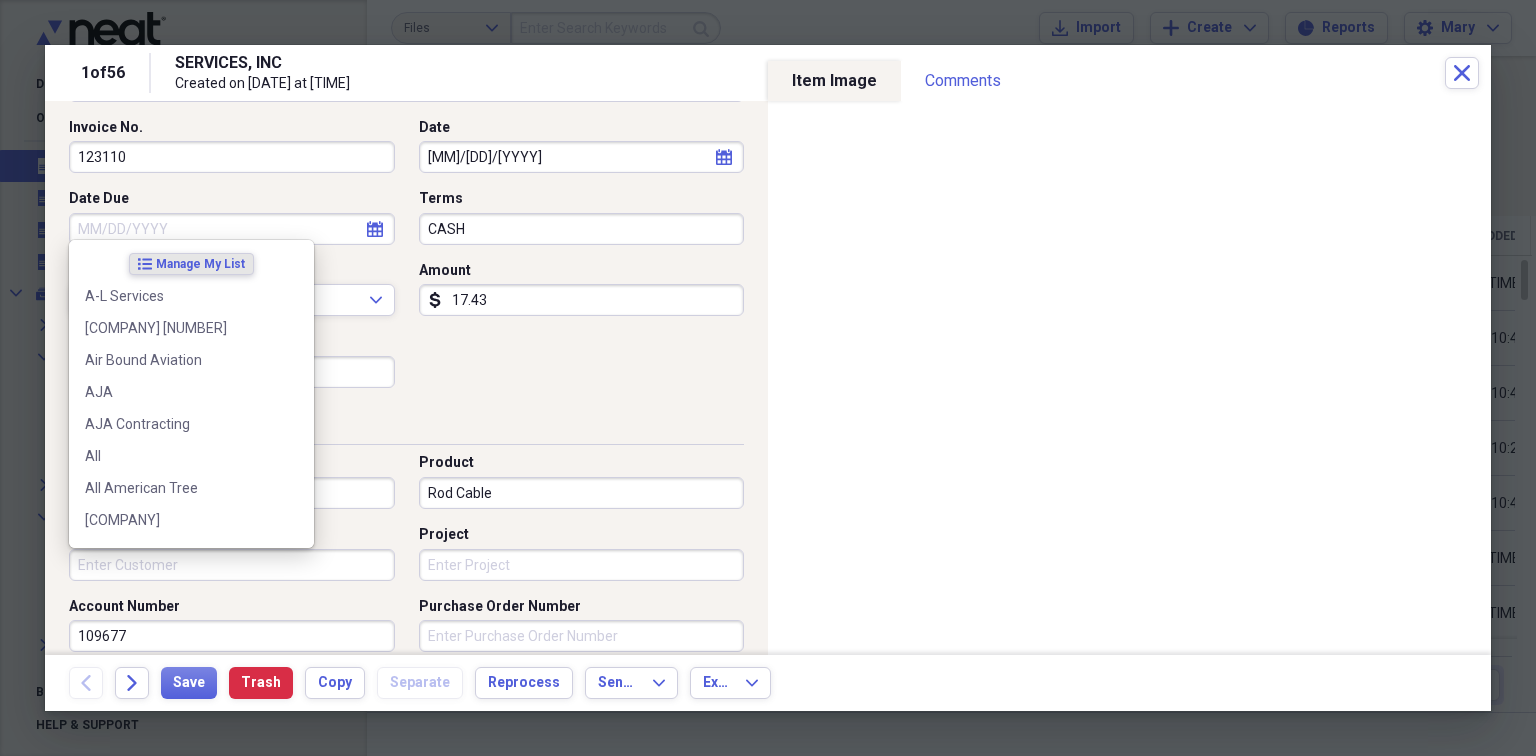 click on "Customer" at bounding box center (232, 565) 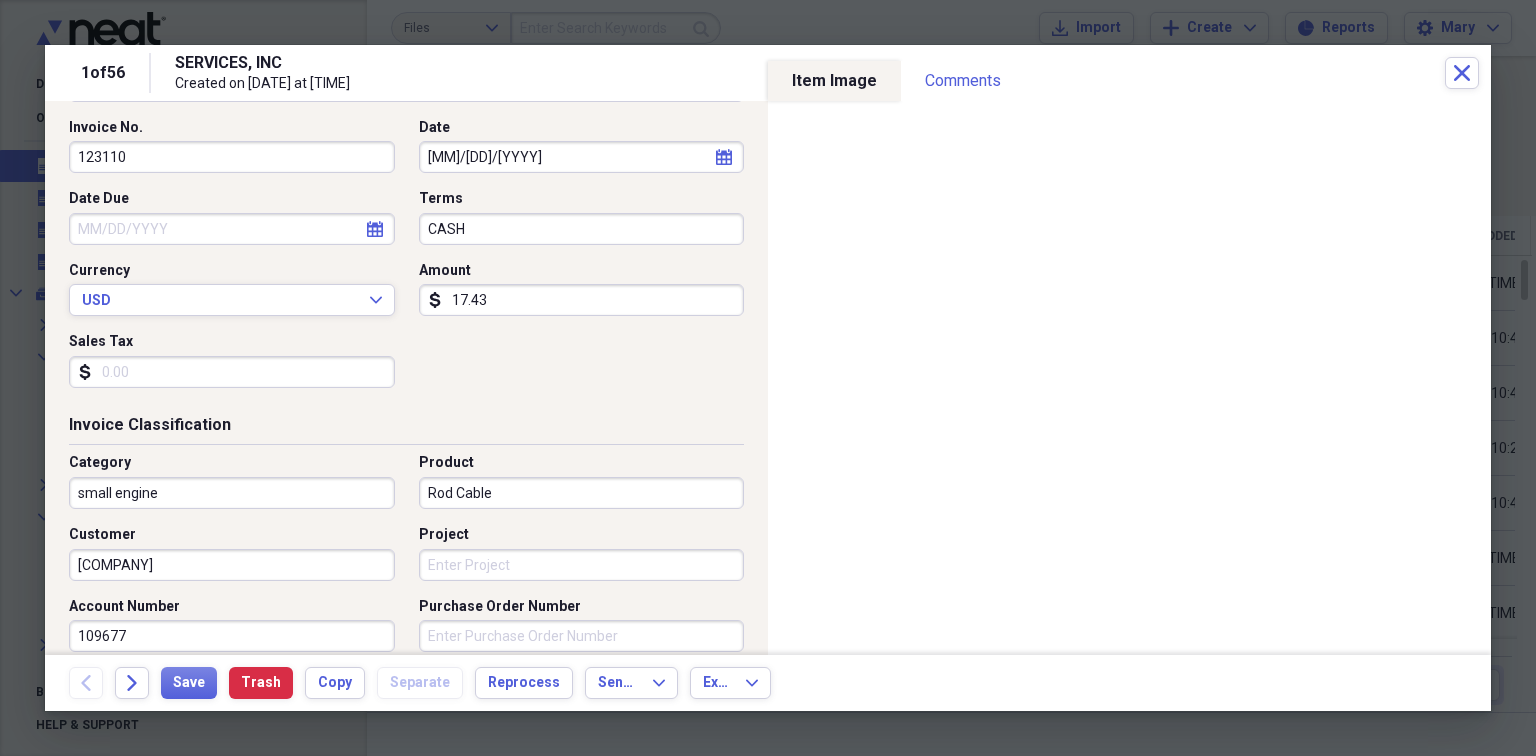 type on "[COMPANY]" 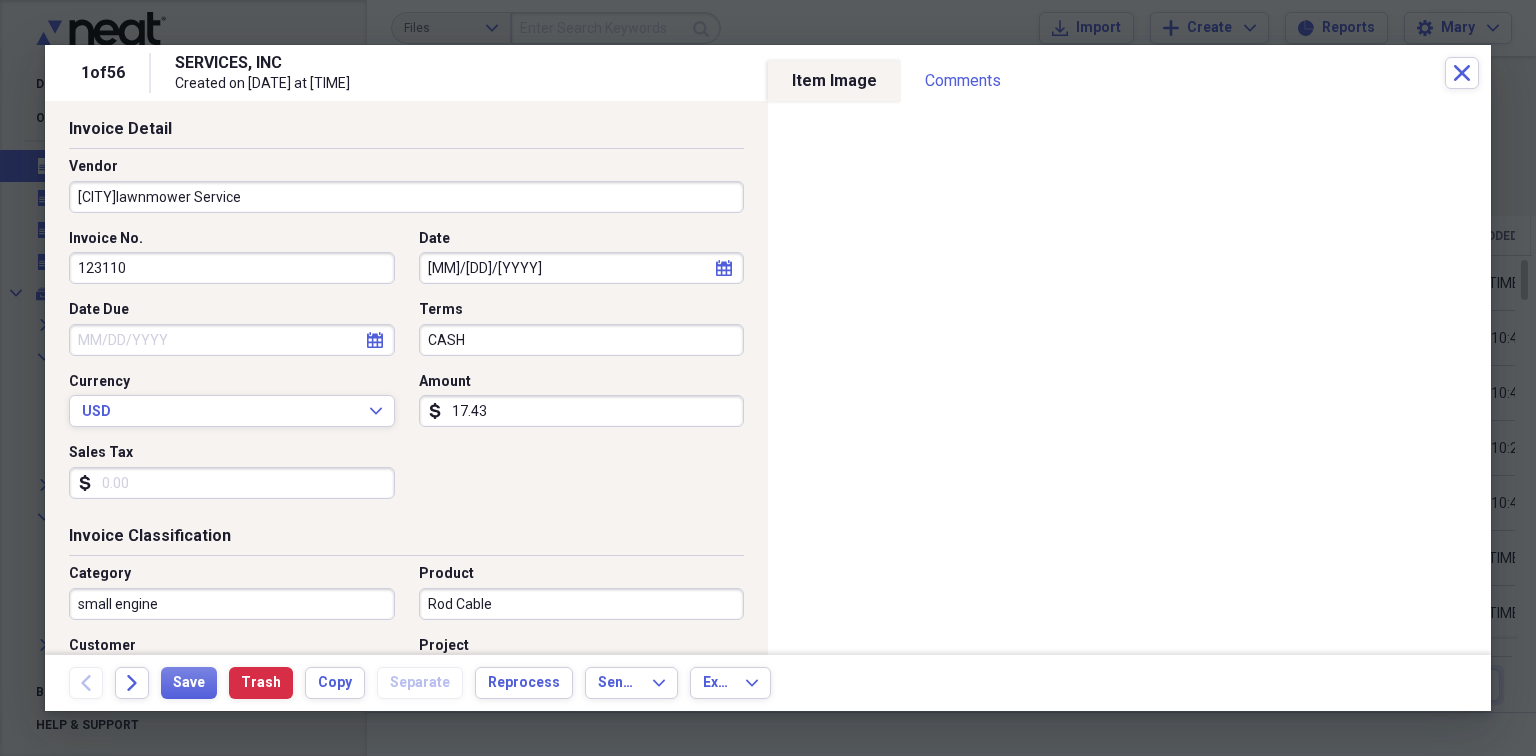 scroll, scrollTop: 0, scrollLeft: 0, axis: both 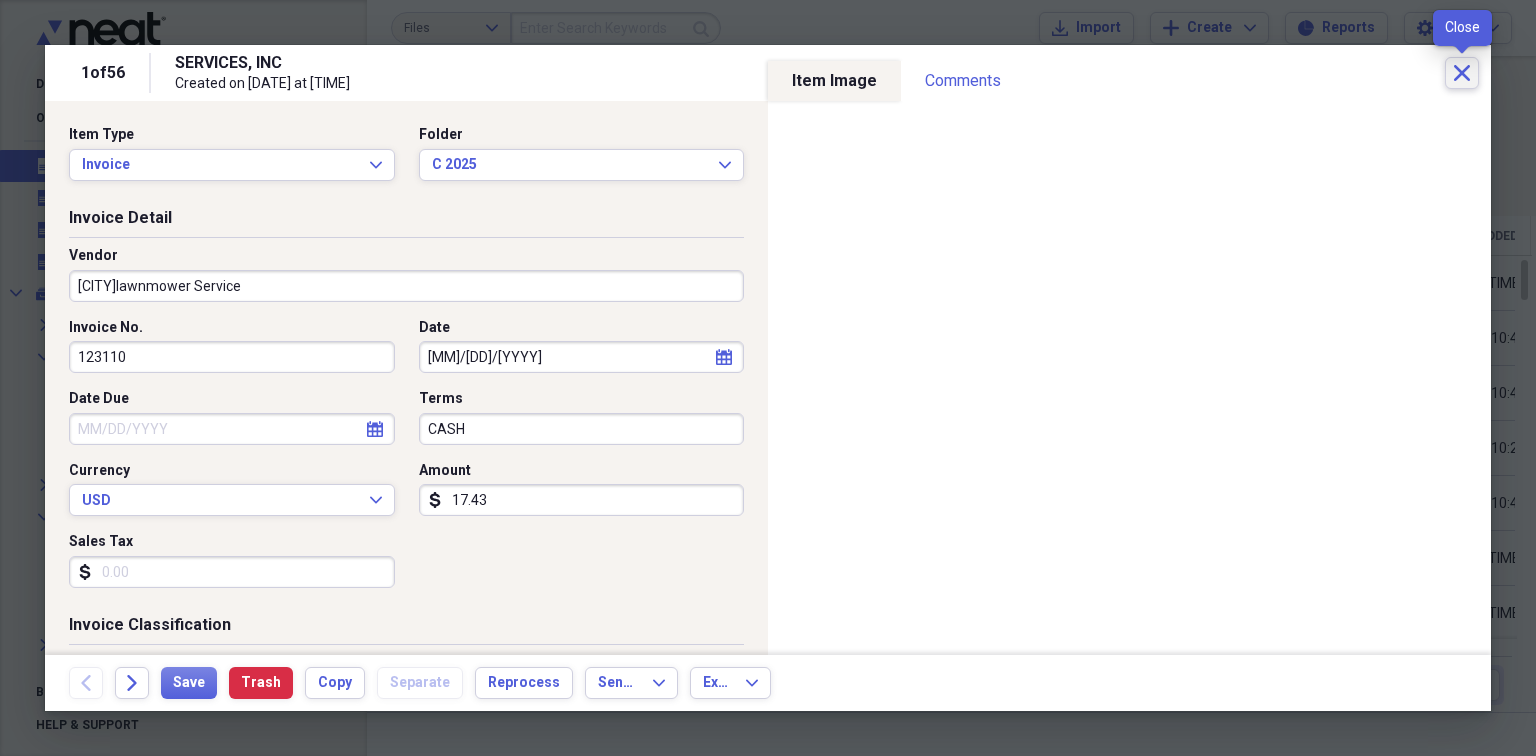 click on "Close" 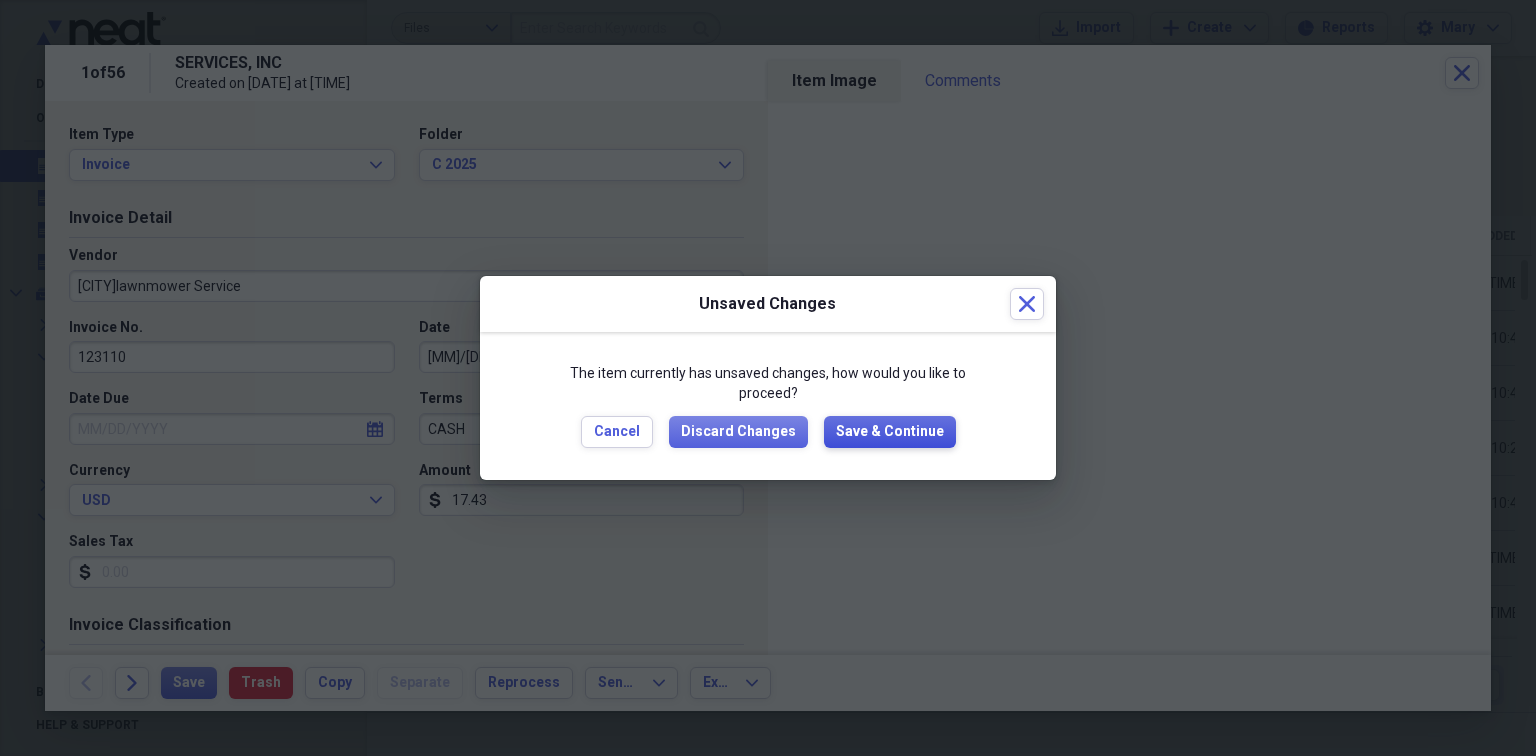 click on "Save & Continue" at bounding box center [890, 432] 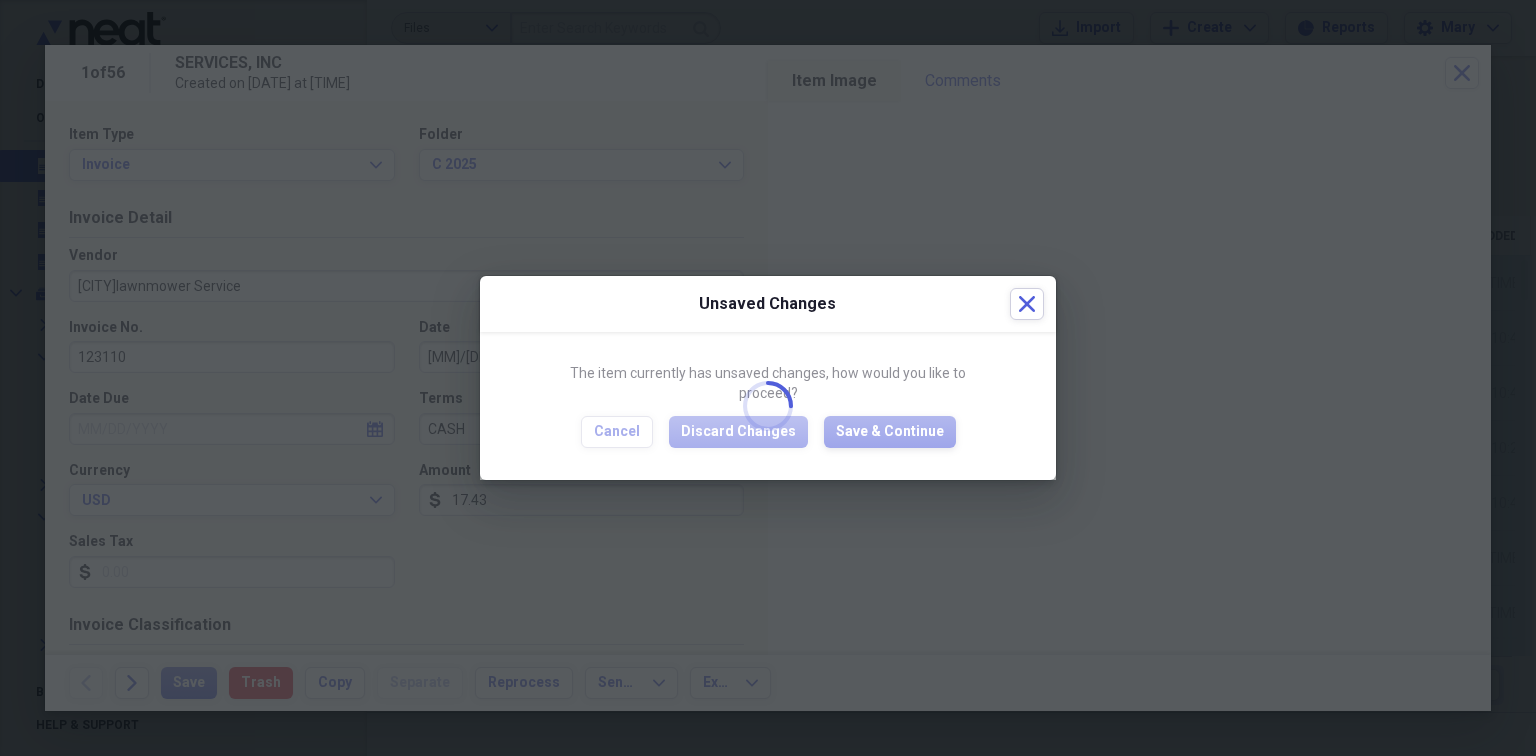 type on "[CITY]lawnmower Service" 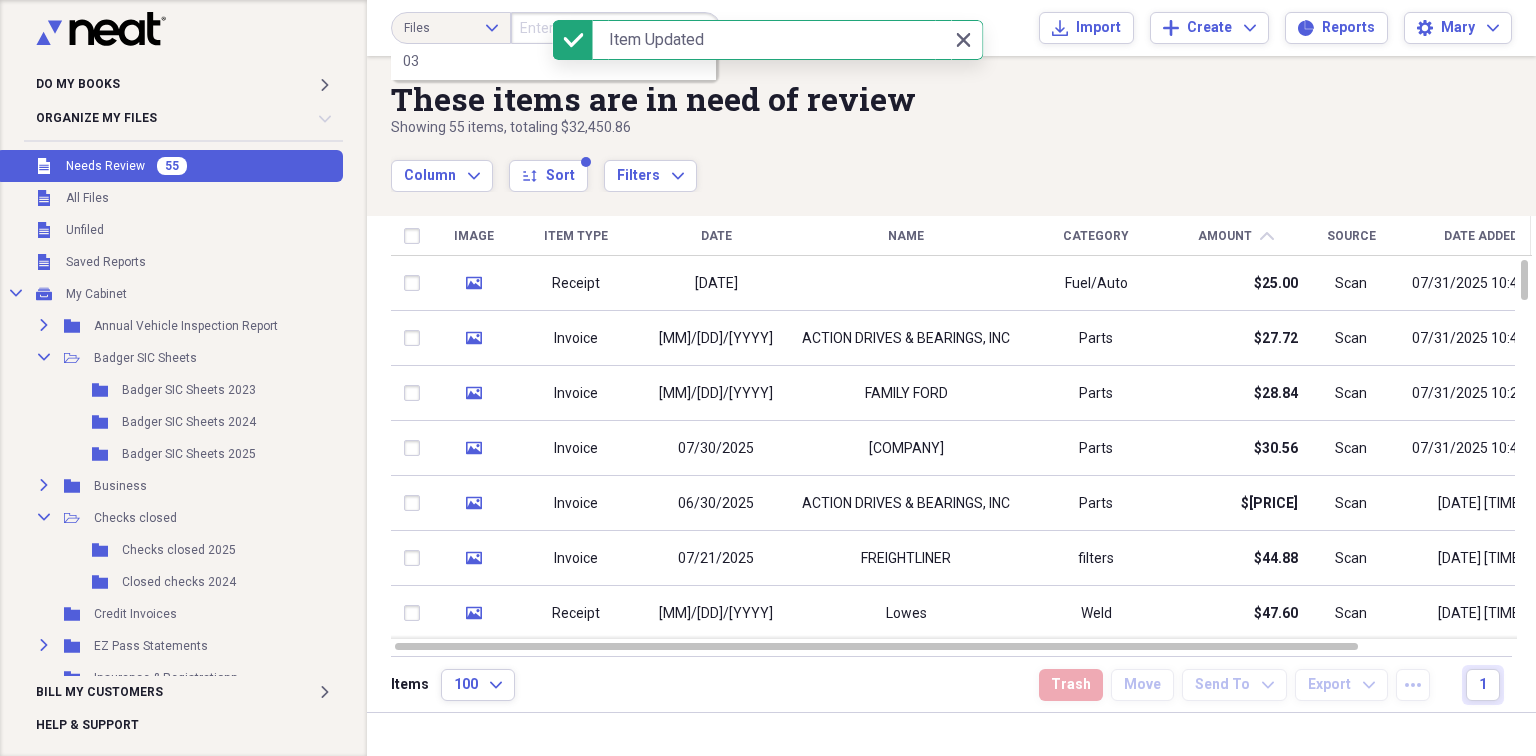 click at bounding box center [616, 28] 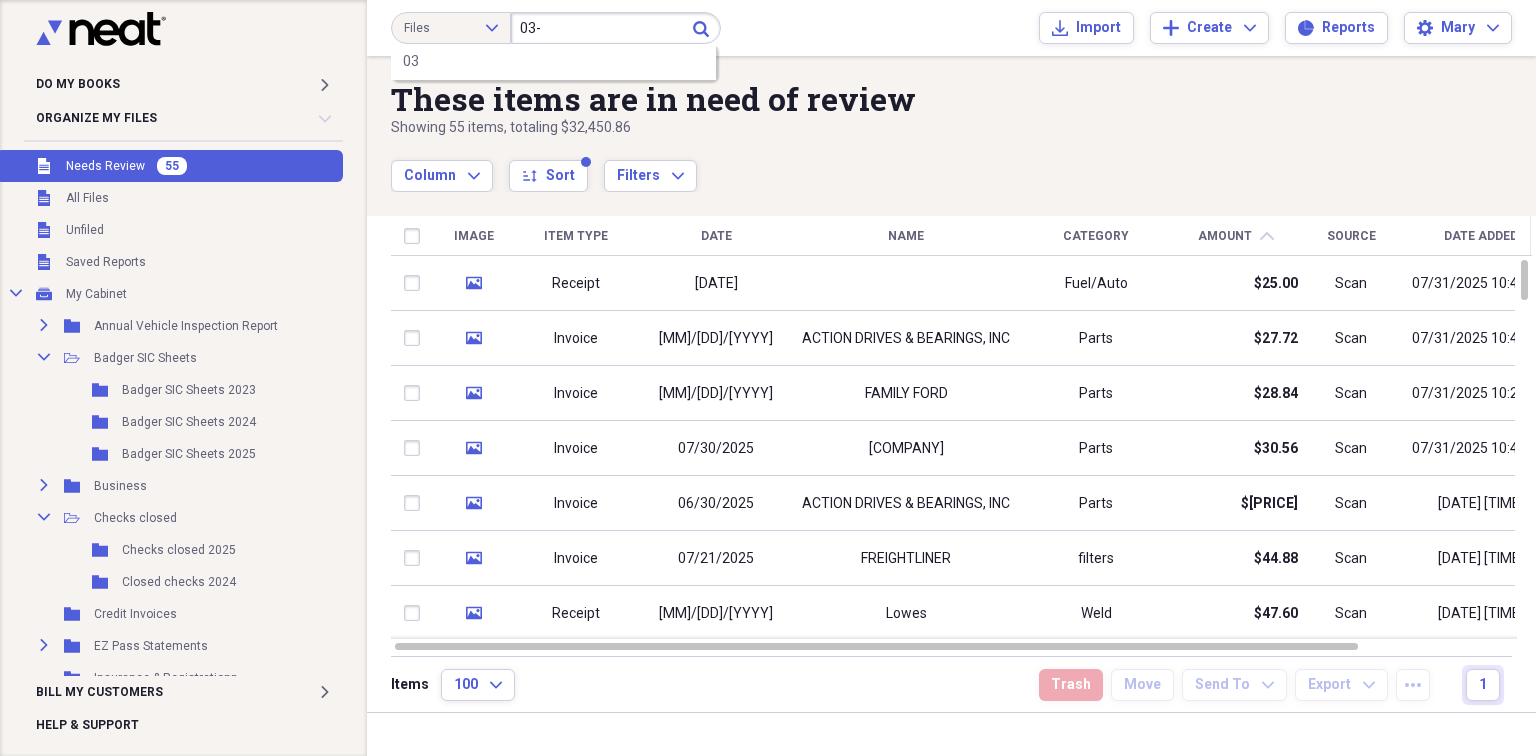 type on "03-" 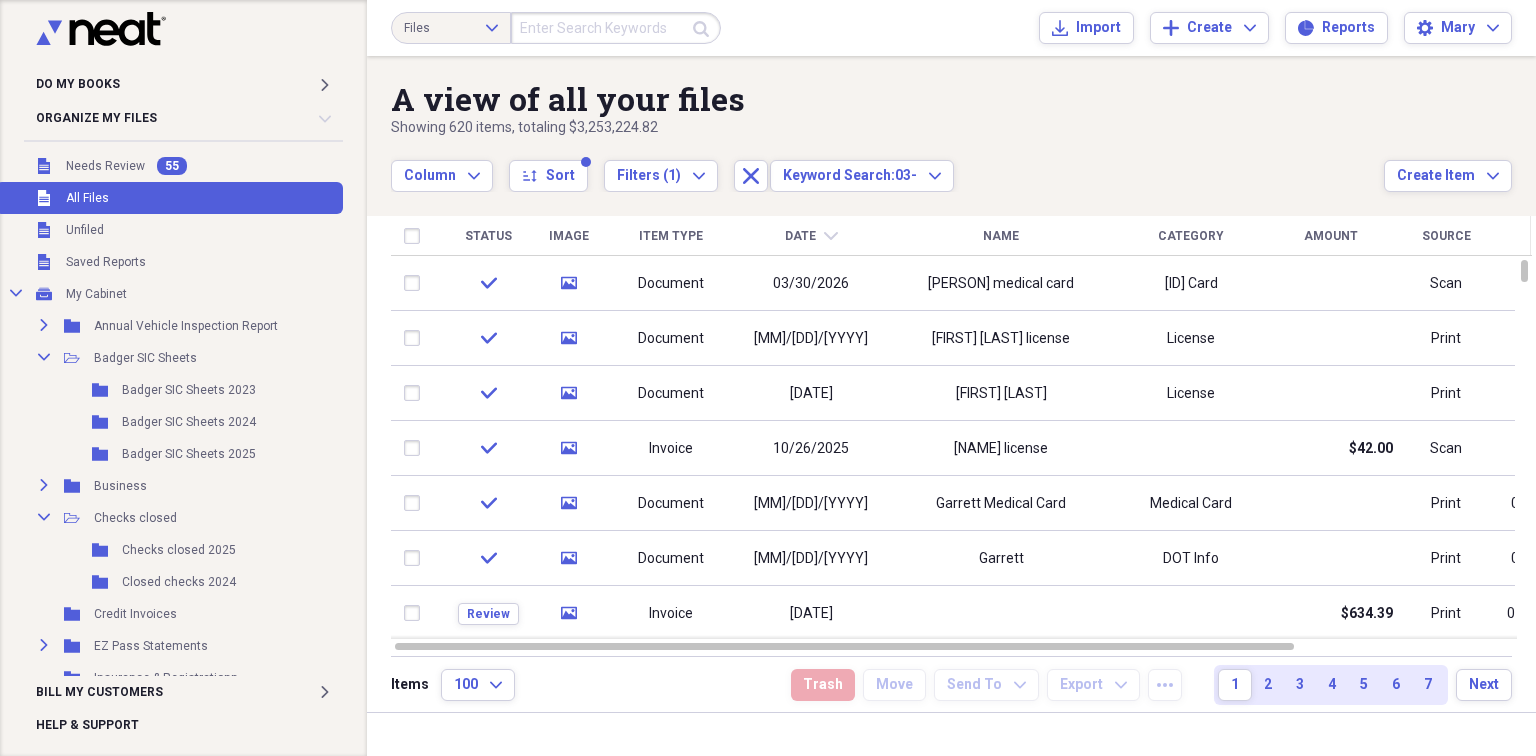 click on "Date" at bounding box center (800, 236) 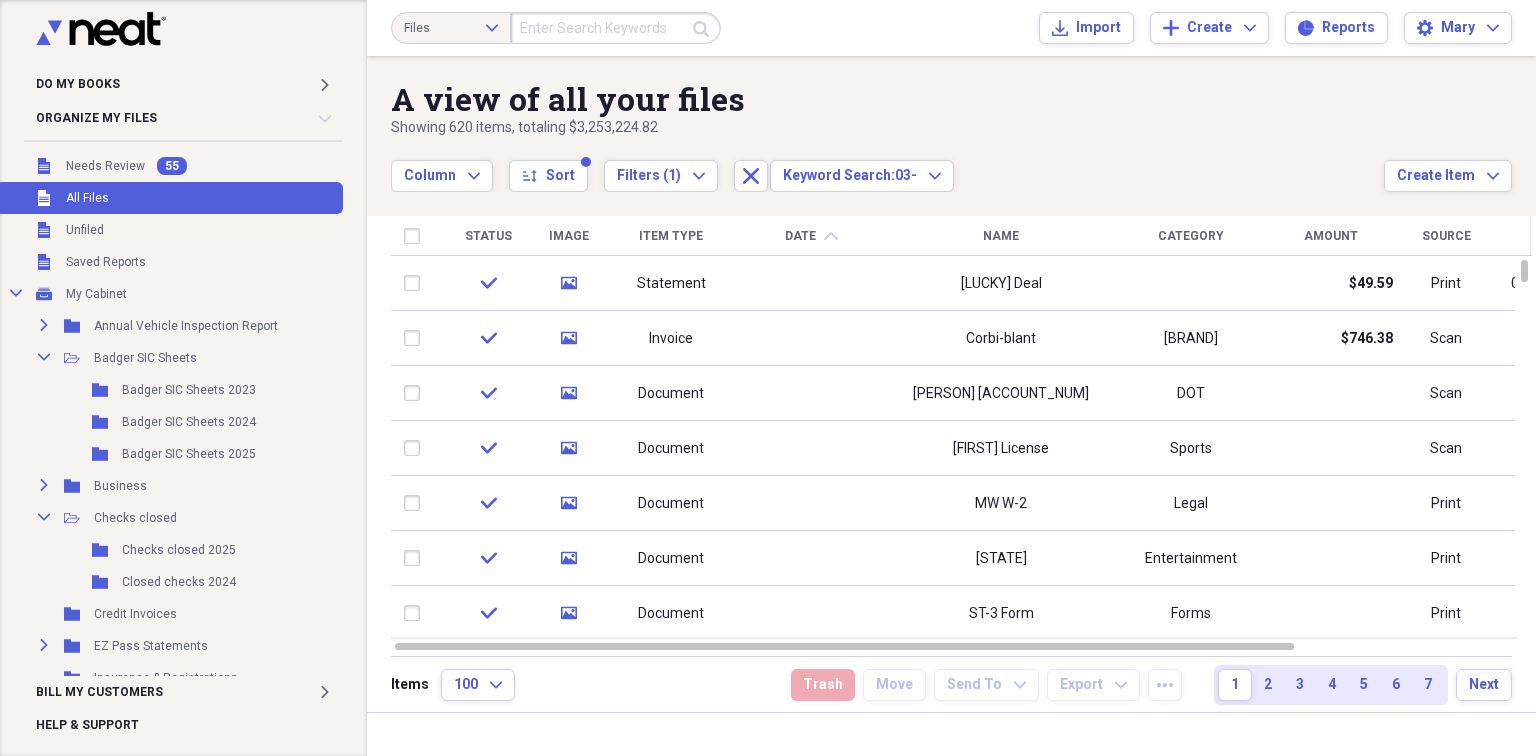 click on "Date" at bounding box center [800, 236] 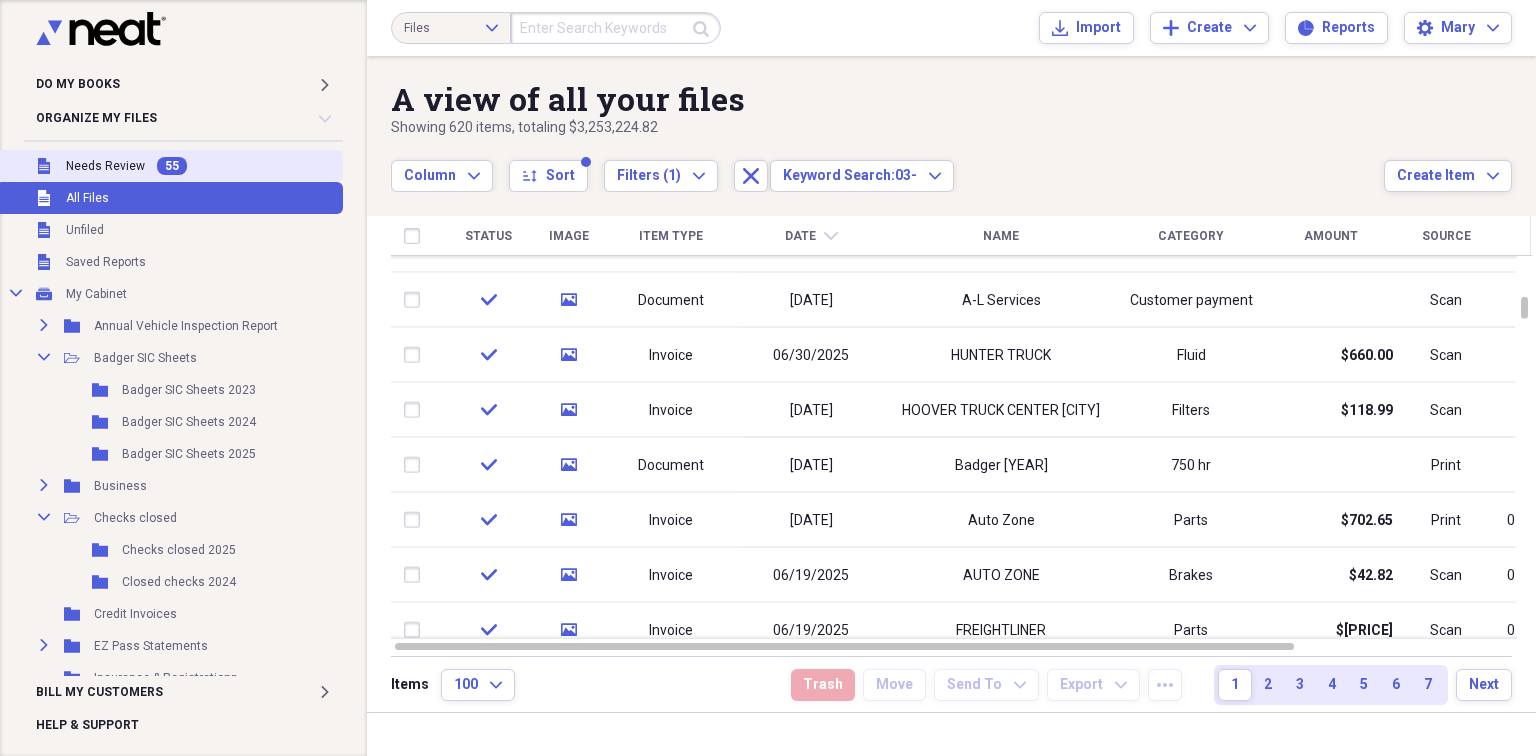 click on "Unfiled Needs Review 55" at bounding box center (169, 166) 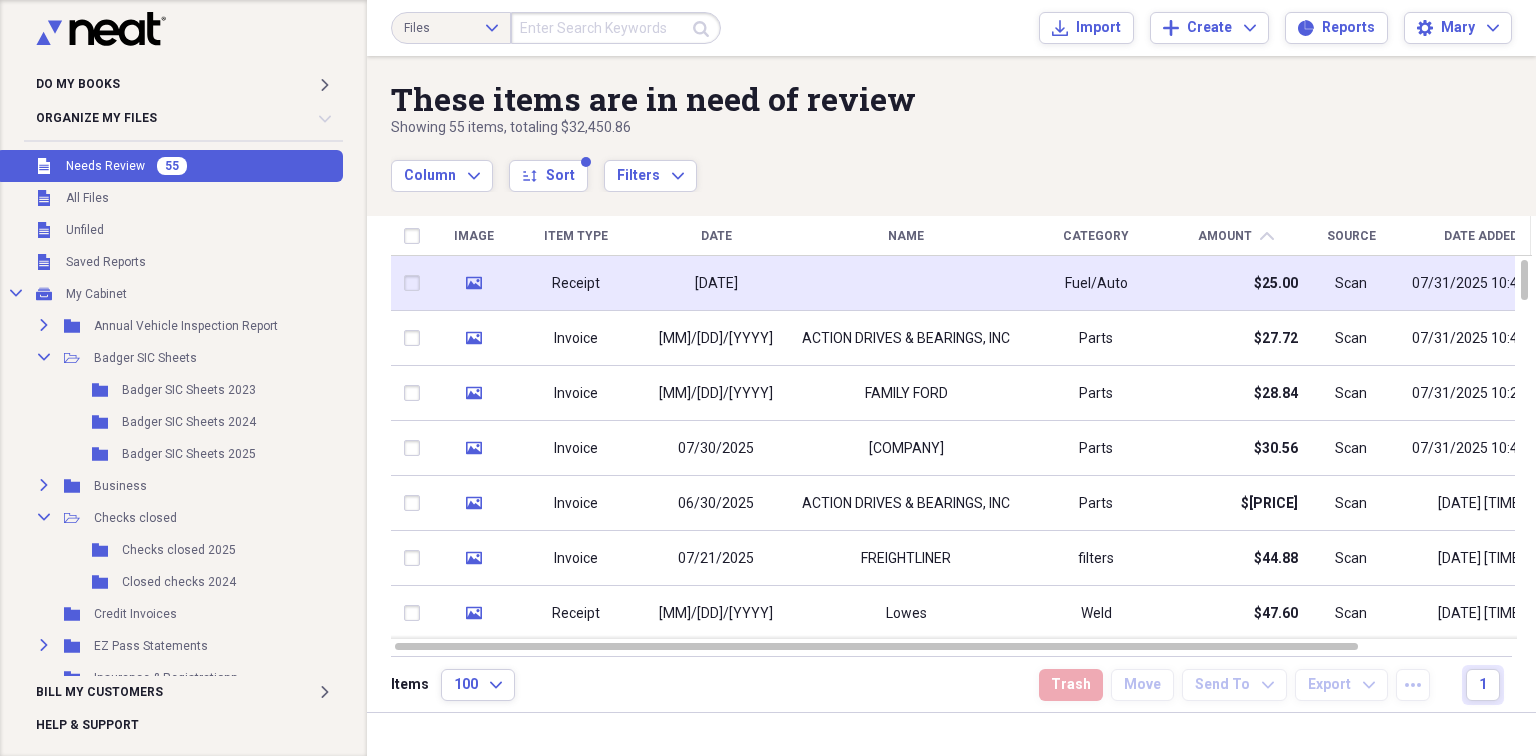 click at bounding box center [906, 283] 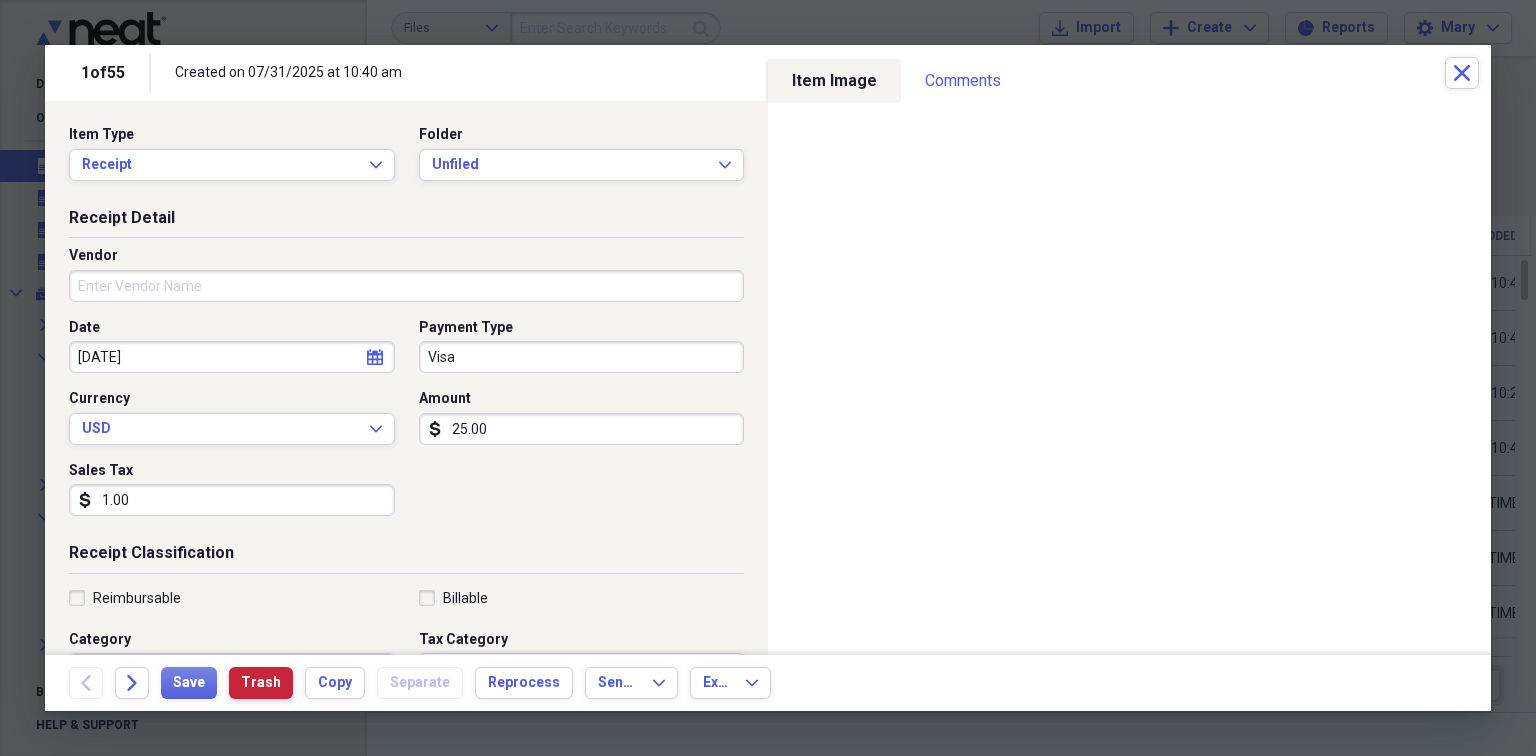 click on "Trash" at bounding box center [261, 683] 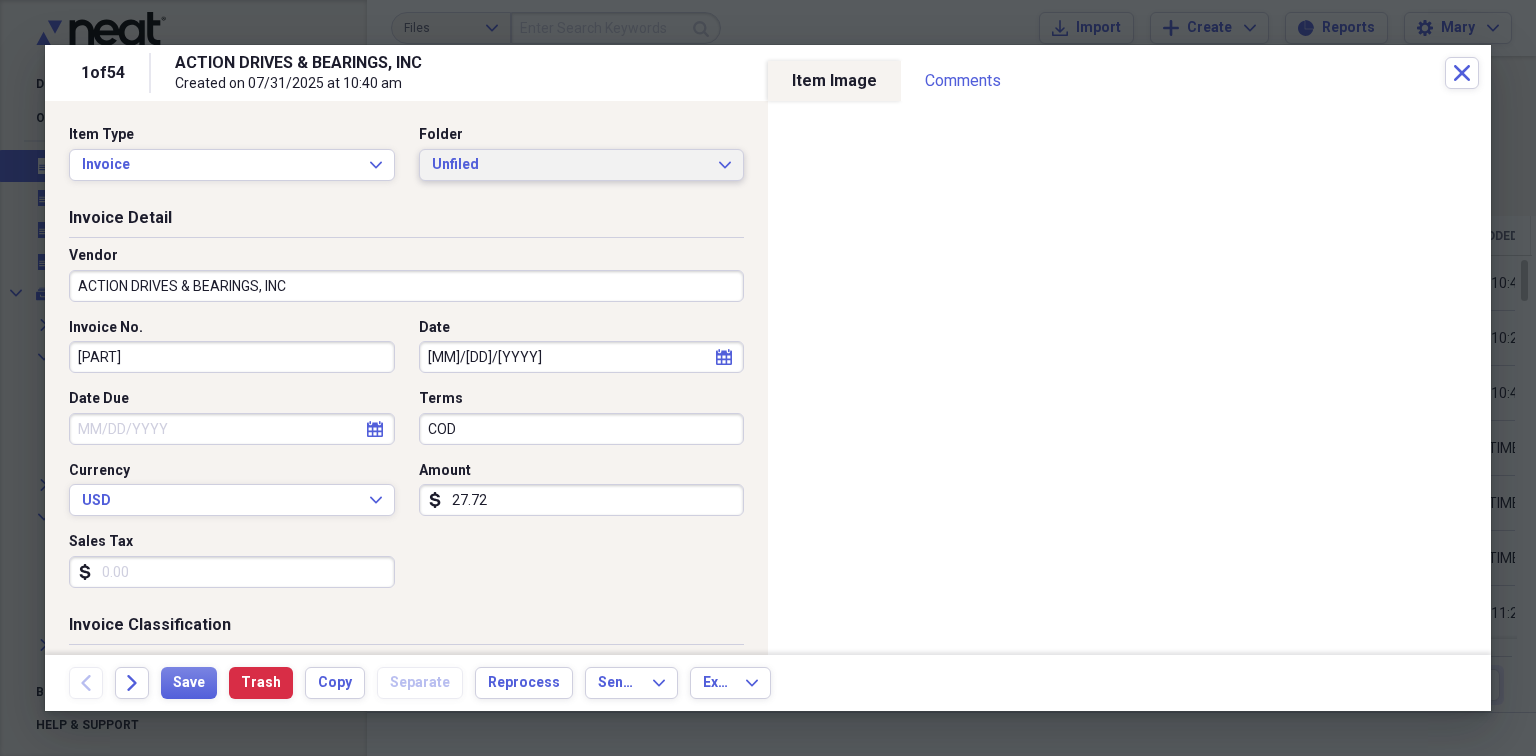 click on "Unfiled" at bounding box center (570, 165) 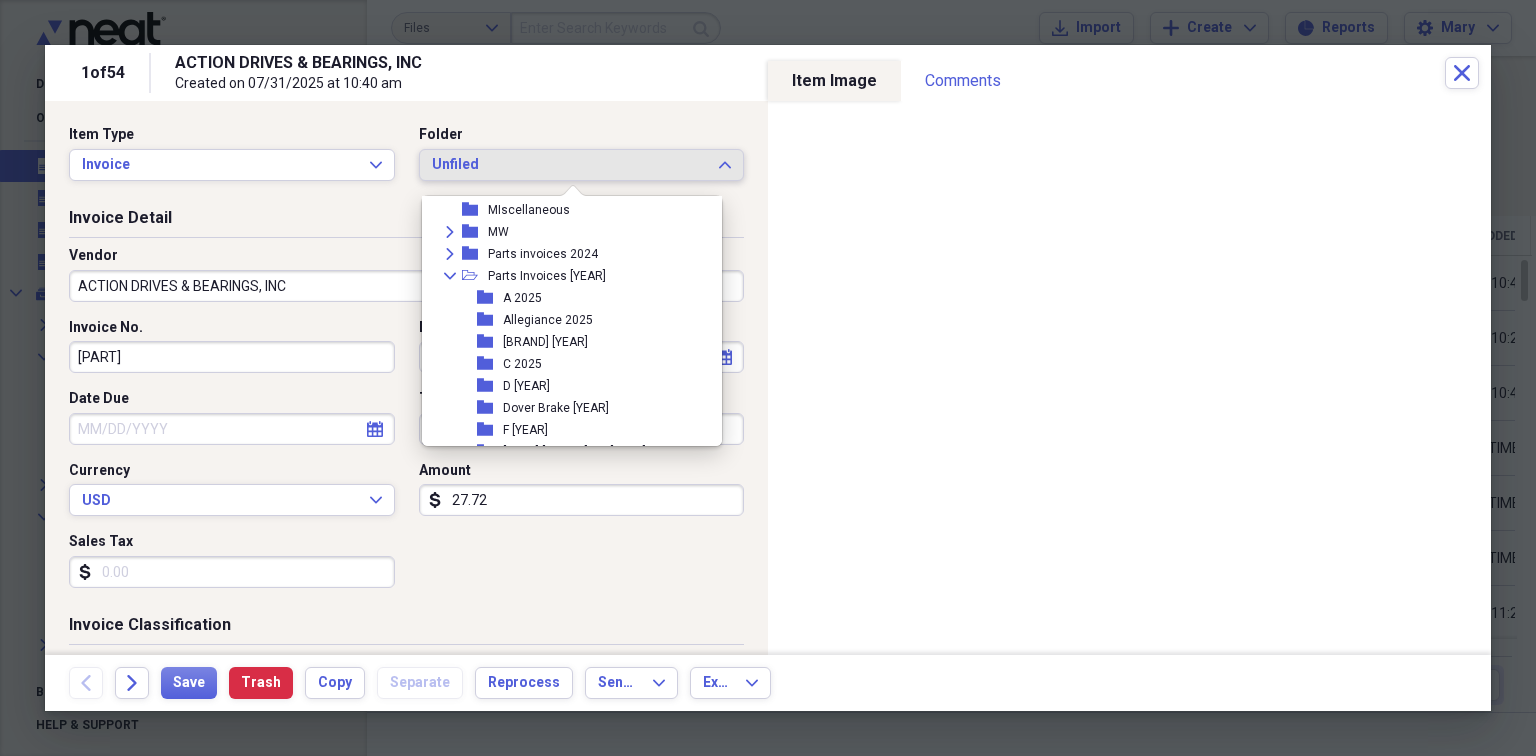 scroll, scrollTop: 266, scrollLeft: 0, axis: vertical 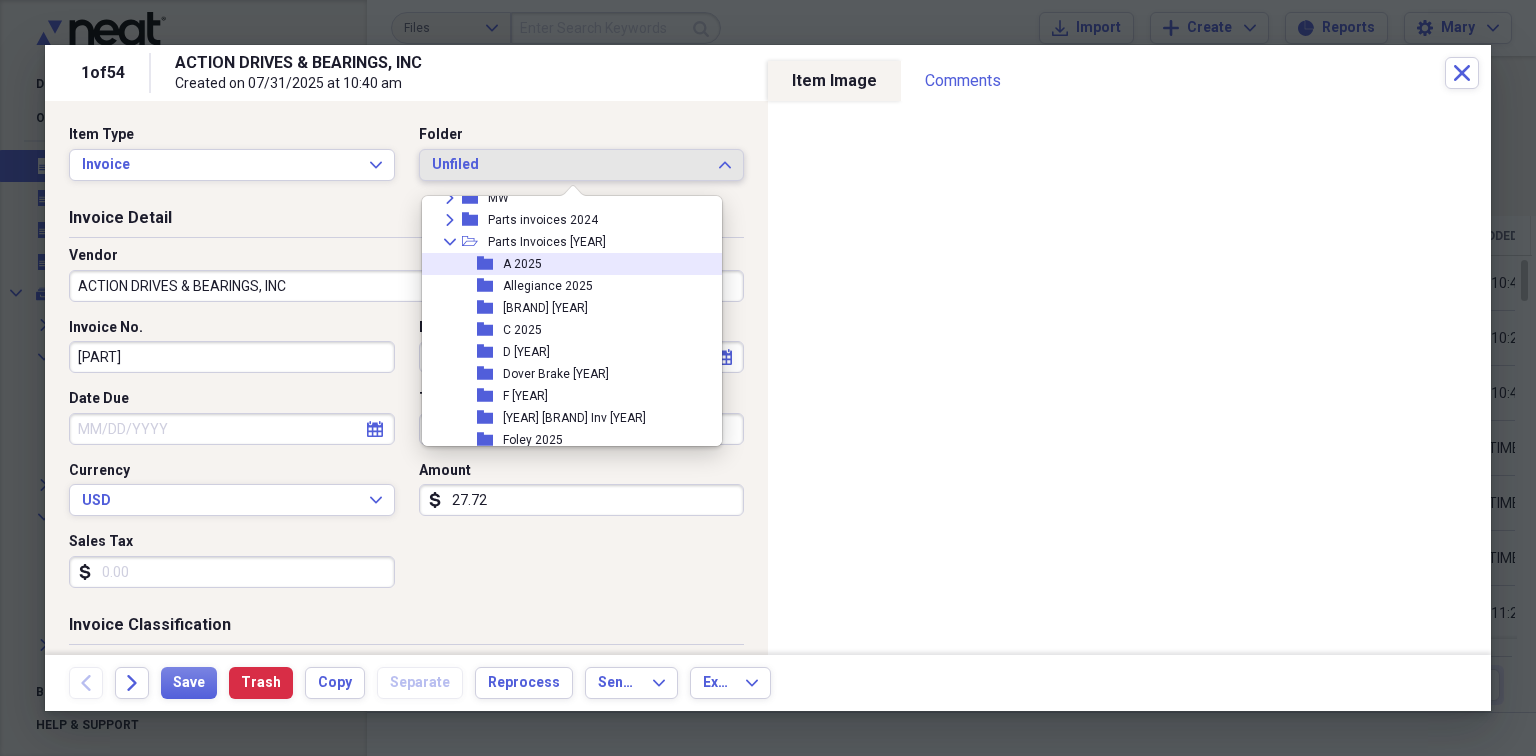 click on "A 2025" at bounding box center [522, 264] 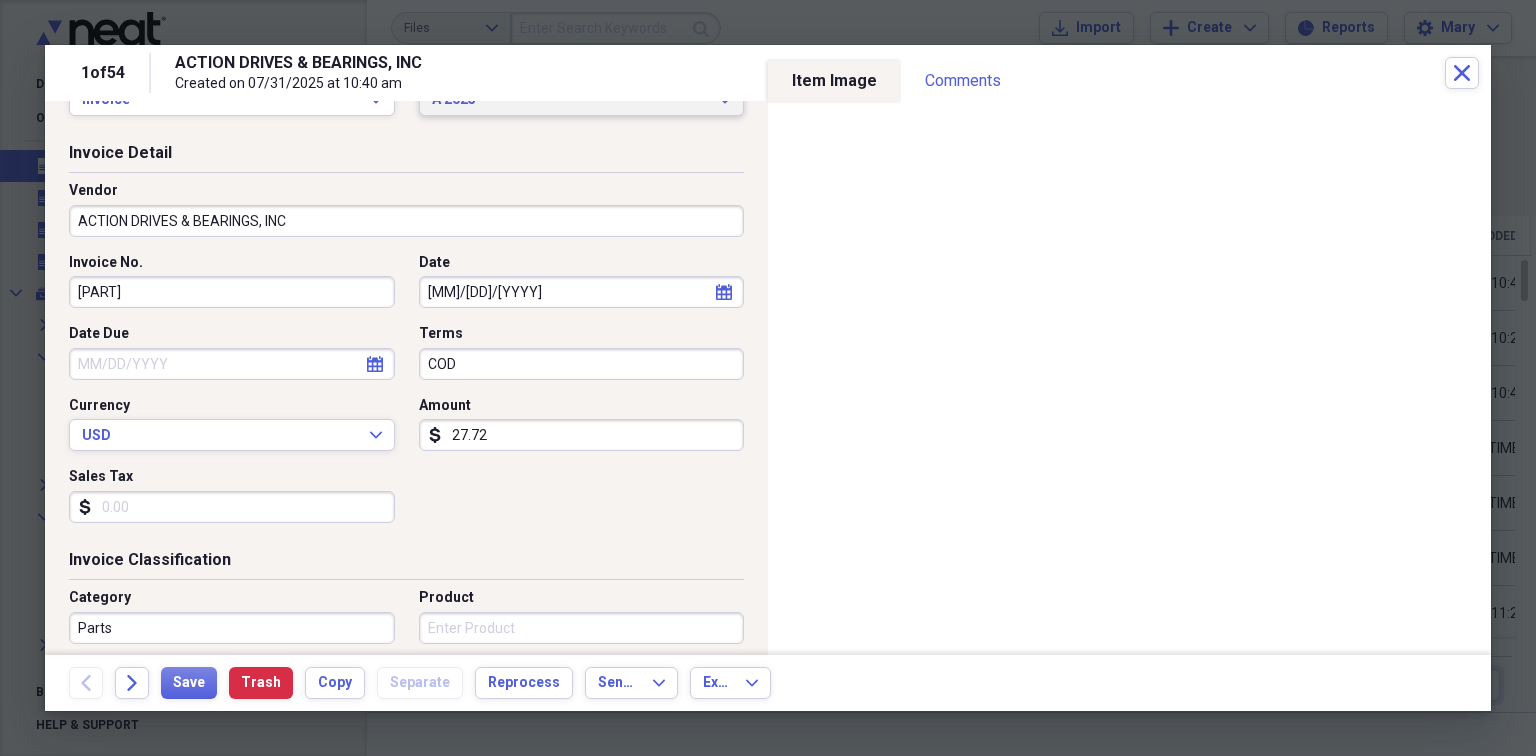 scroll, scrollTop: 133, scrollLeft: 0, axis: vertical 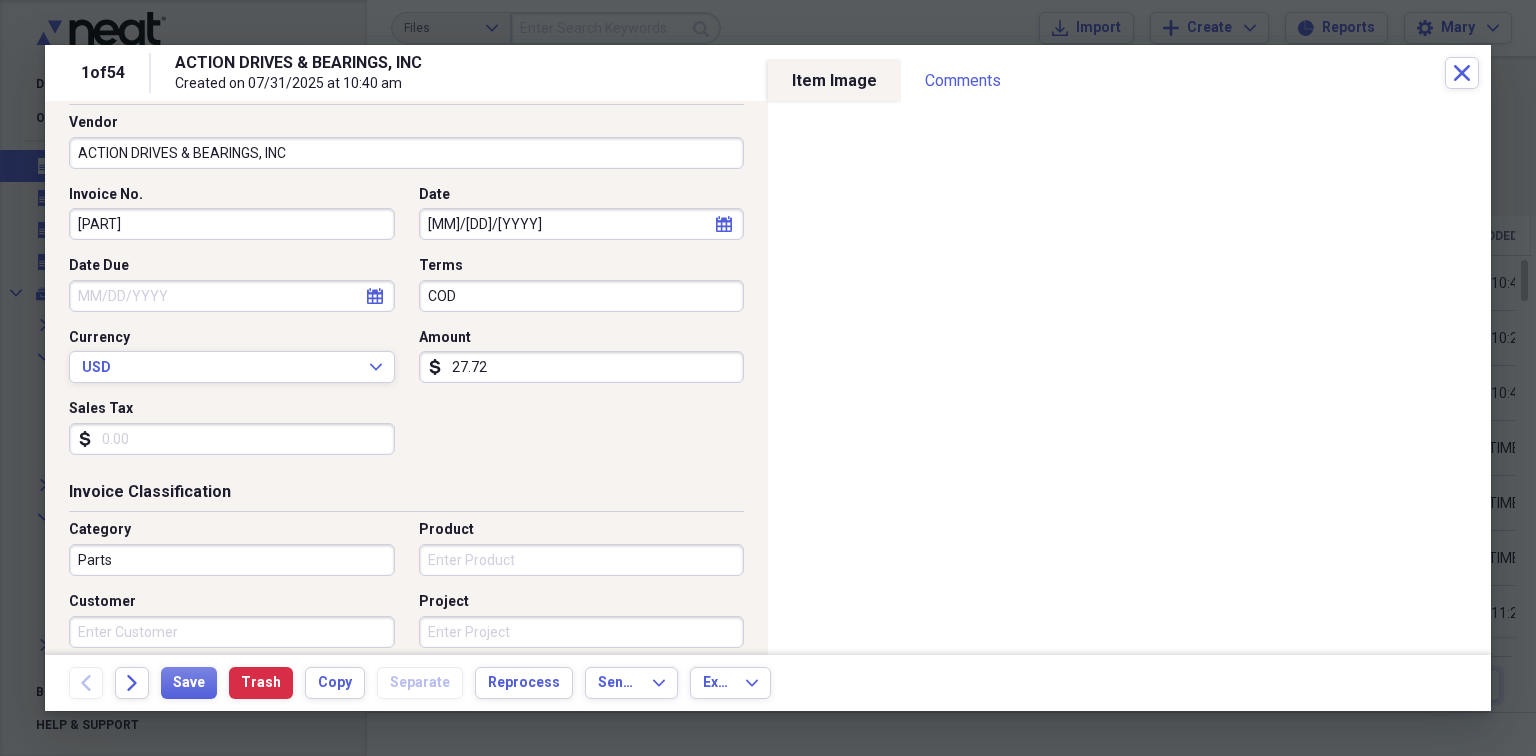click on "Product" at bounding box center (582, 560) 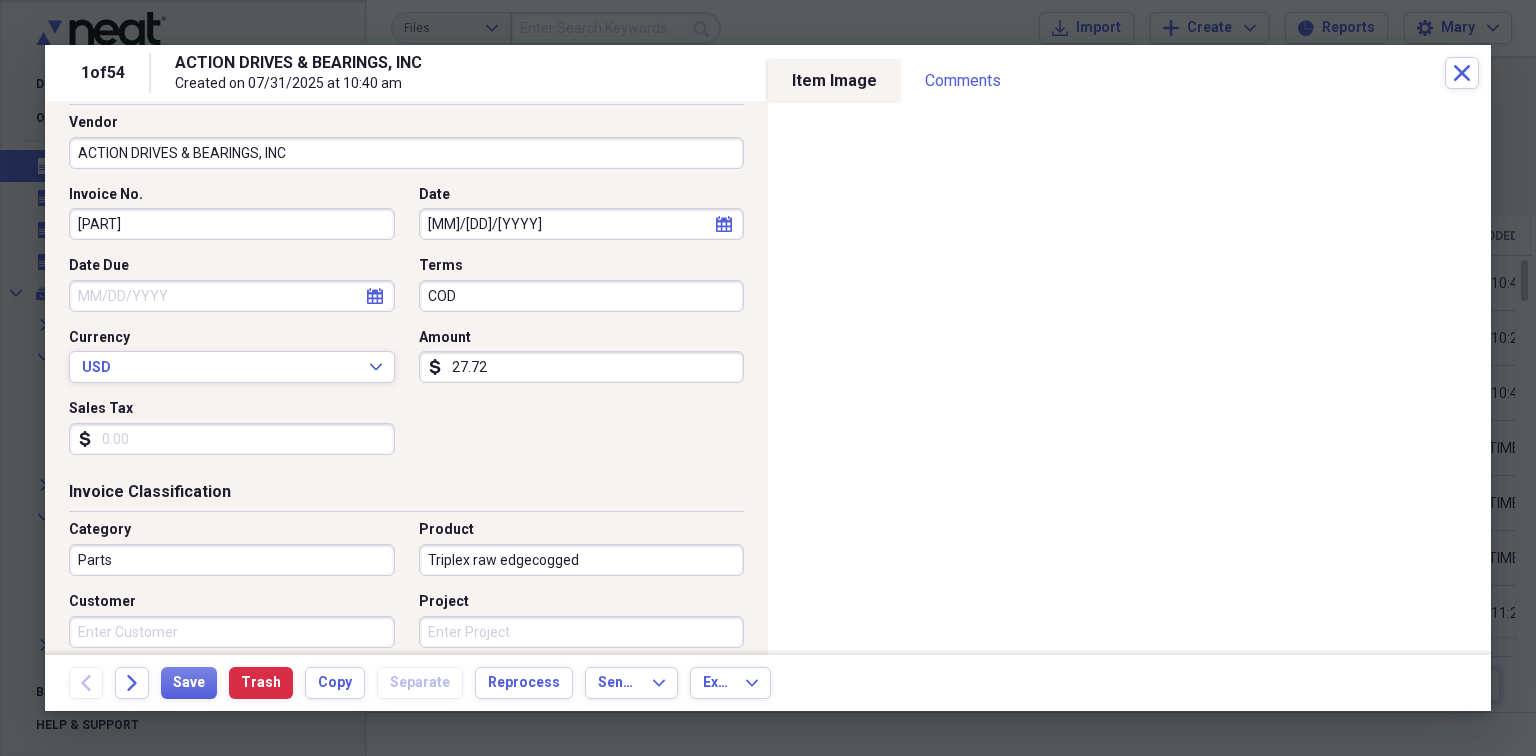 click on "Triplex raw edgecogged" at bounding box center [582, 560] 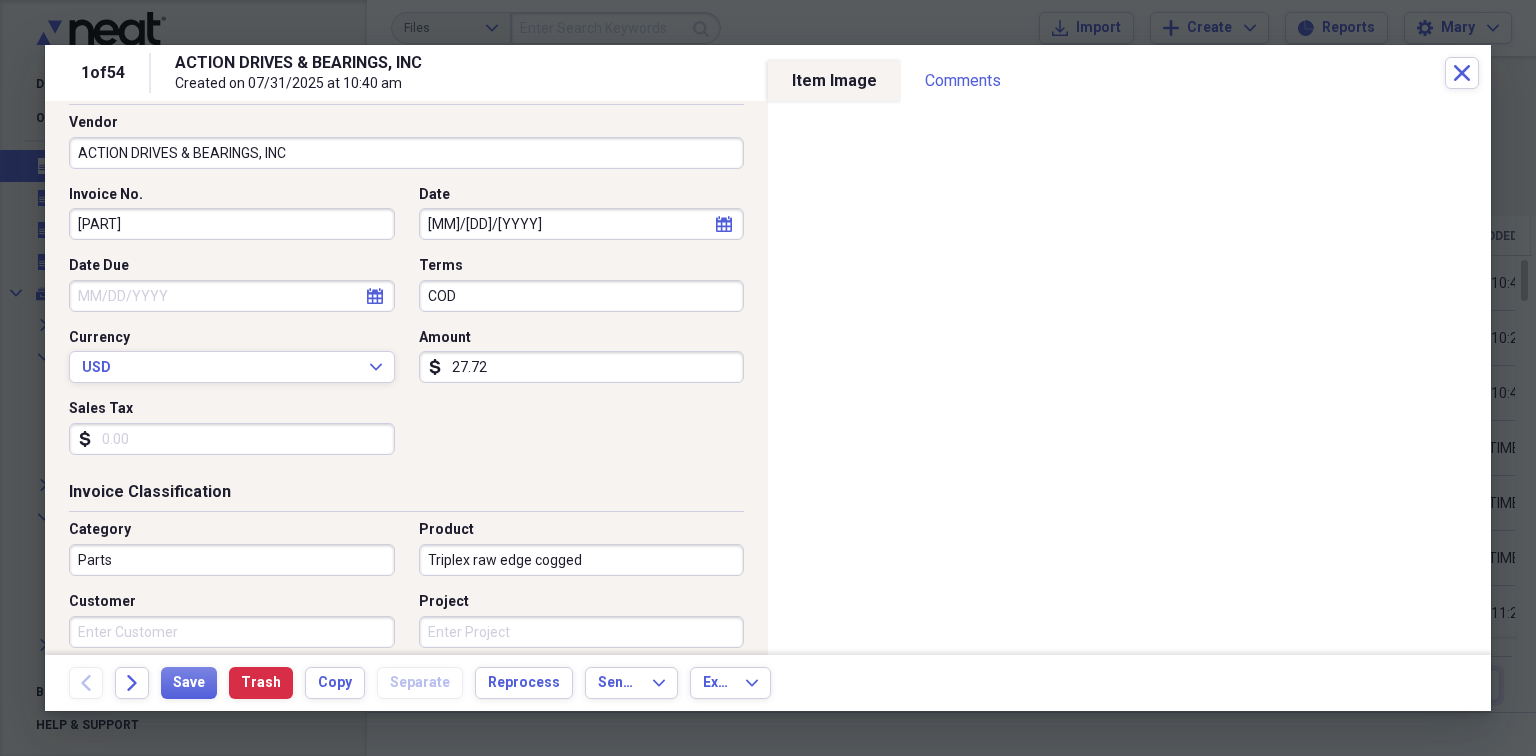 type on "Triplex raw edge cogged" 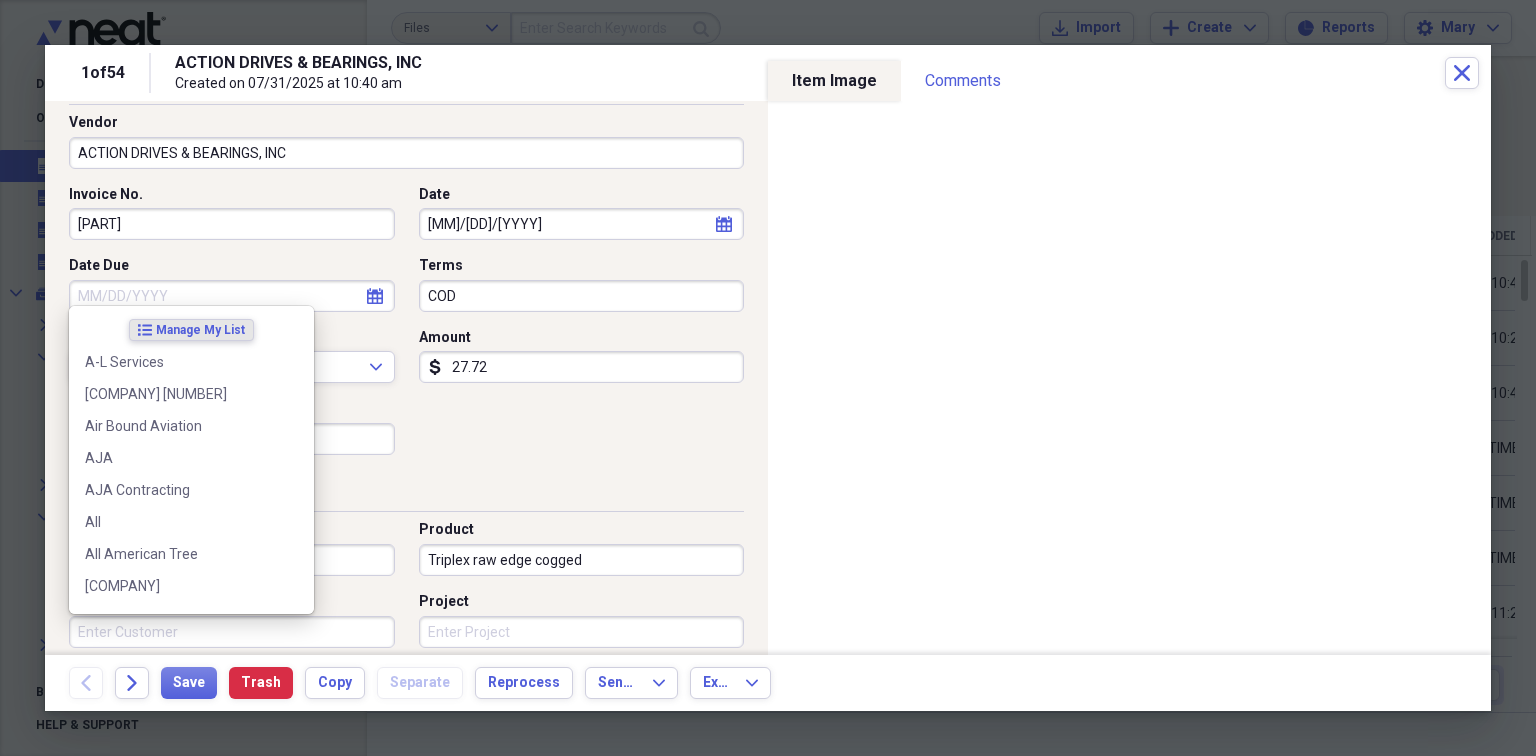 click on "Customer" at bounding box center (232, 632) 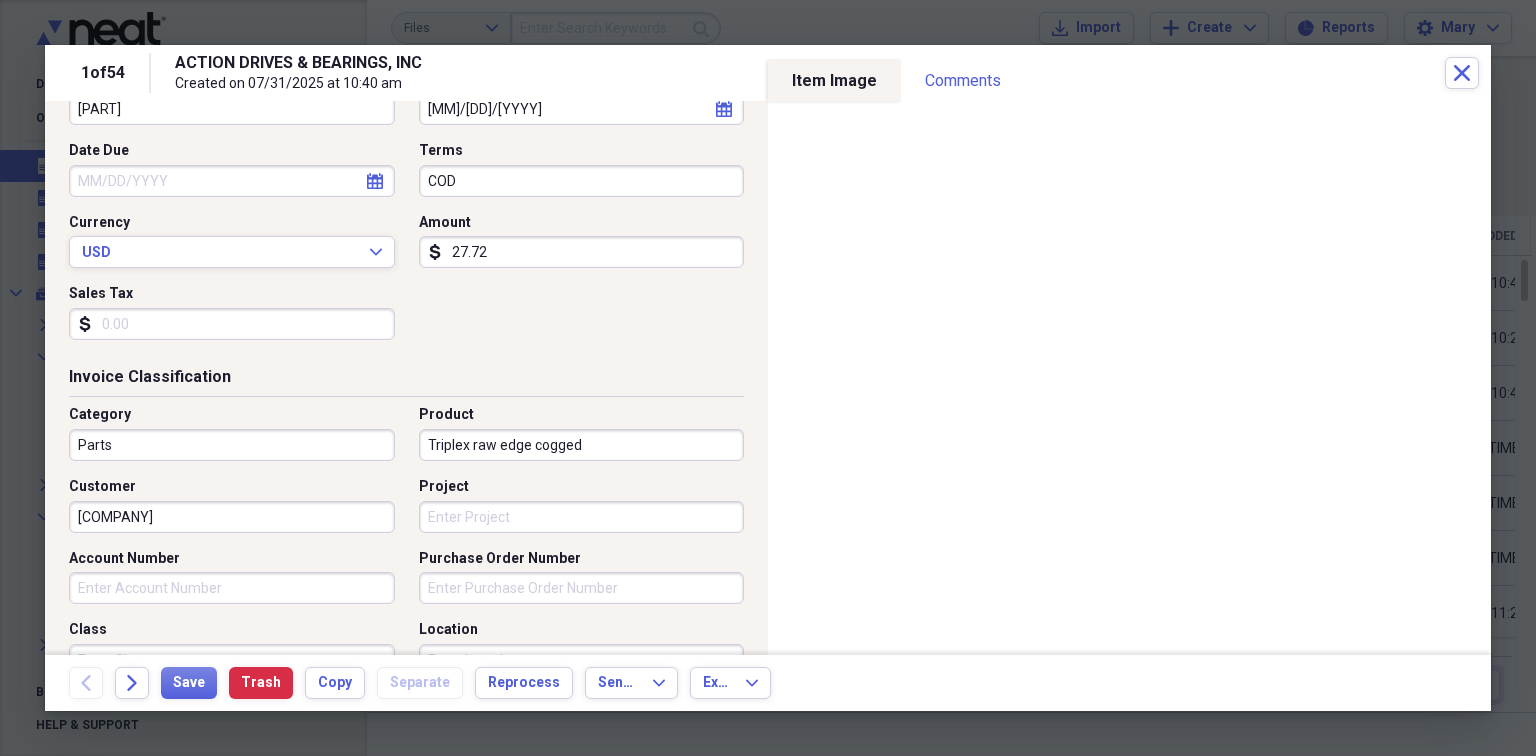scroll, scrollTop: 266, scrollLeft: 0, axis: vertical 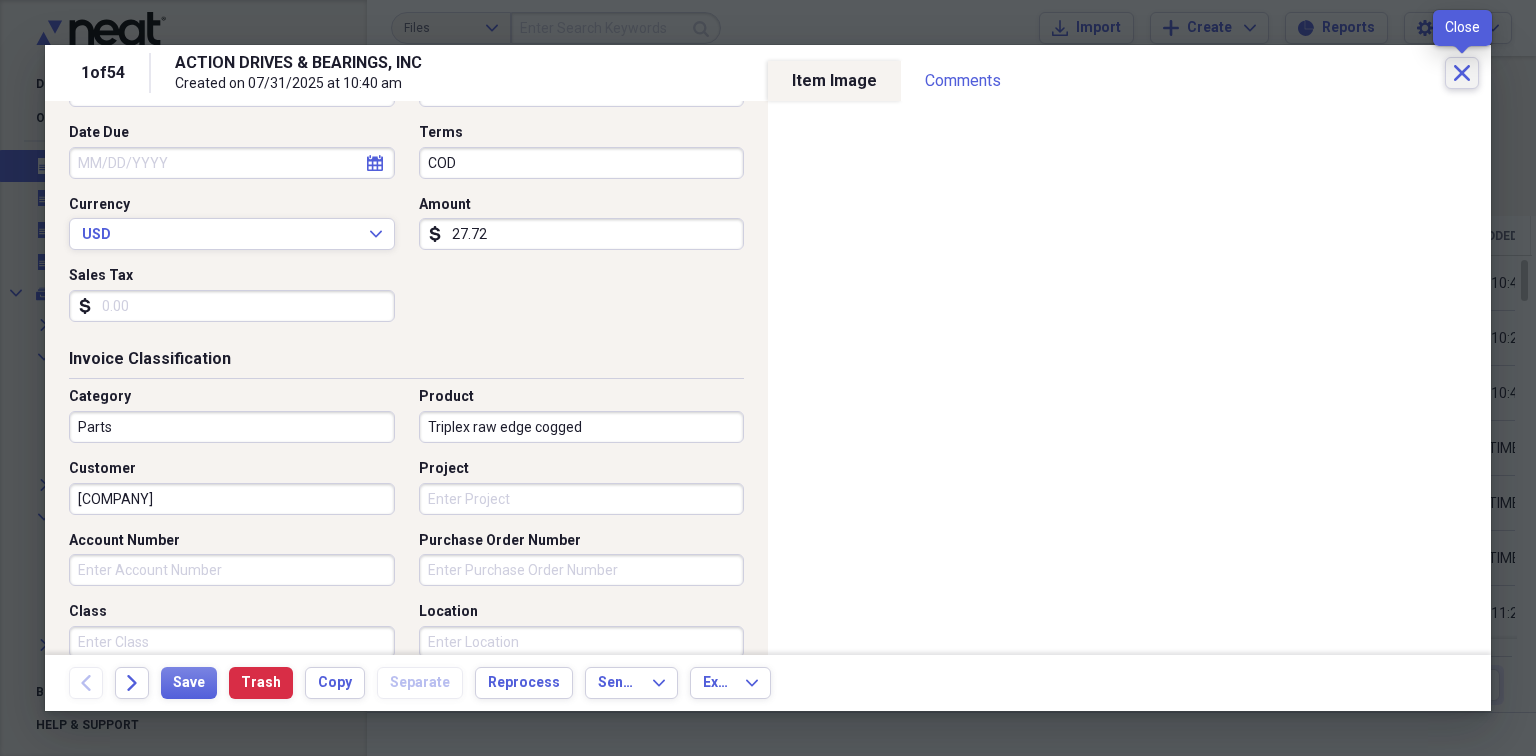 type on "[COMPANY]" 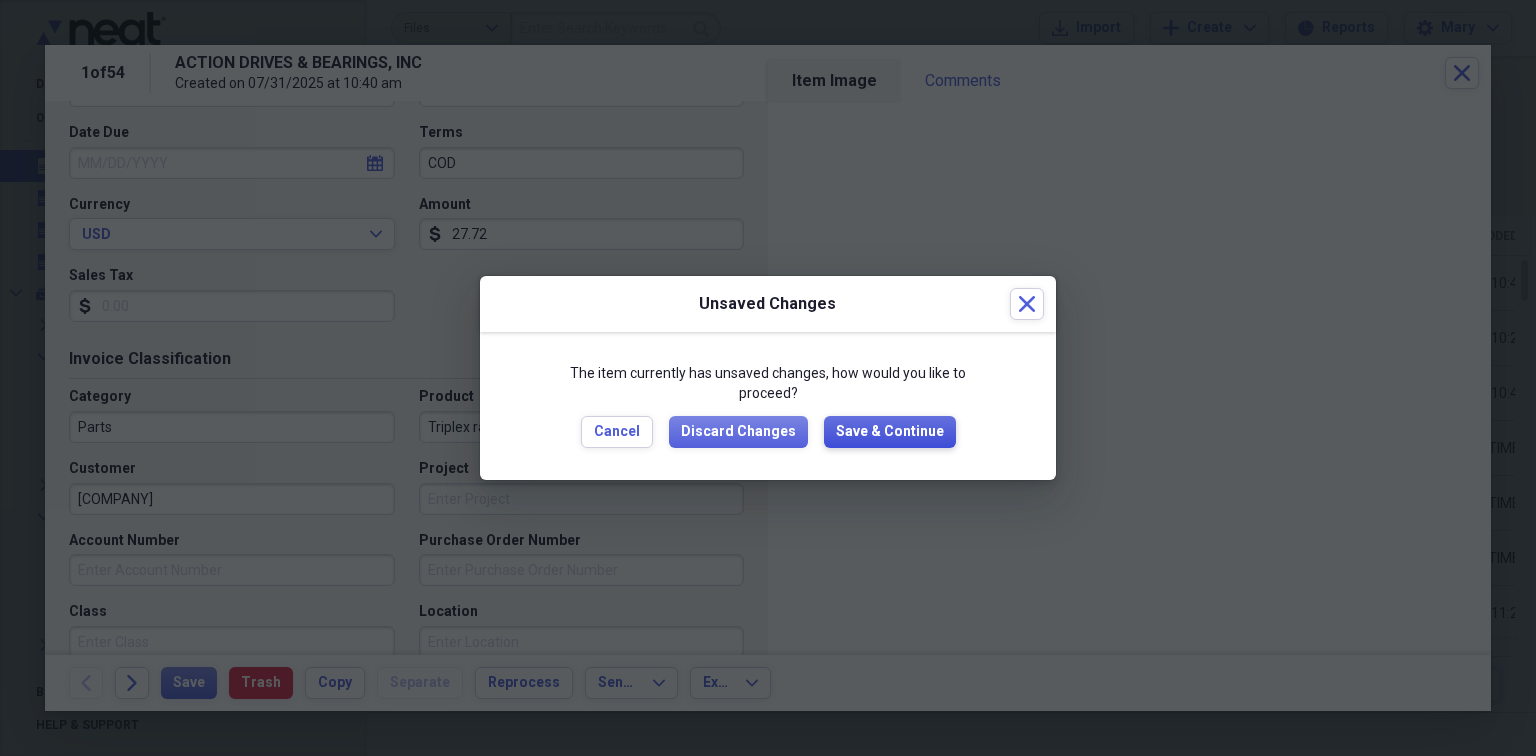 click on "Save & Continue" at bounding box center (890, 432) 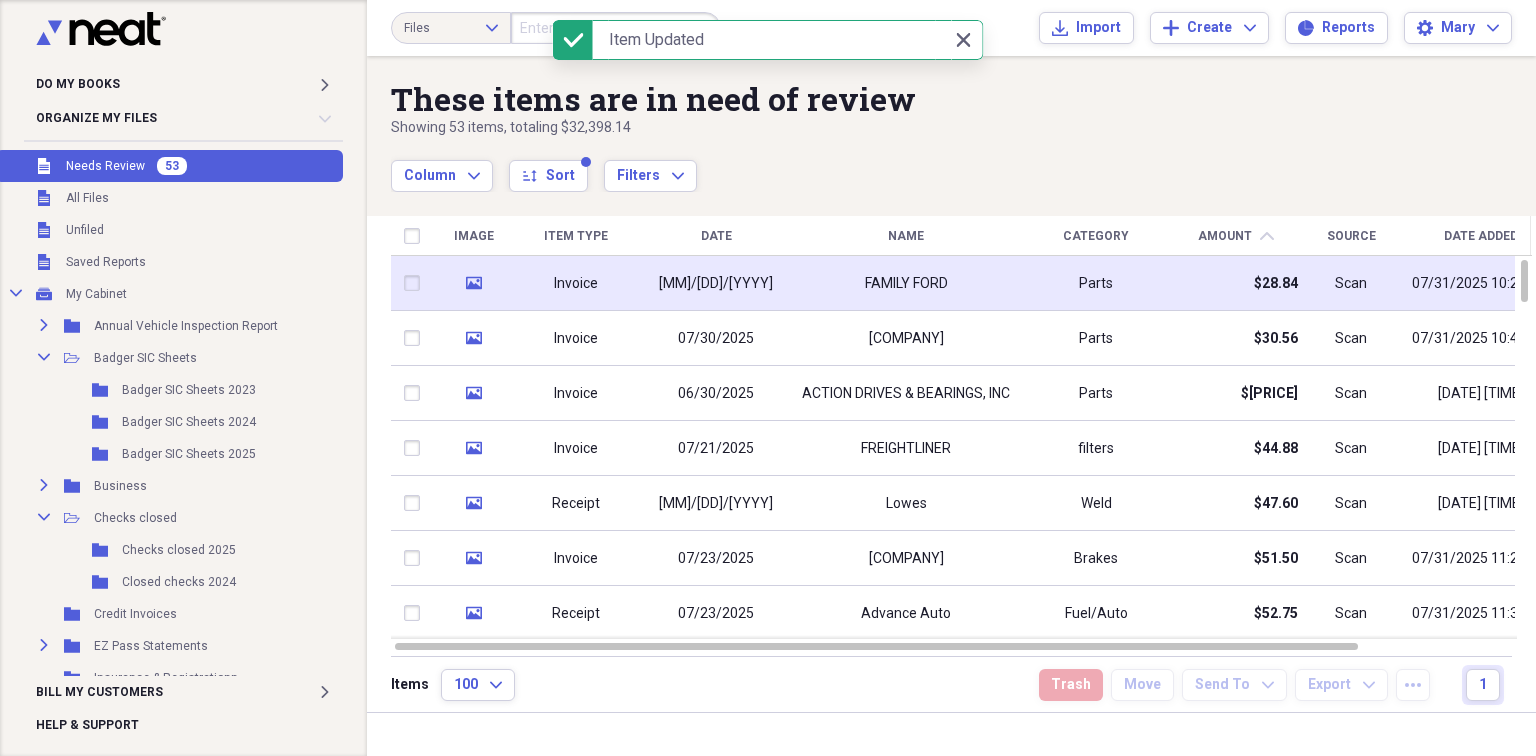click on "FAMILY FORD" at bounding box center (906, 283) 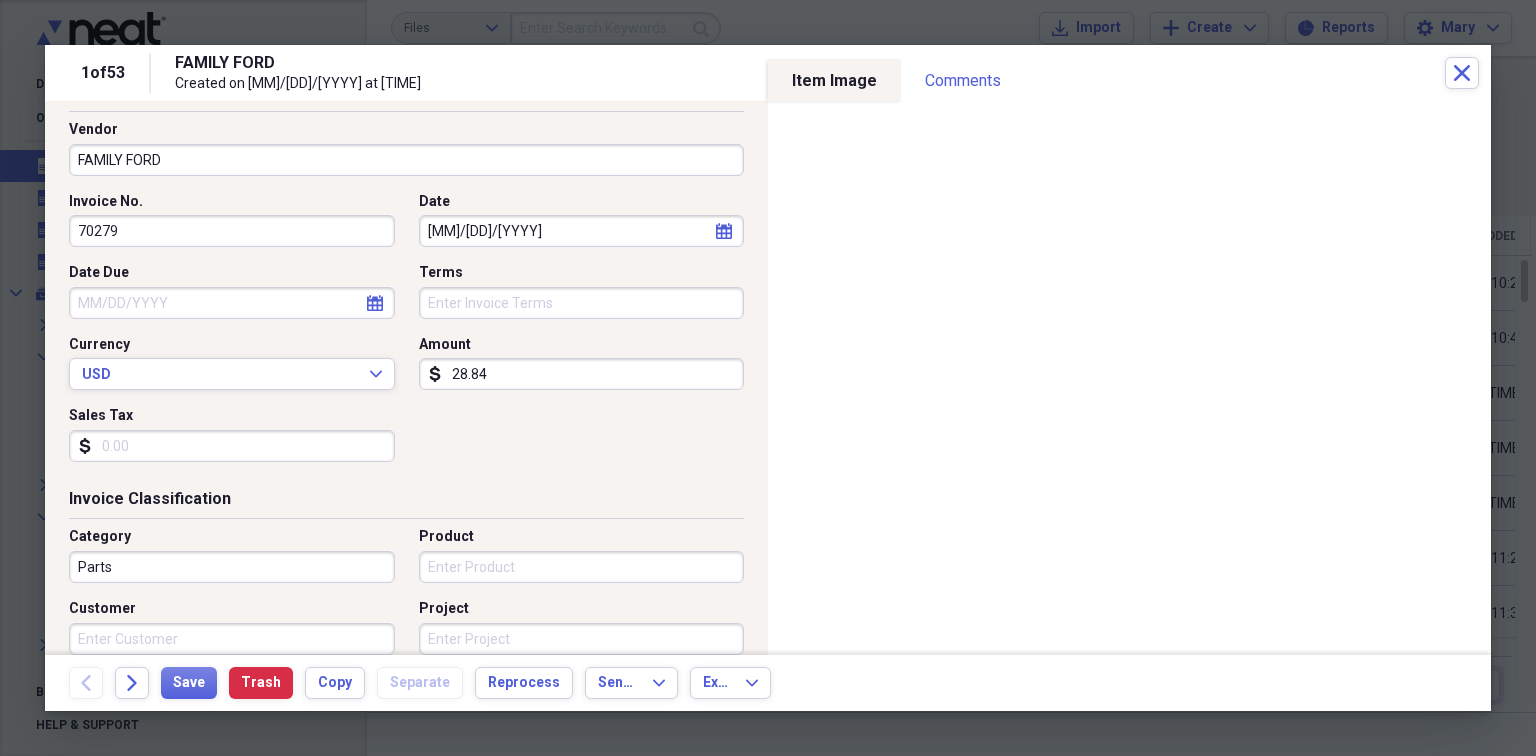 scroll, scrollTop: 133, scrollLeft: 0, axis: vertical 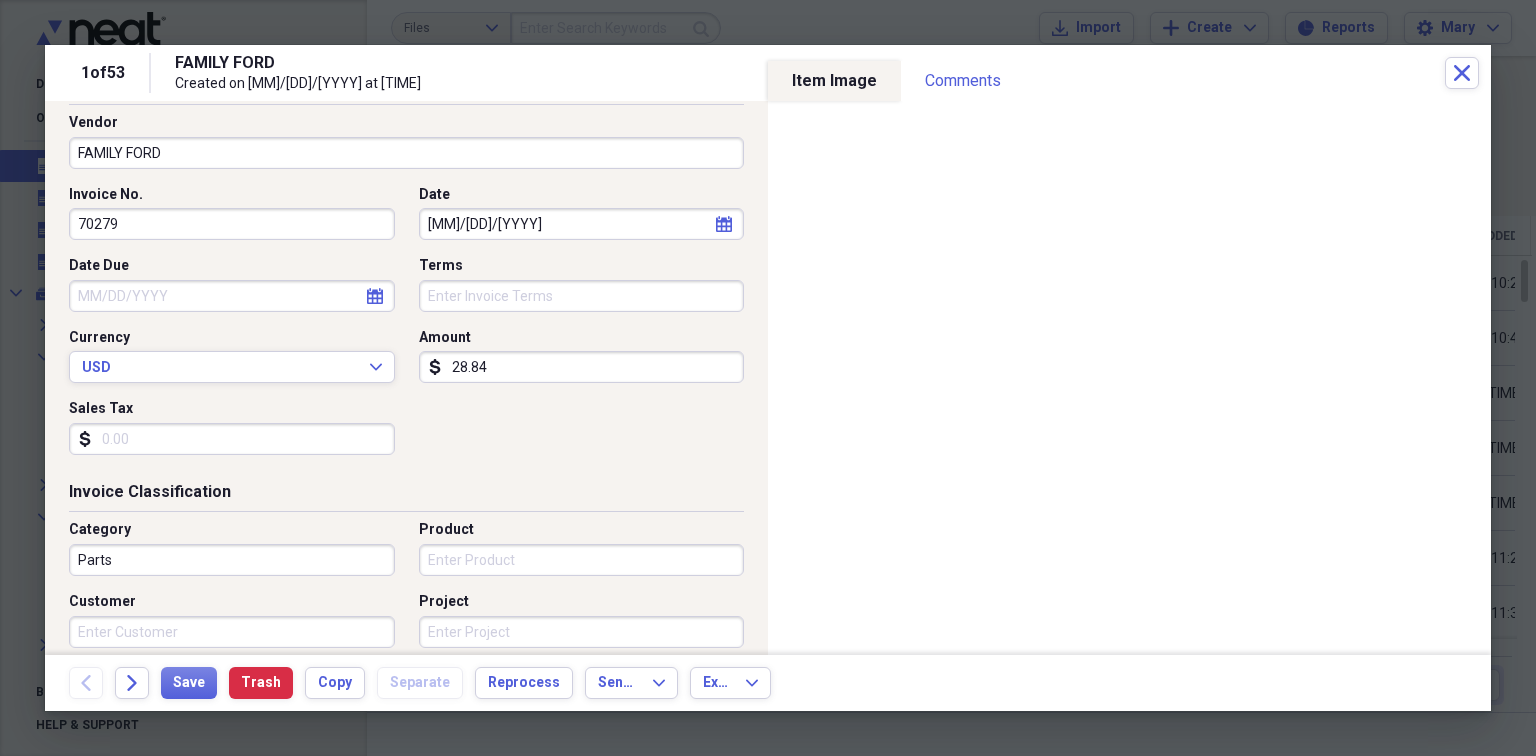 click on "Customer" at bounding box center (232, 632) 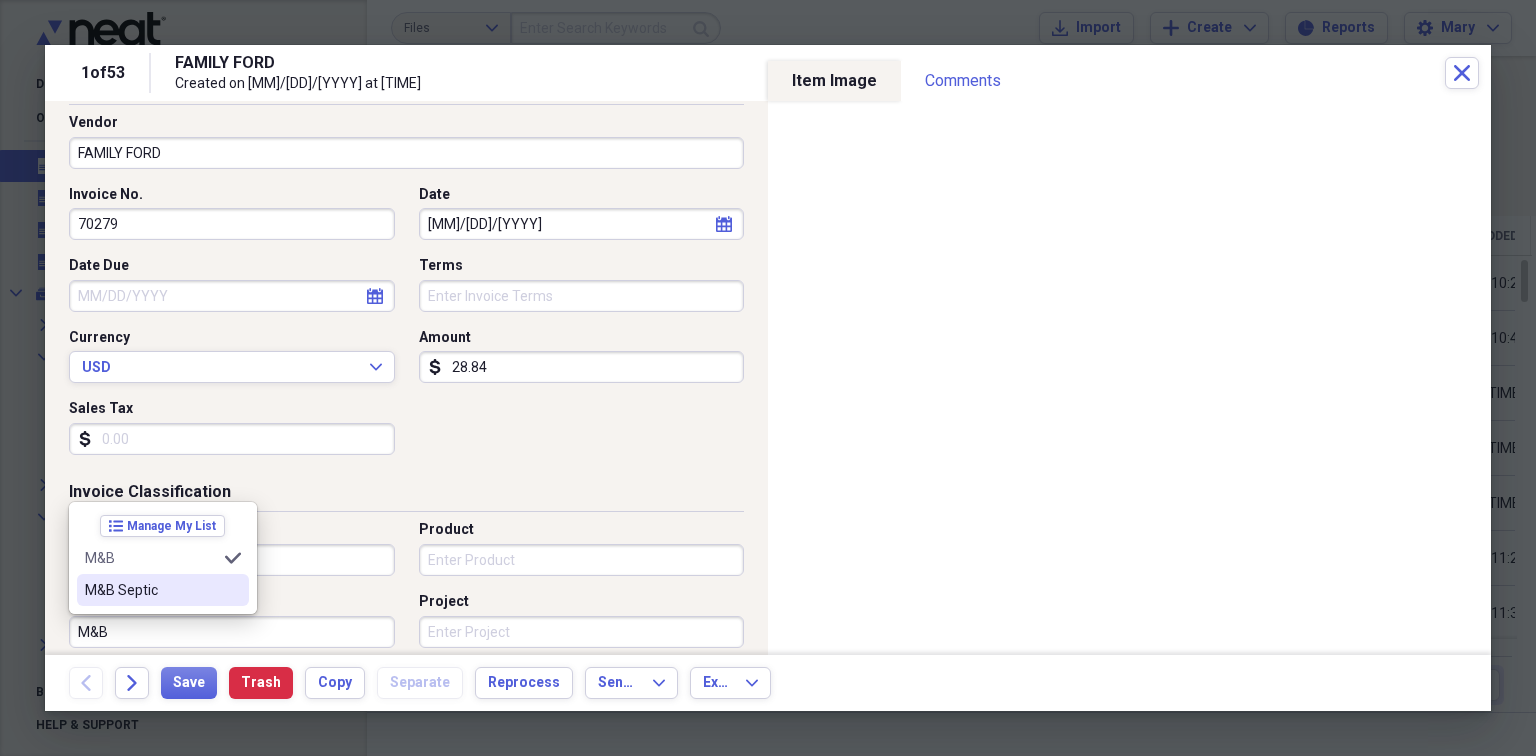 click on "M&B Septic" at bounding box center (163, 590) 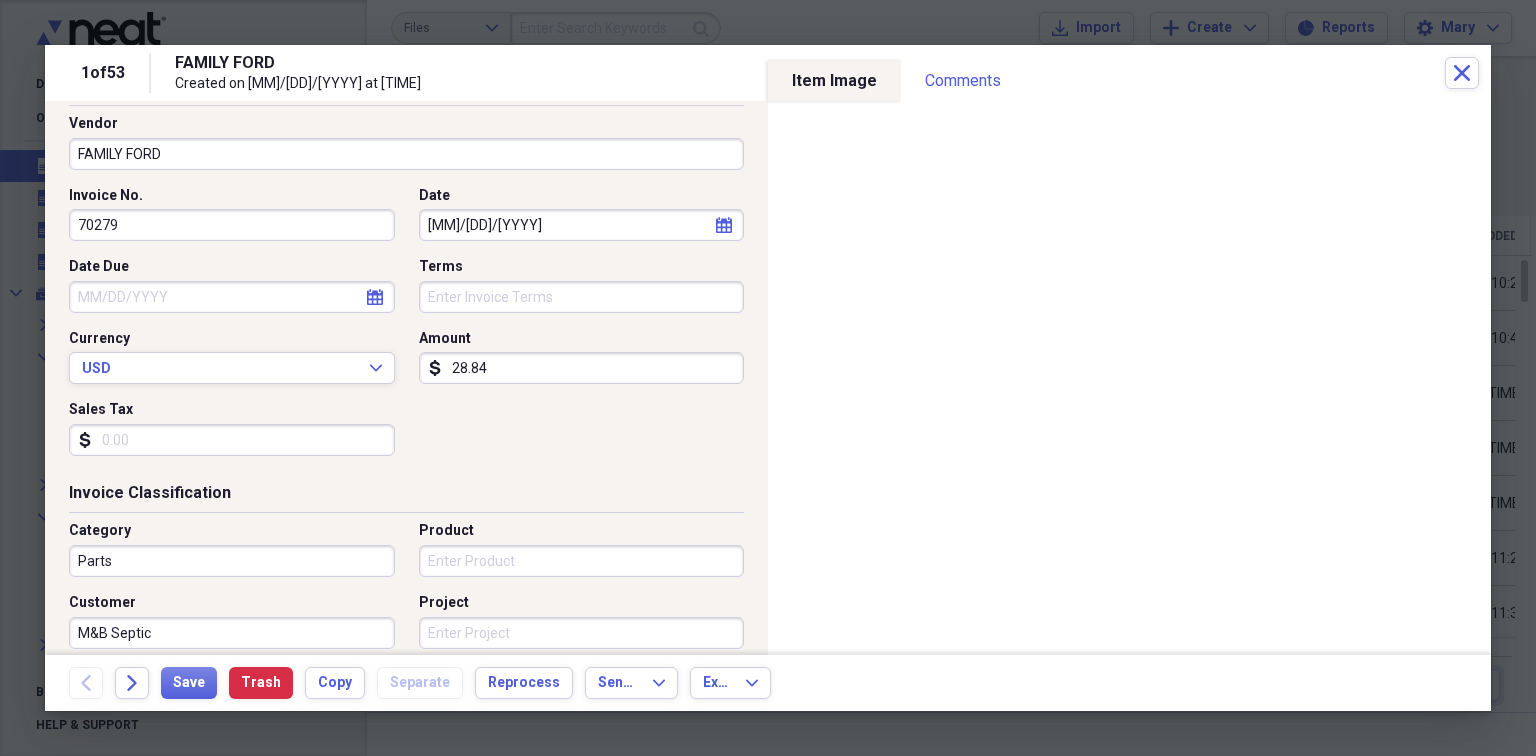 scroll, scrollTop: 133, scrollLeft: 0, axis: vertical 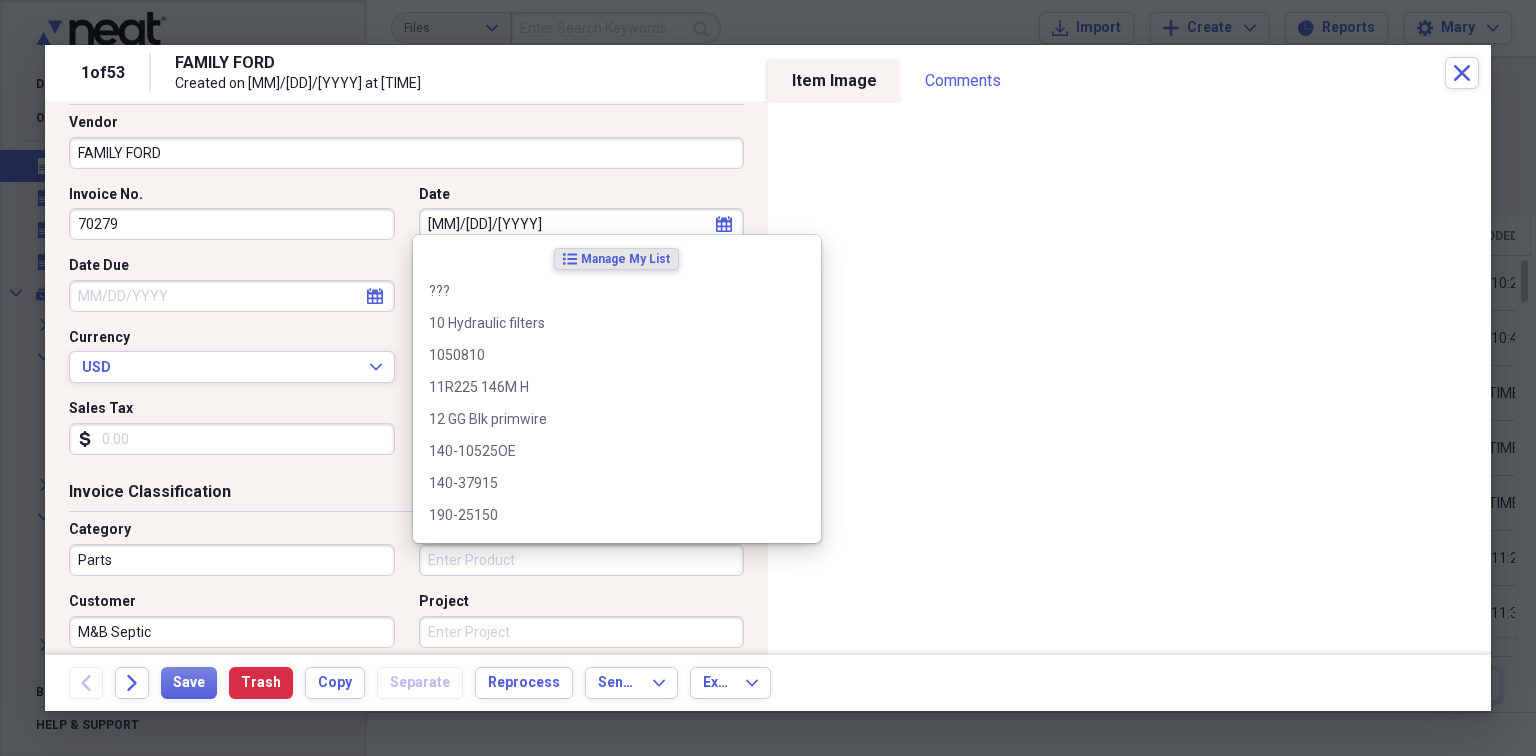 click on "Product" at bounding box center [582, 560] 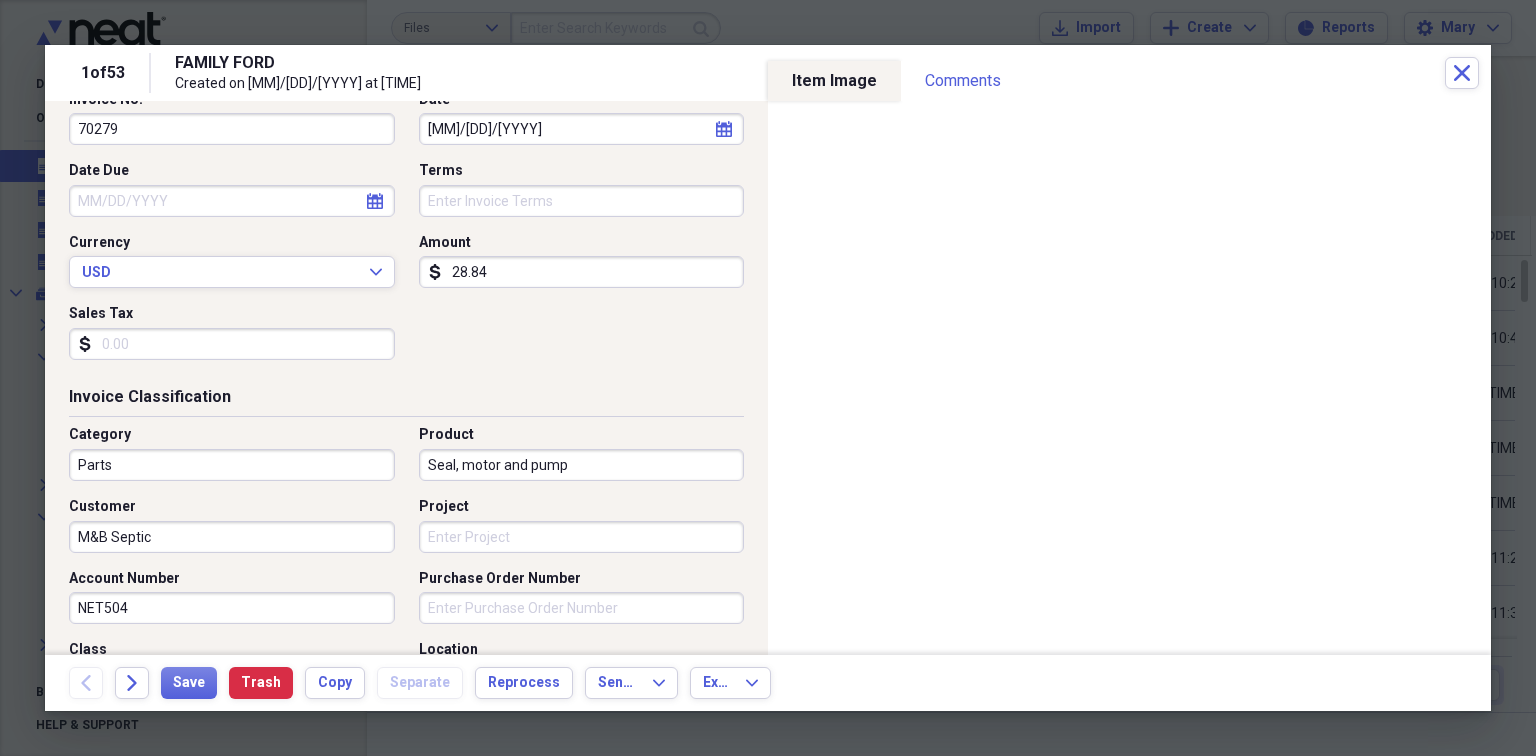 scroll, scrollTop: 303, scrollLeft: 0, axis: vertical 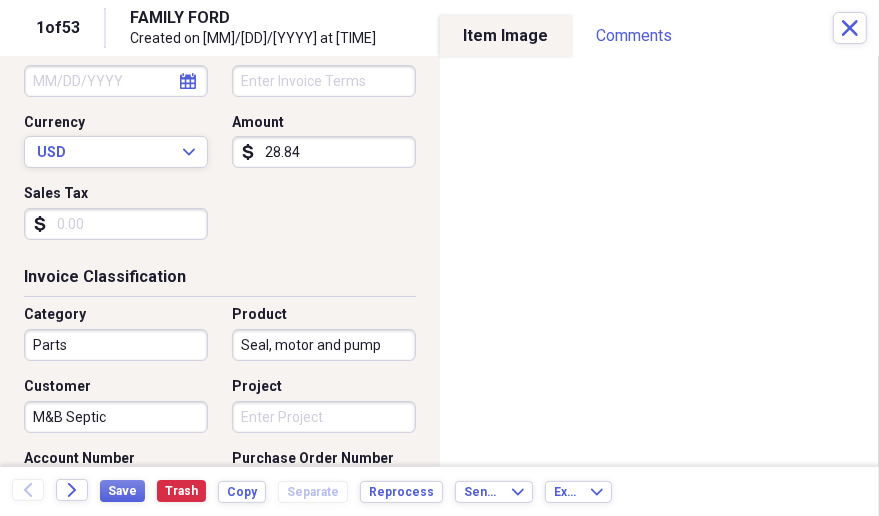 type on "Seal, motor and pump" 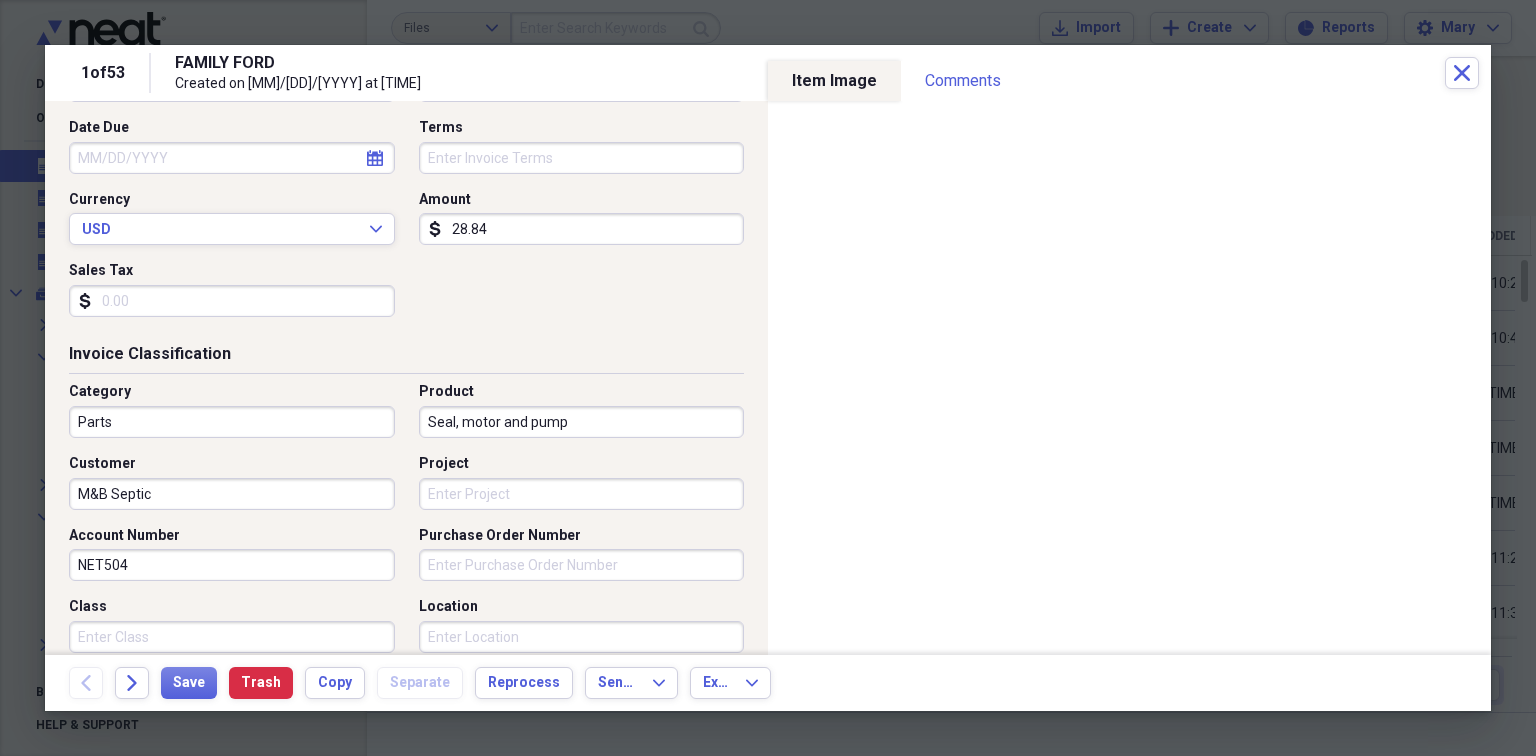 scroll, scrollTop: 236, scrollLeft: 0, axis: vertical 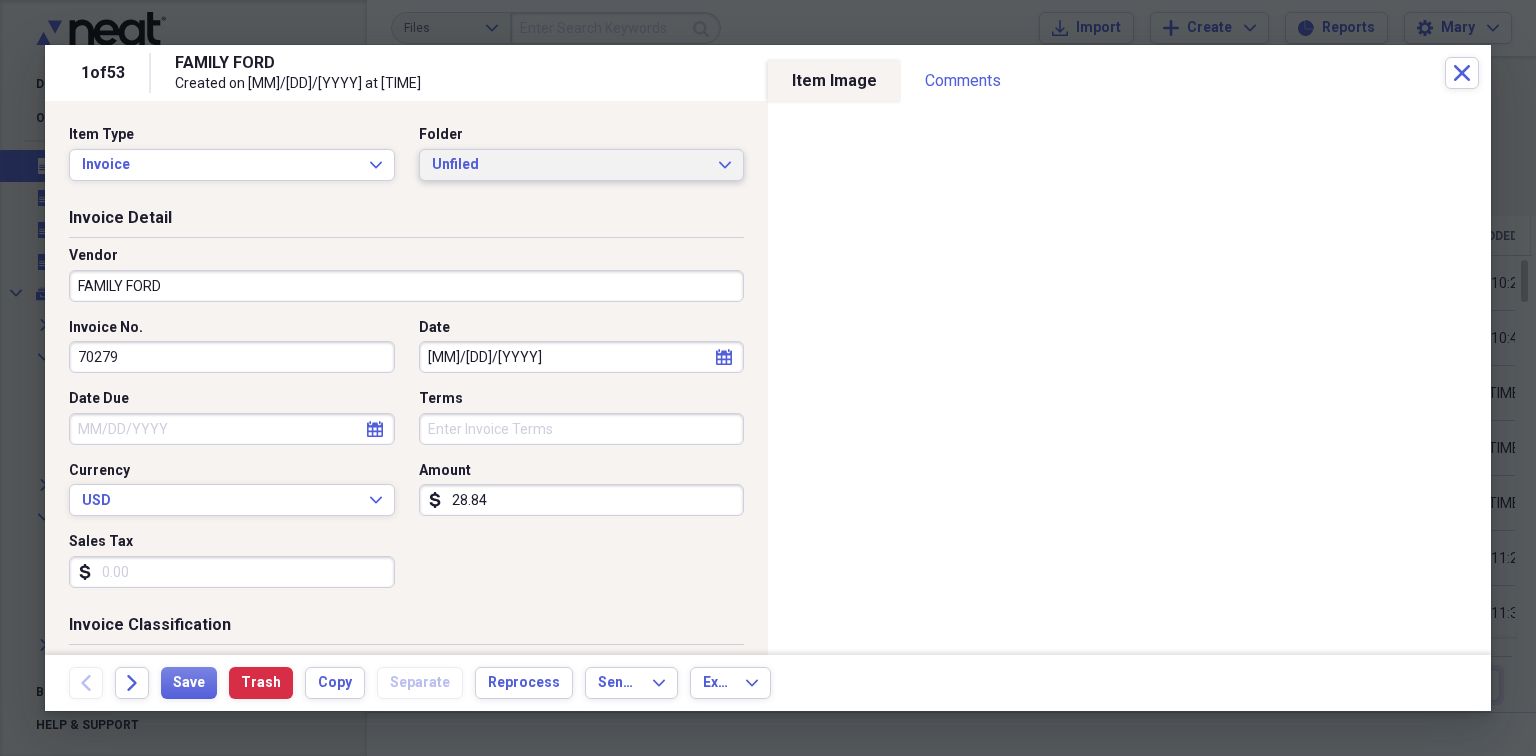 click on "Expand" 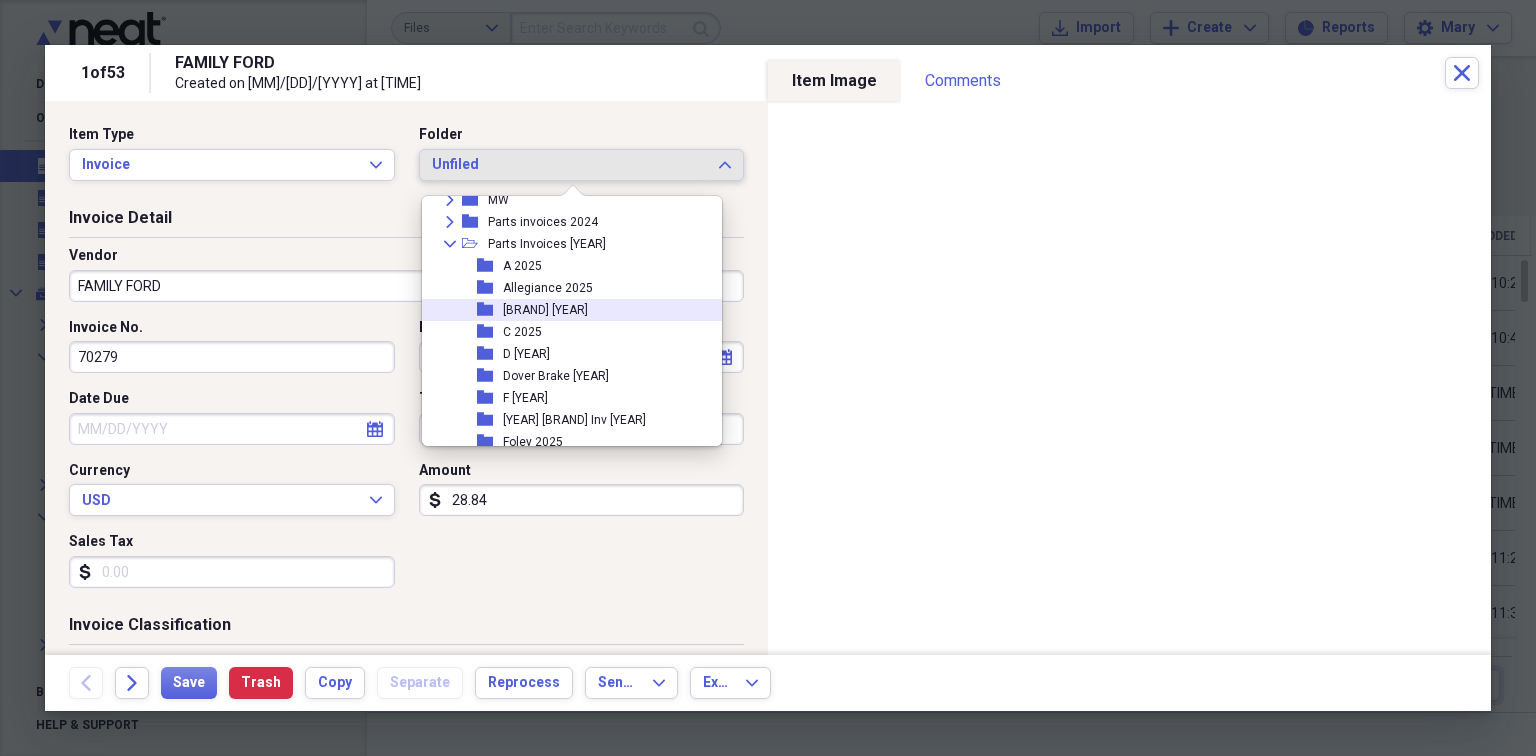 scroll, scrollTop: 266, scrollLeft: 0, axis: vertical 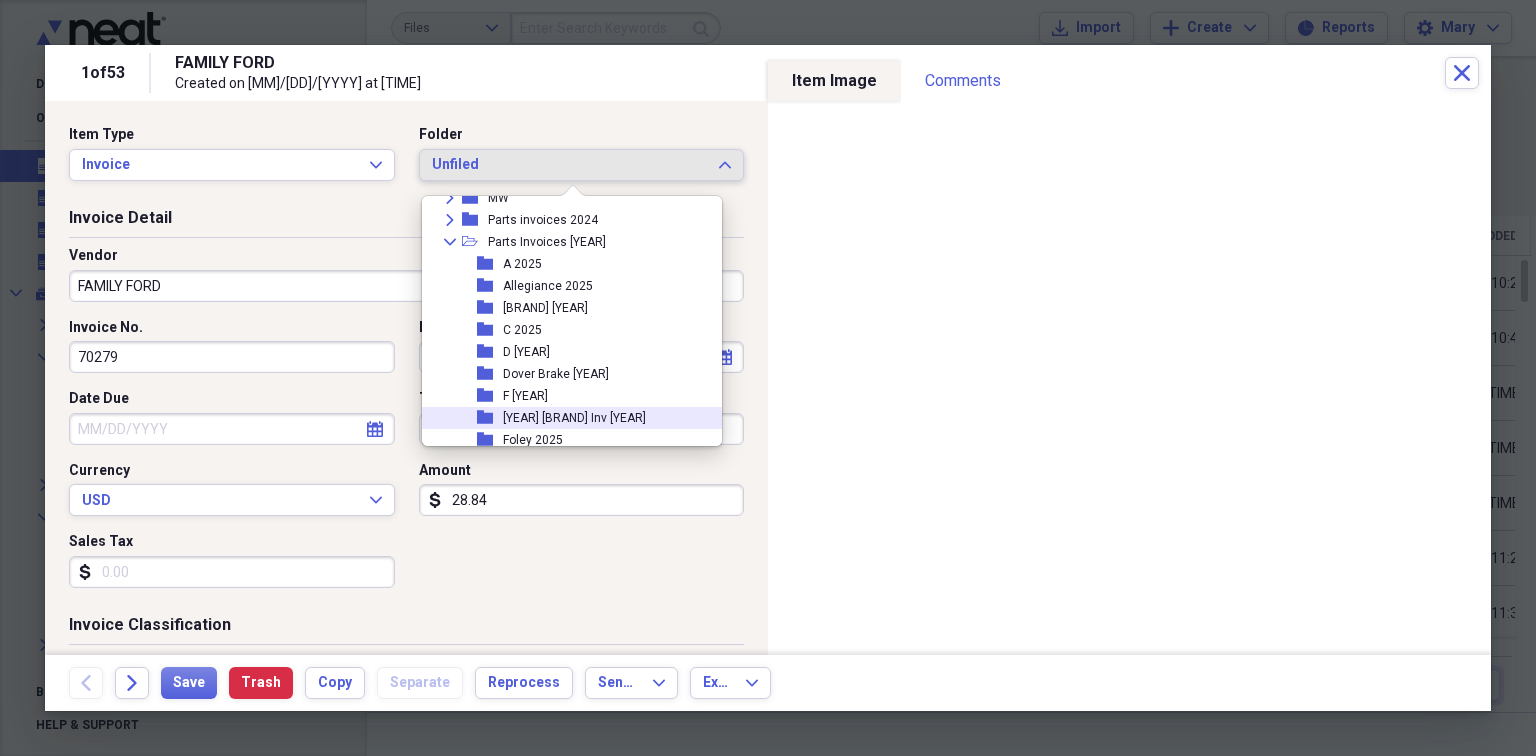 click on "[YEAR] [BRAND] Inv [YEAR]" at bounding box center (574, 418) 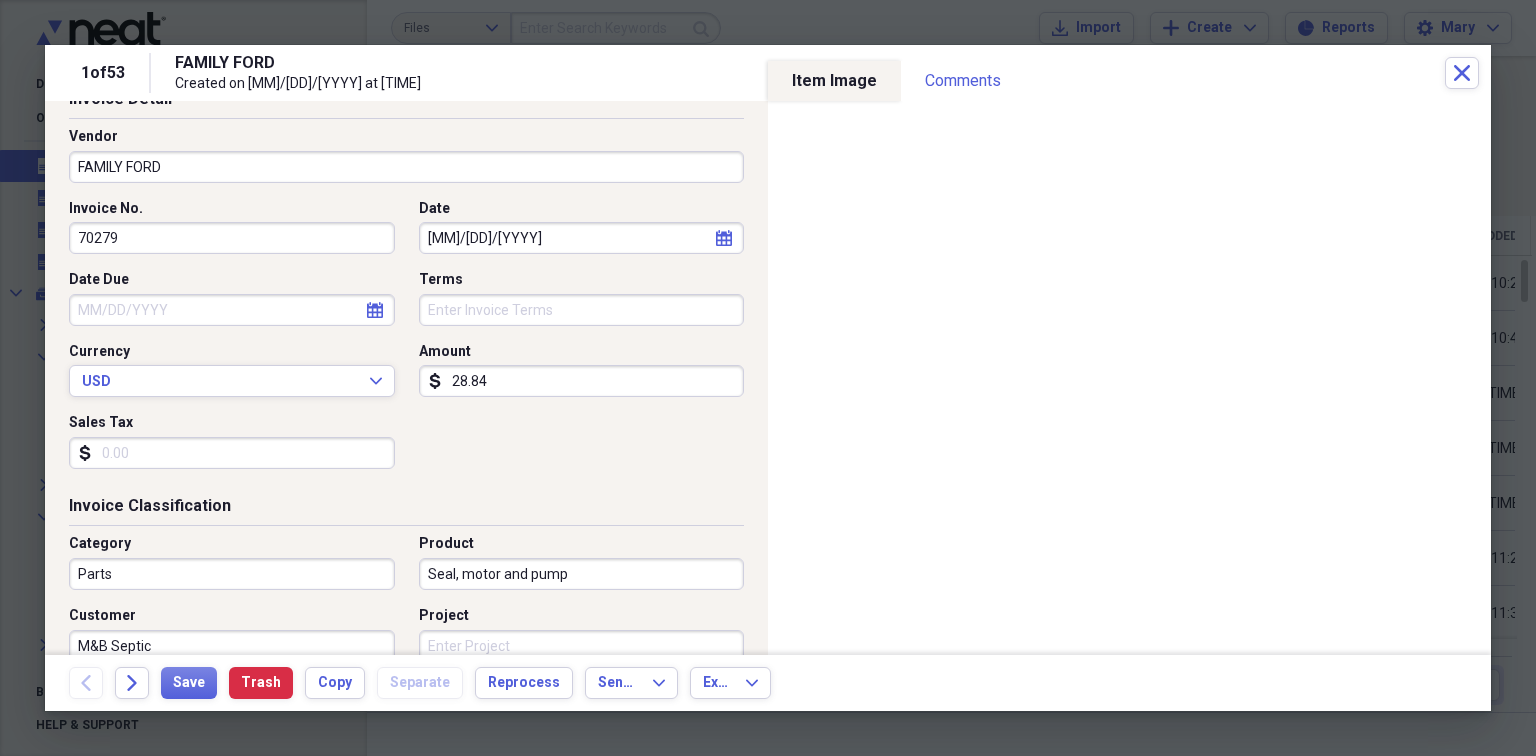 scroll, scrollTop: 133, scrollLeft: 0, axis: vertical 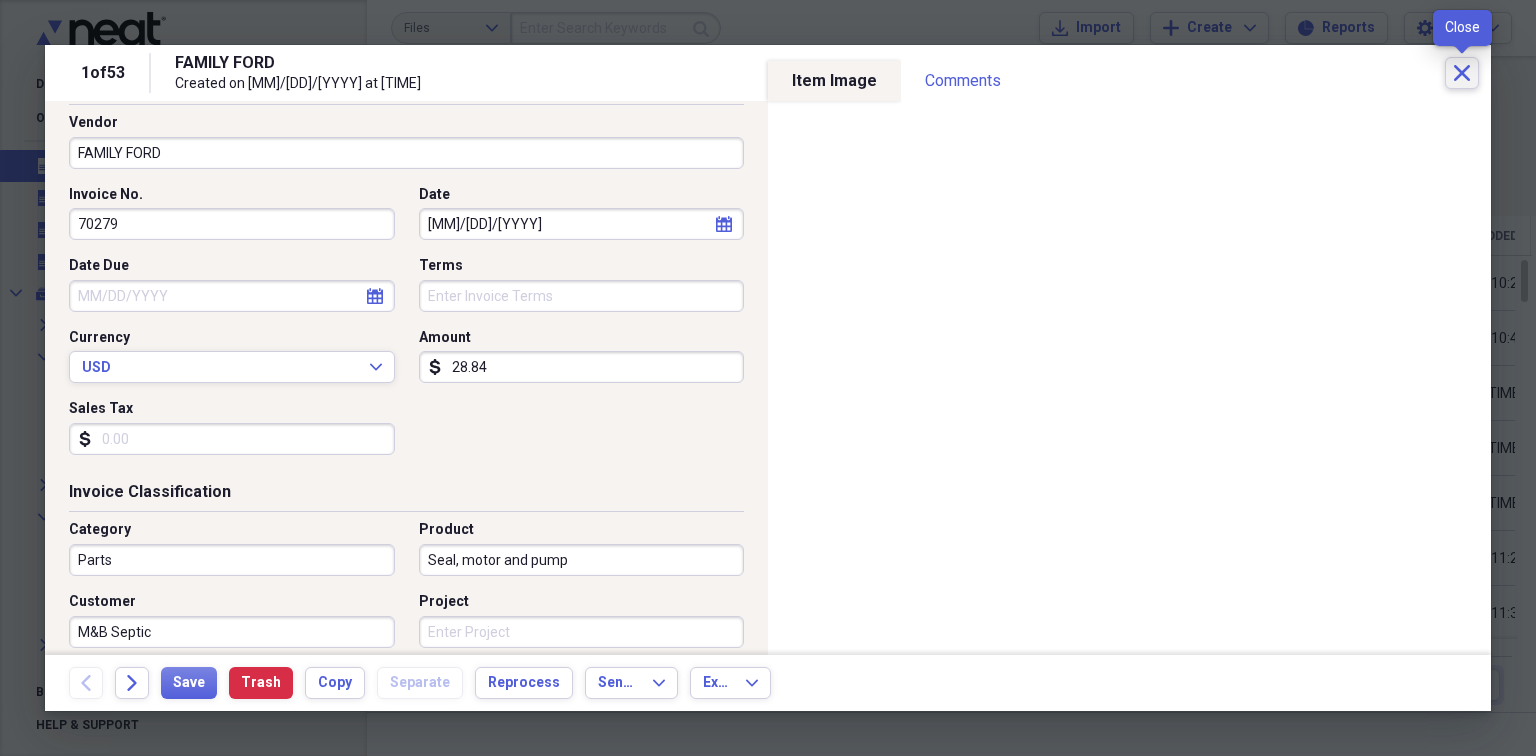 click on "Close" at bounding box center [1462, 73] 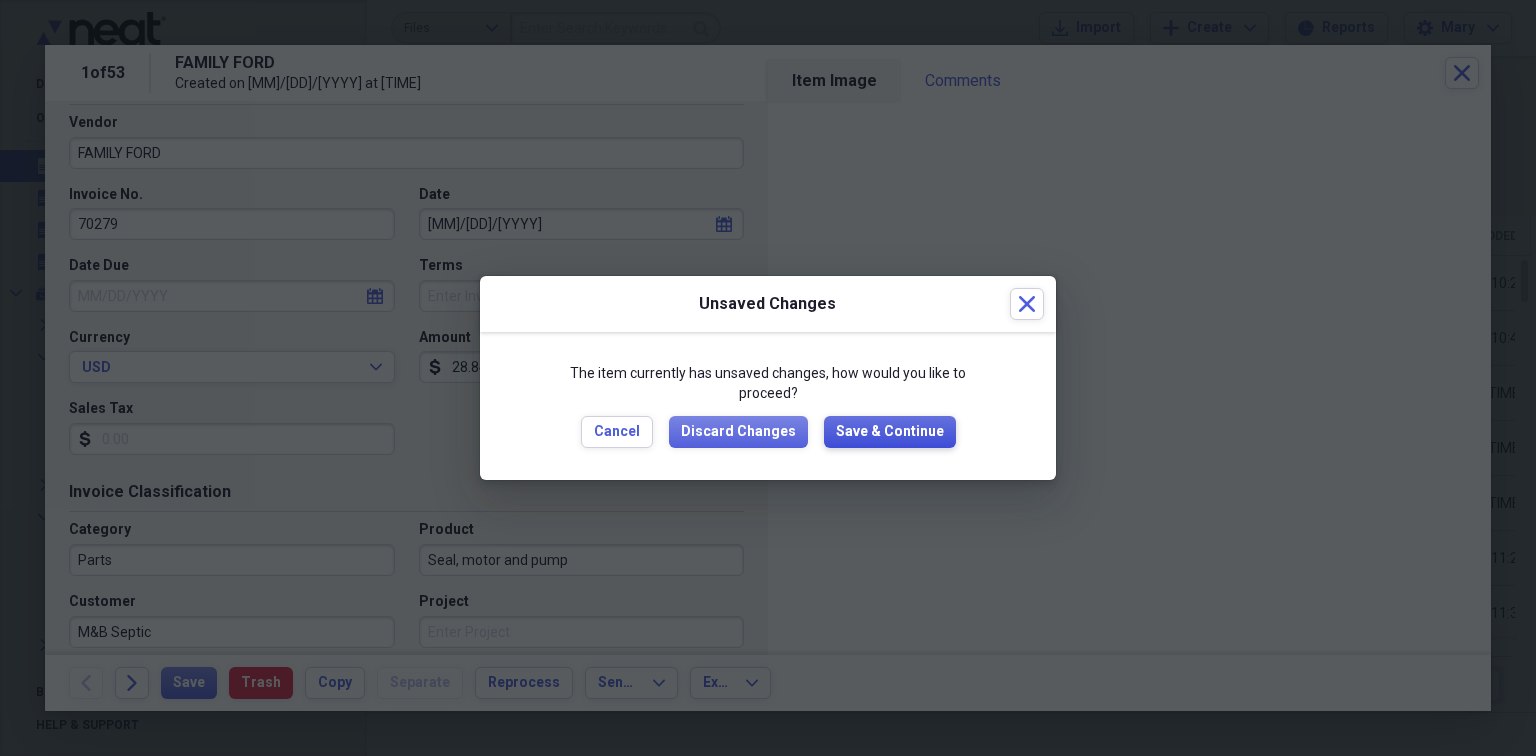 click on "Save & Continue" at bounding box center [890, 432] 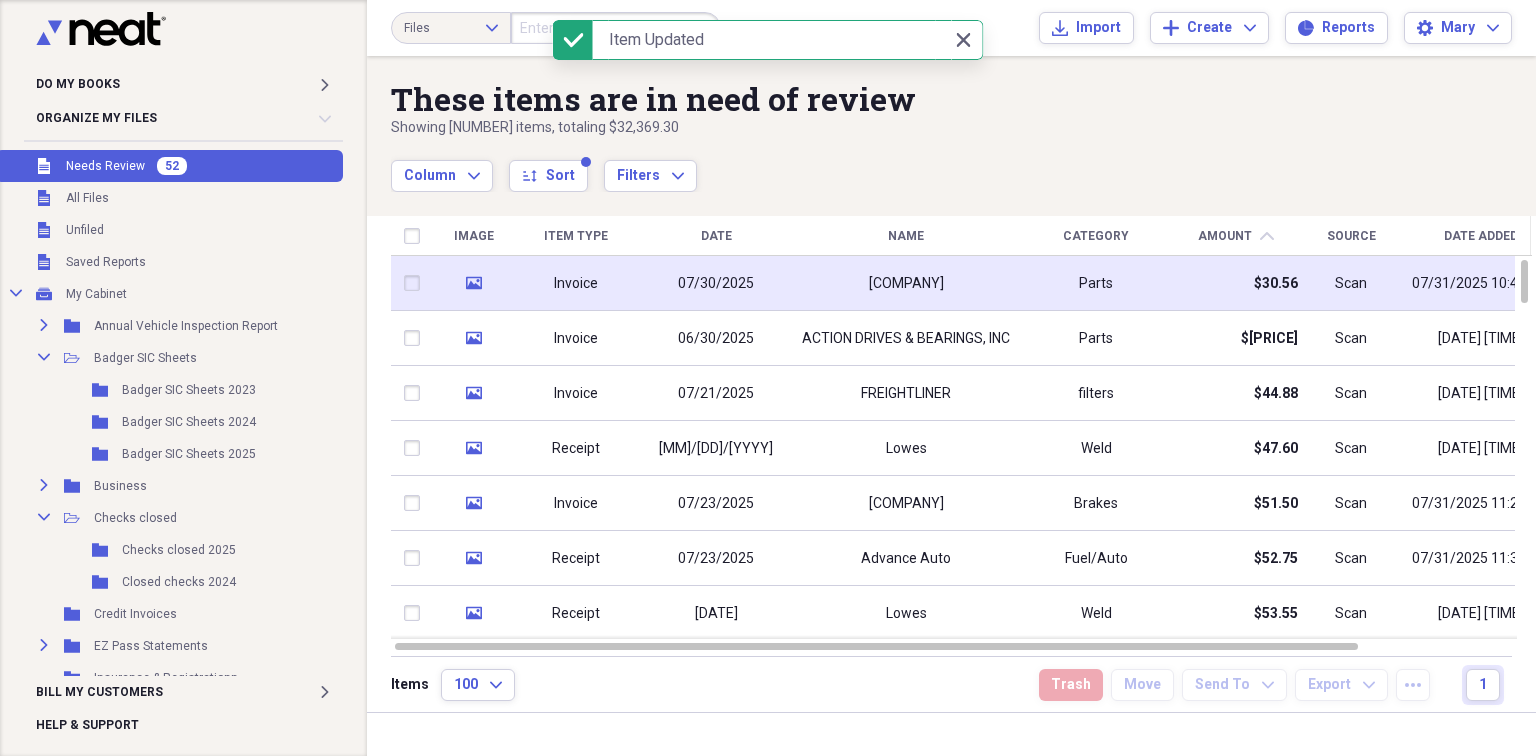 click on "[COMPANY]" at bounding box center [906, 284] 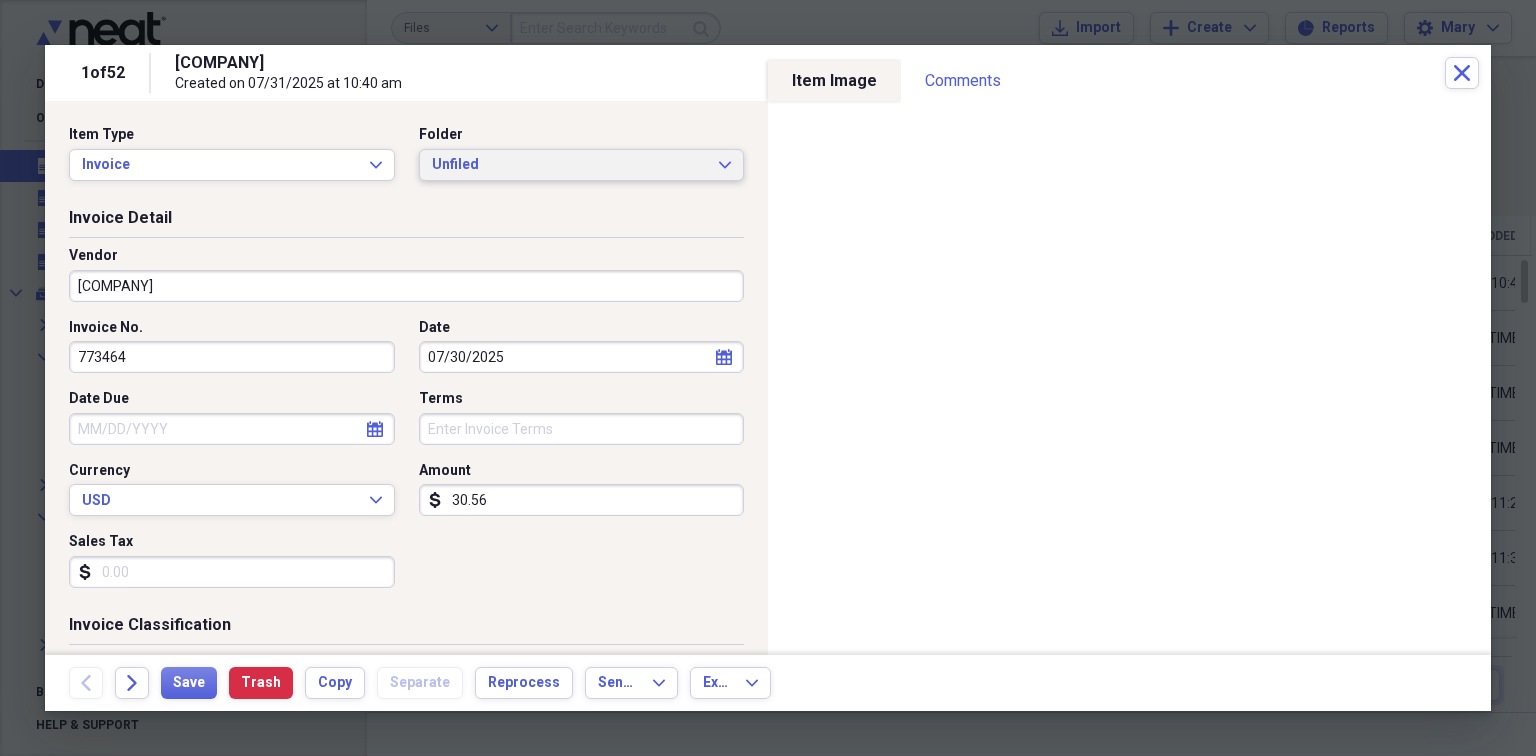 click on "Unfiled Expand" at bounding box center (582, 165) 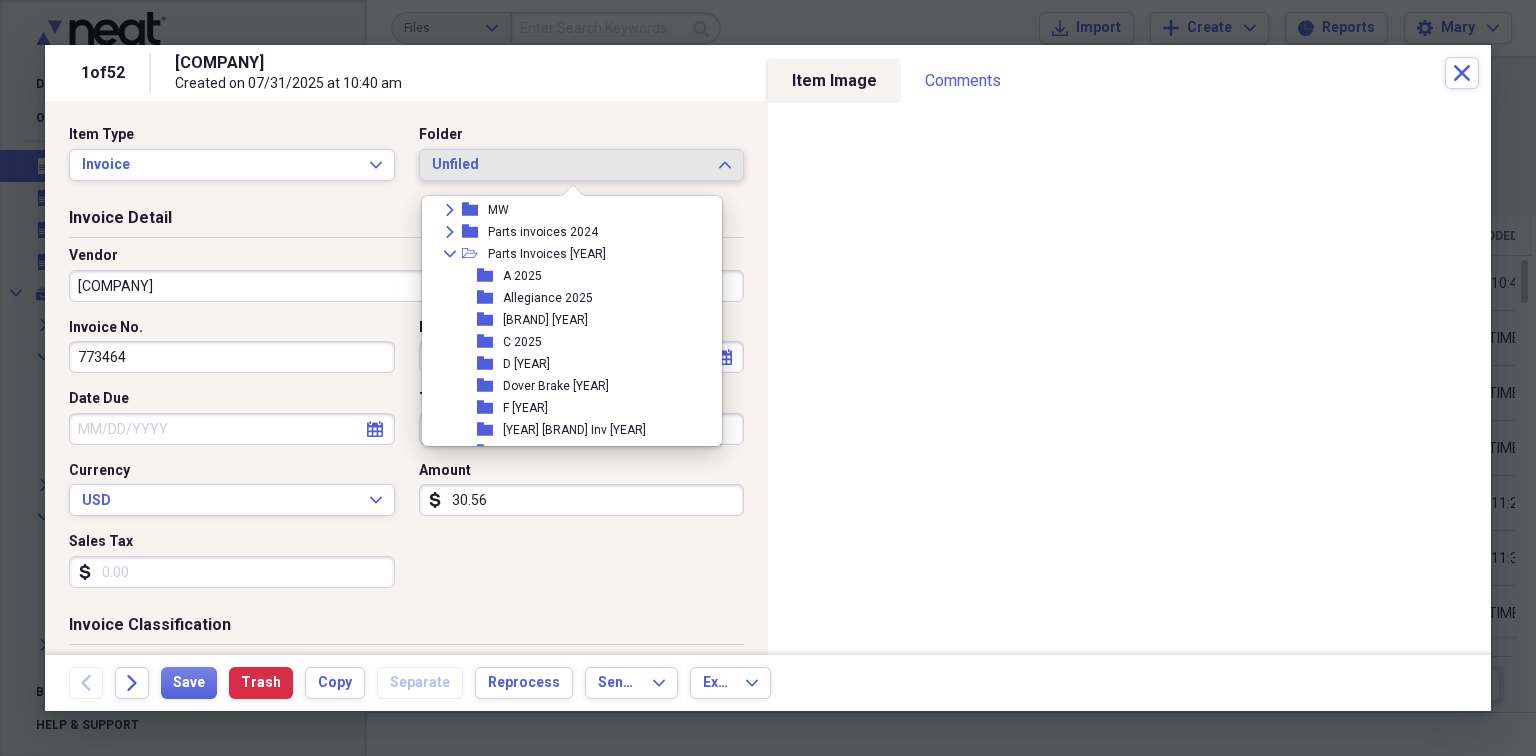 scroll, scrollTop: 266, scrollLeft: 0, axis: vertical 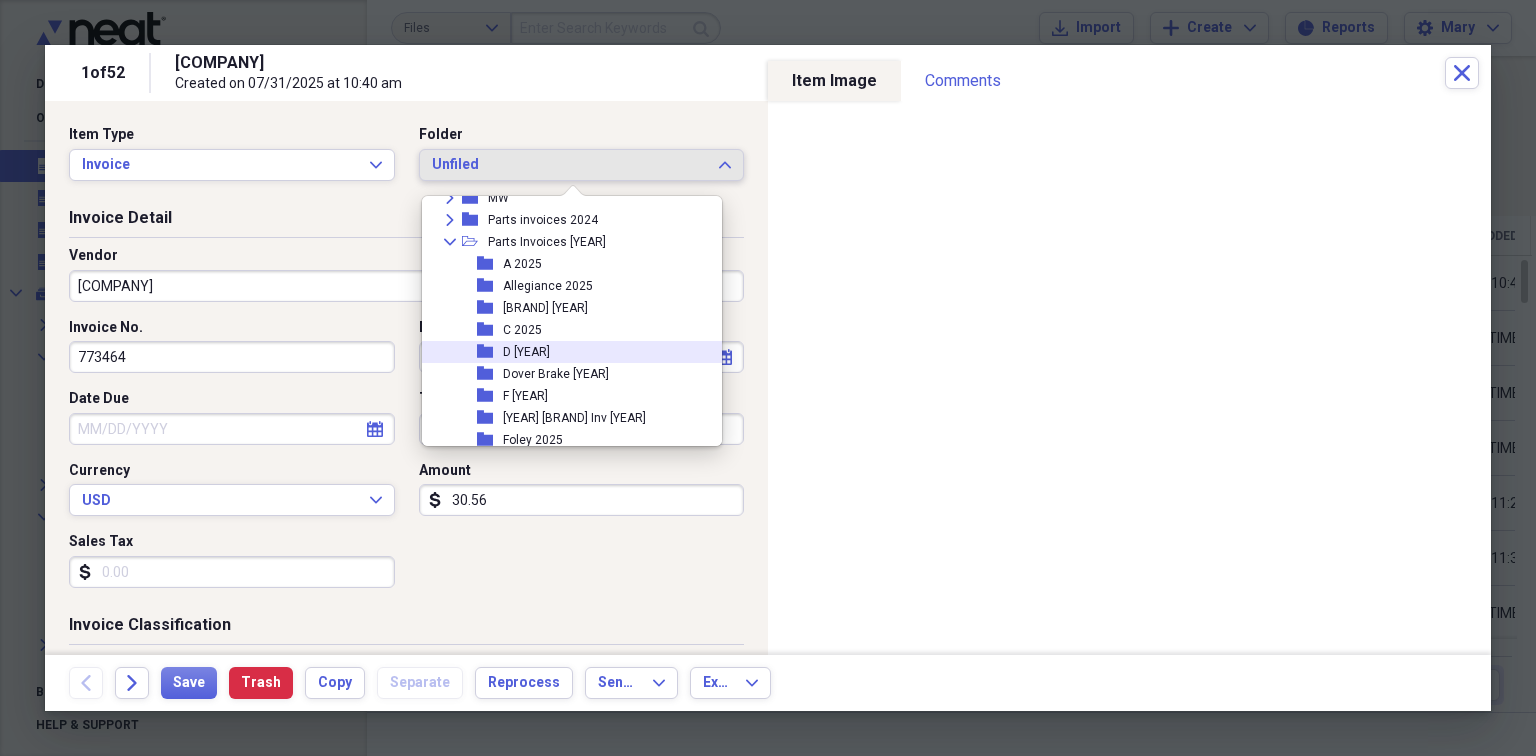click on "D [YEAR]" at bounding box center (526, 352) 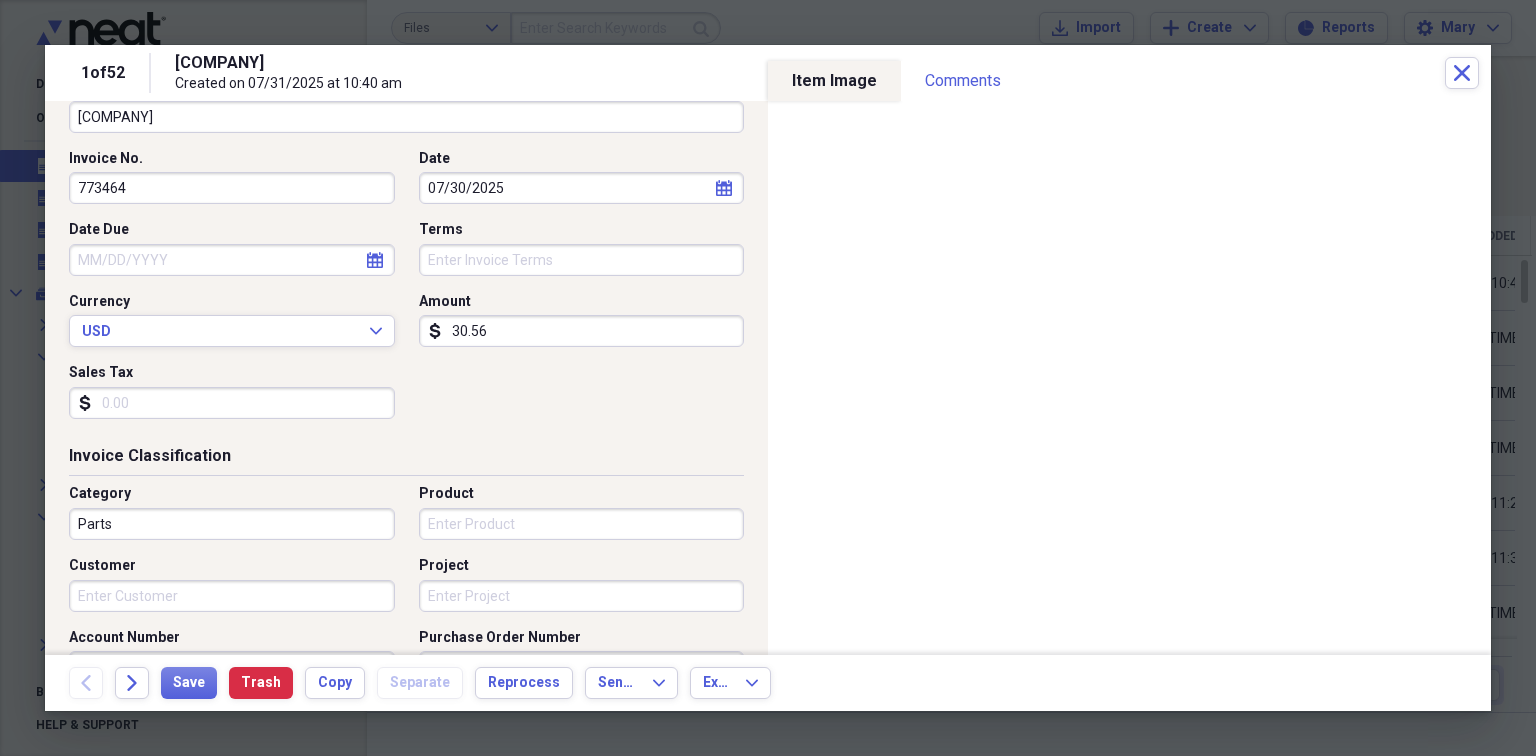 scroll, scrollTop: 200, scrollLeft: 0, axis: vertical 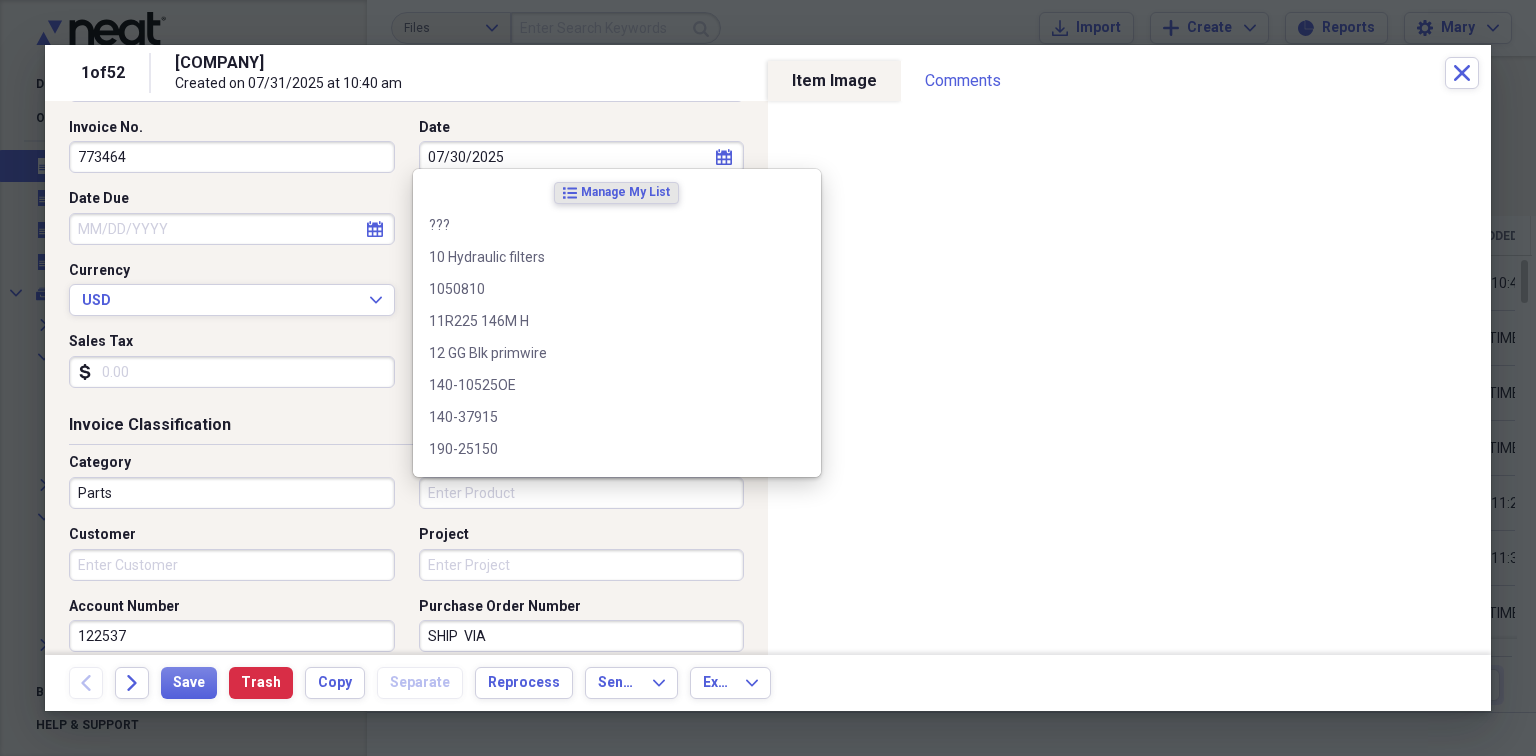 click on "Product" at bounding box center (582, 493) 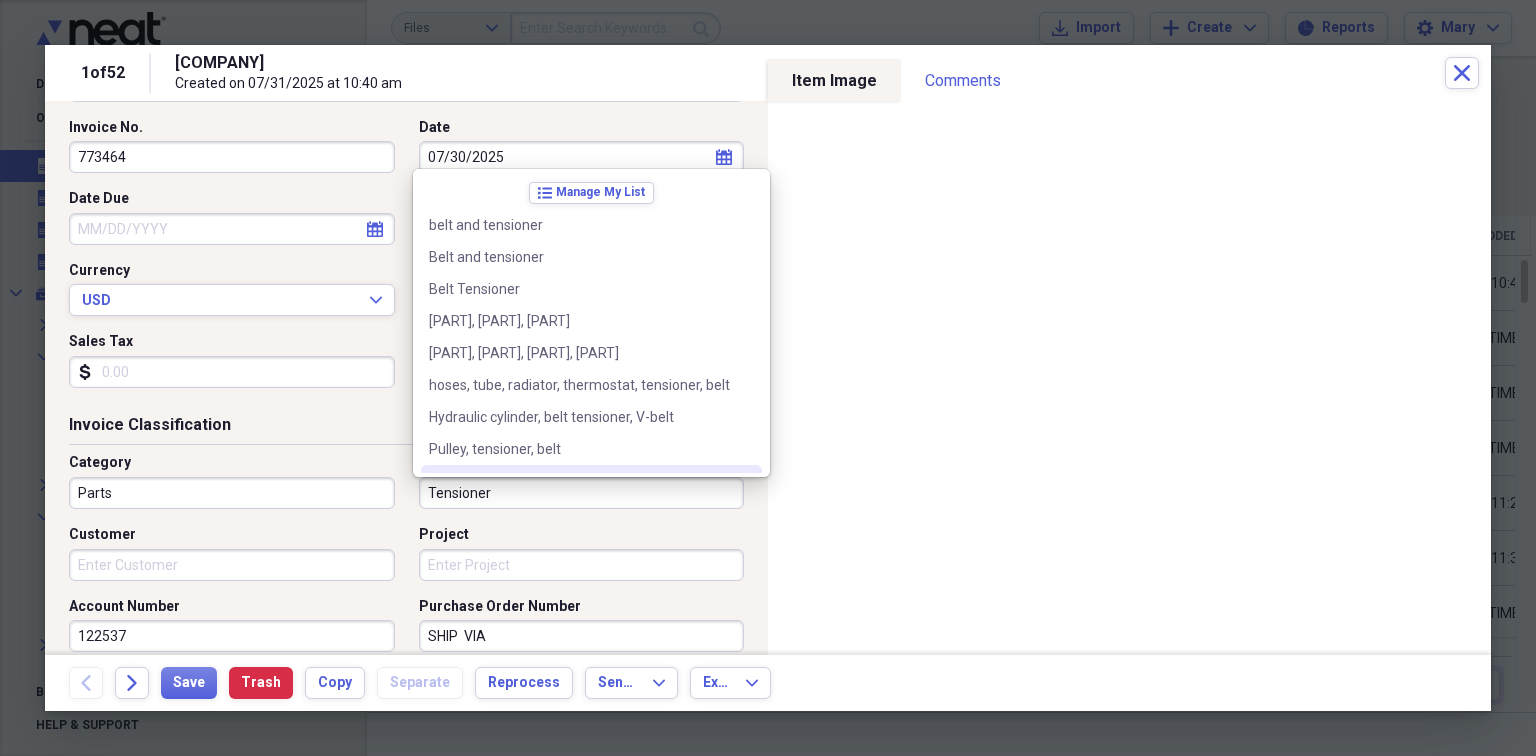 click on "Tensioner" at bounding box center [582, 493] 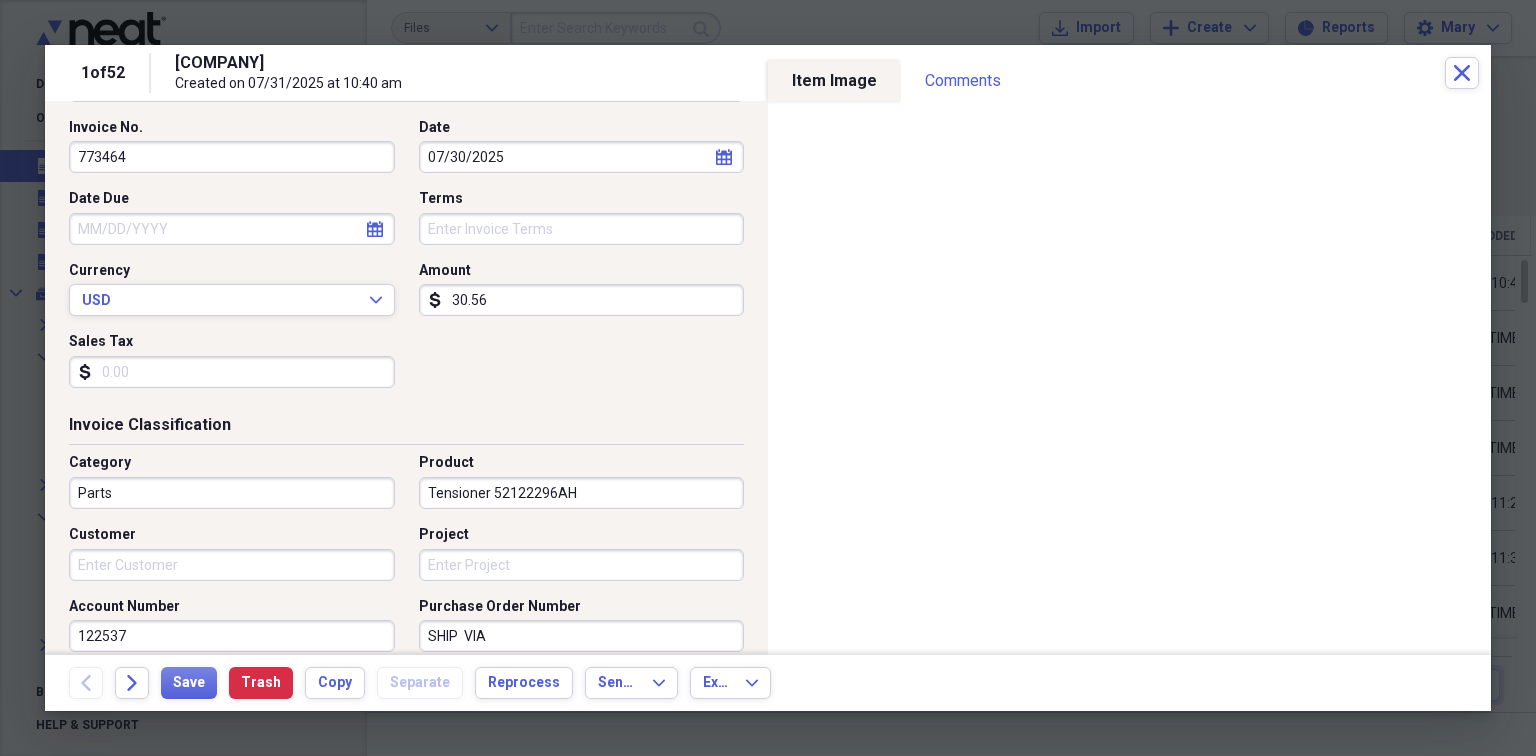type on "Tensioner 52122296AH" 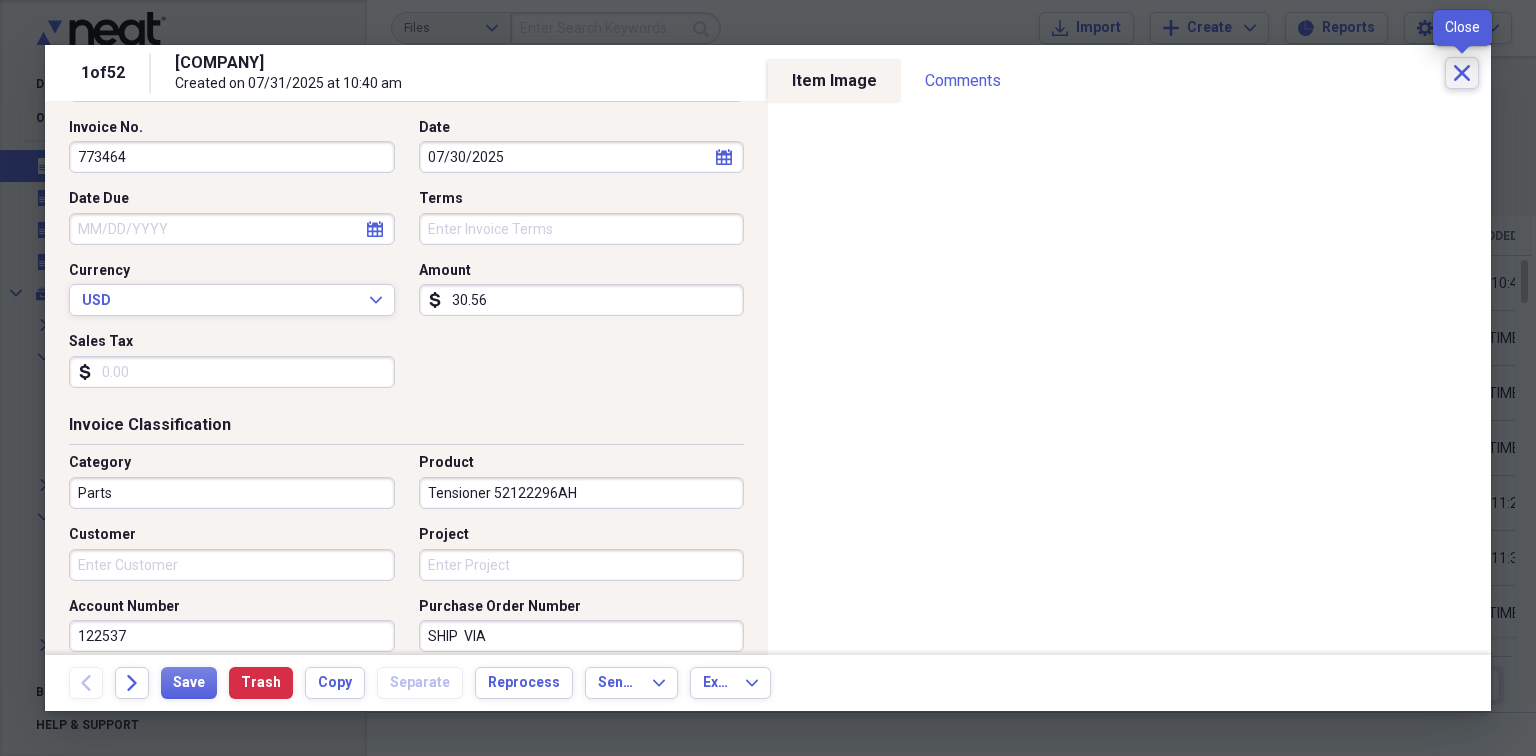 click on "Close" at bounding box center [1462, 73] 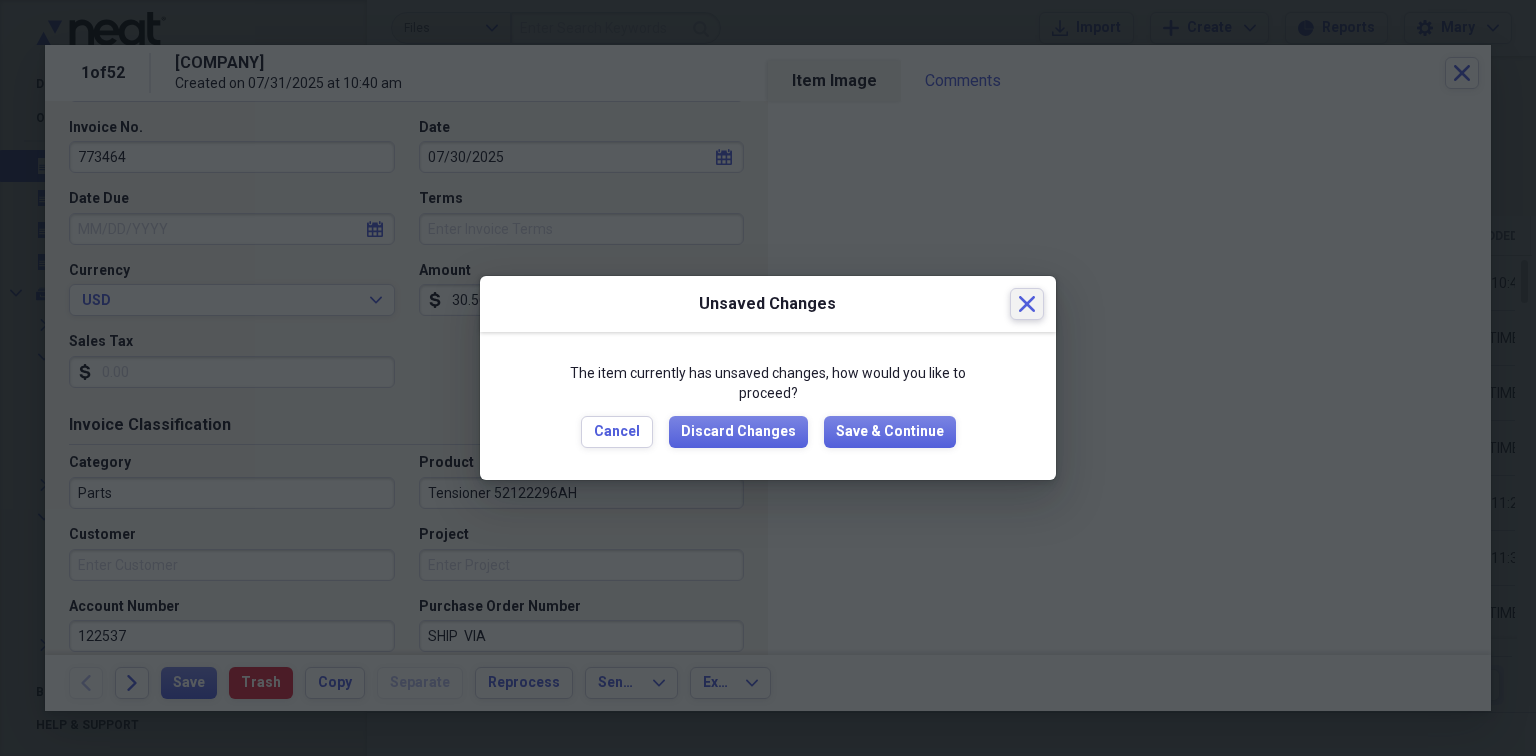 click on "Close" 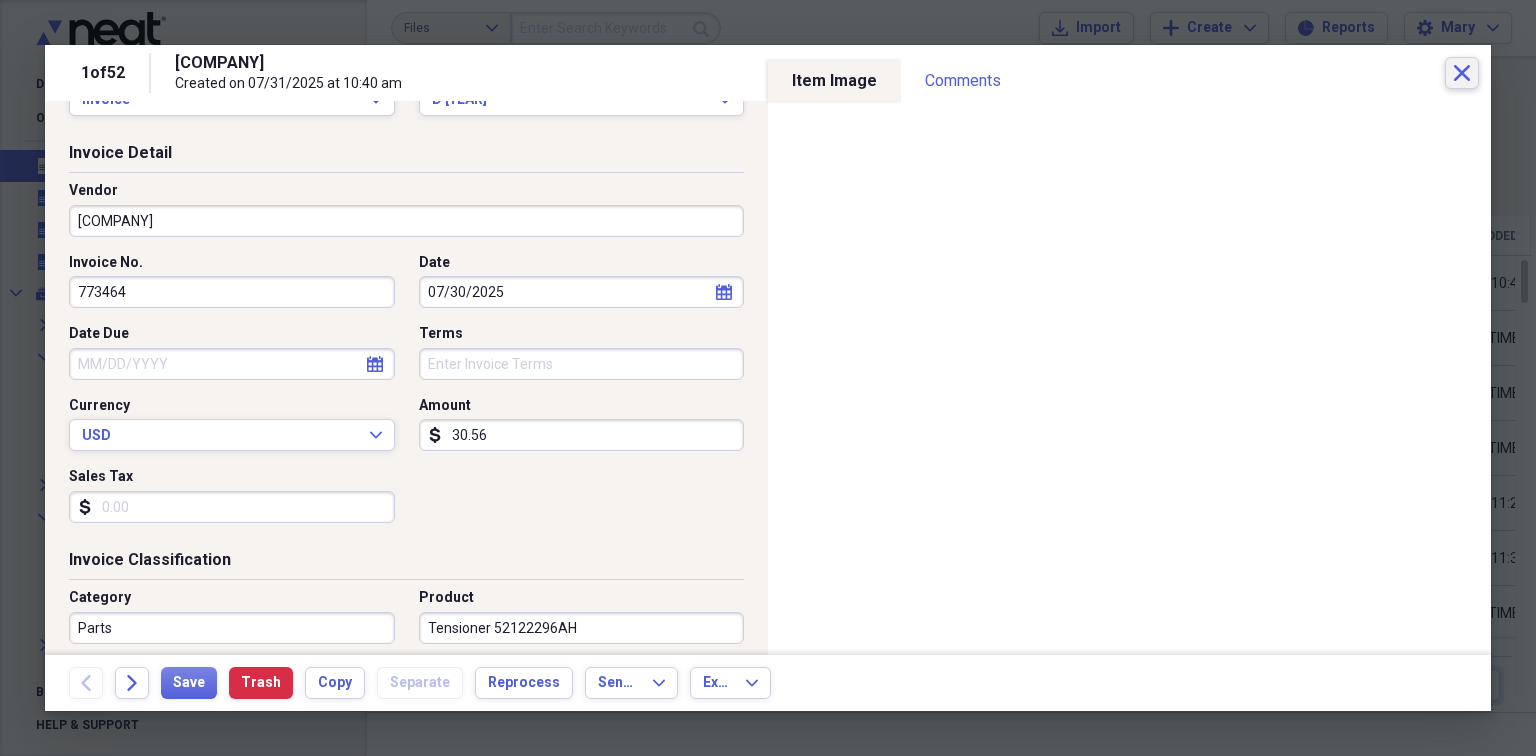 scroll, scrollTop: 66, scrollLeft: 0, axis: vertical 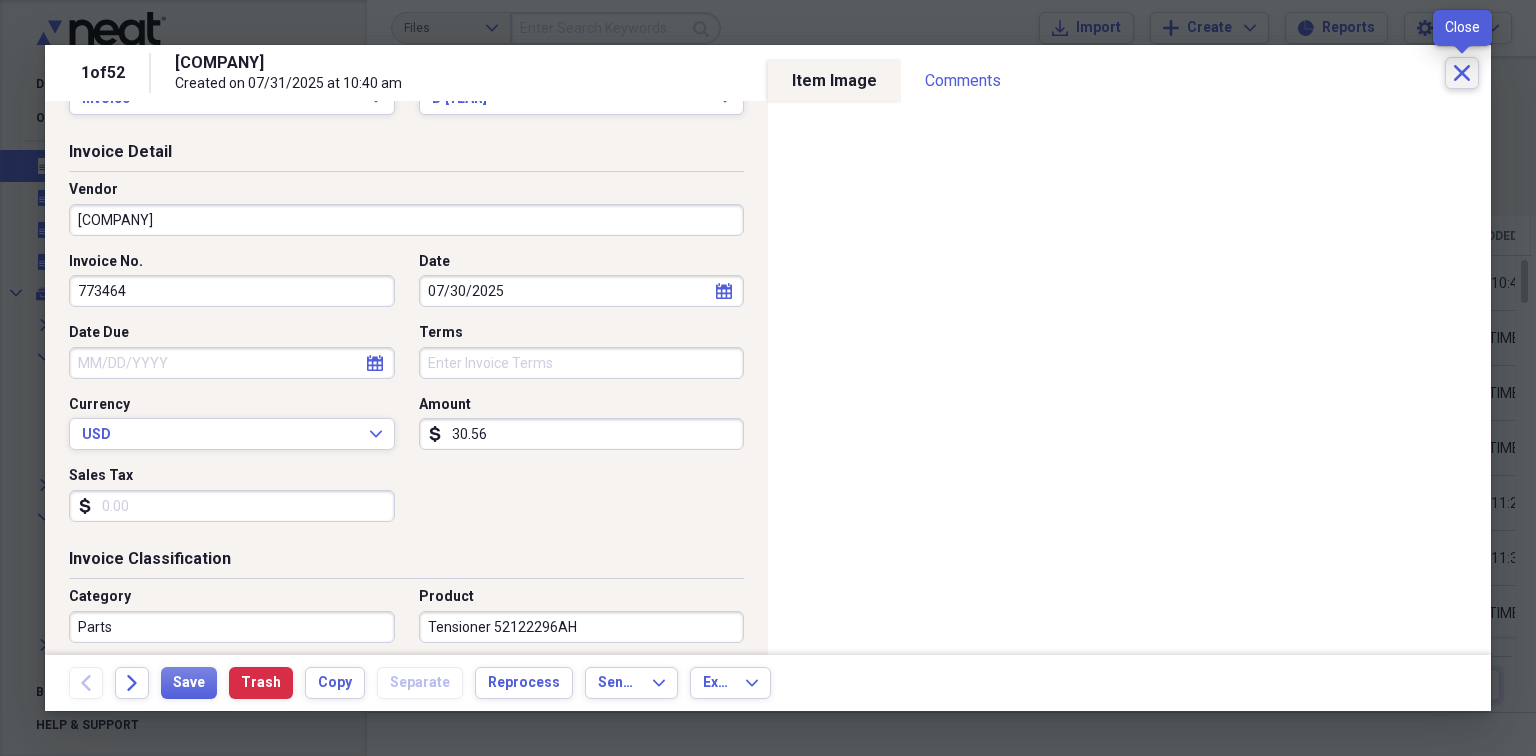 click on "Close" 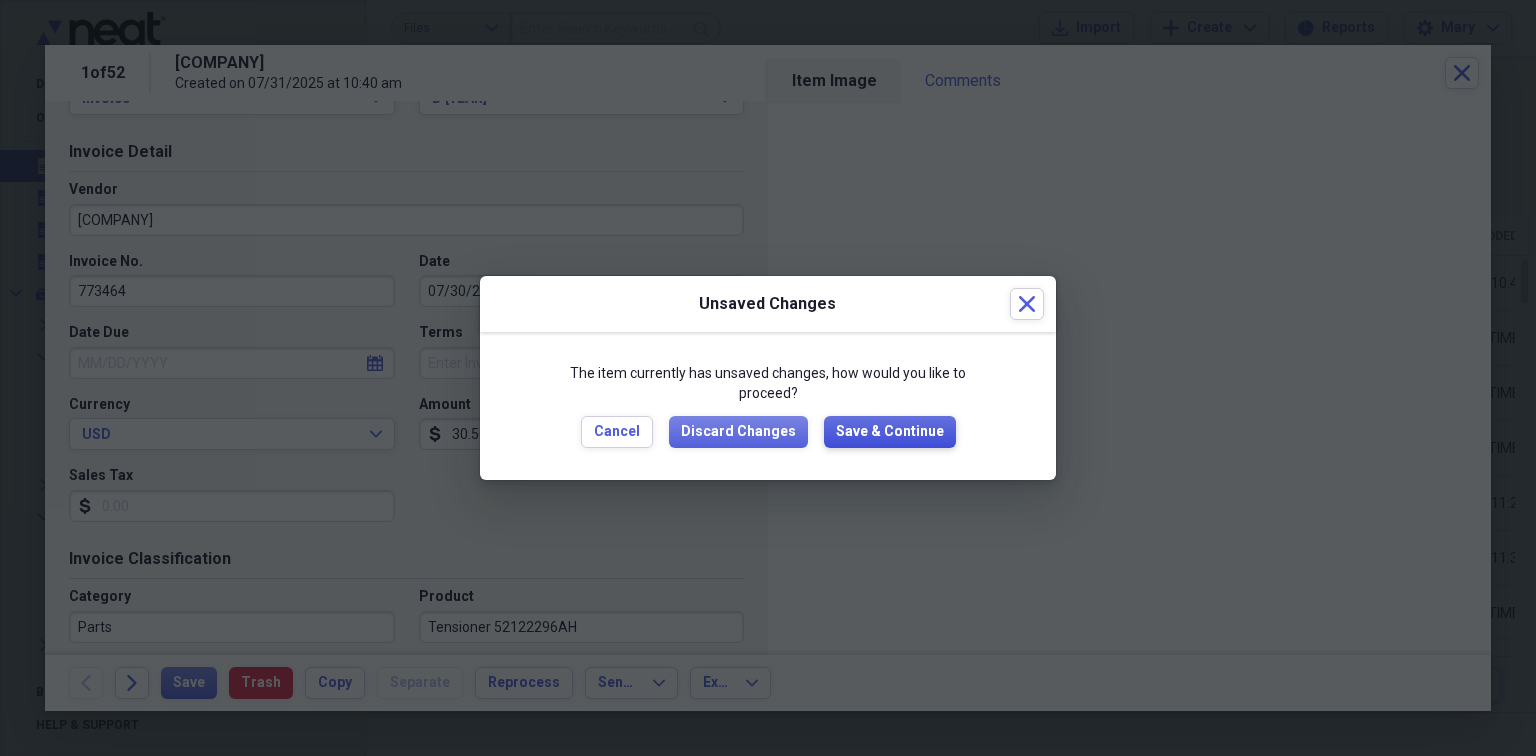 click on "Save & Continue" at bounding box center [890, 432] 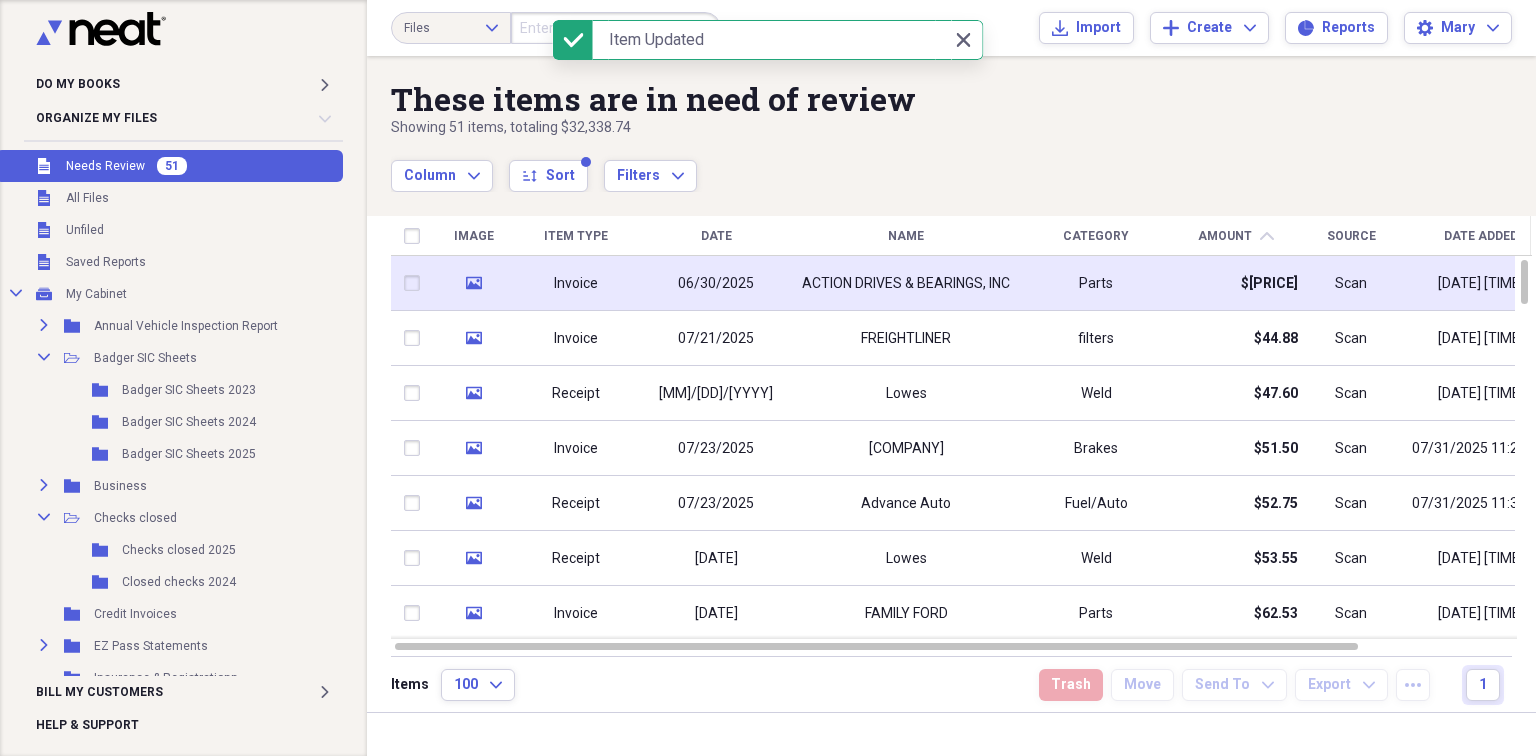 click on "ACTION DRIVES & BEARINGS, INC" at bounding box center [906, 284] 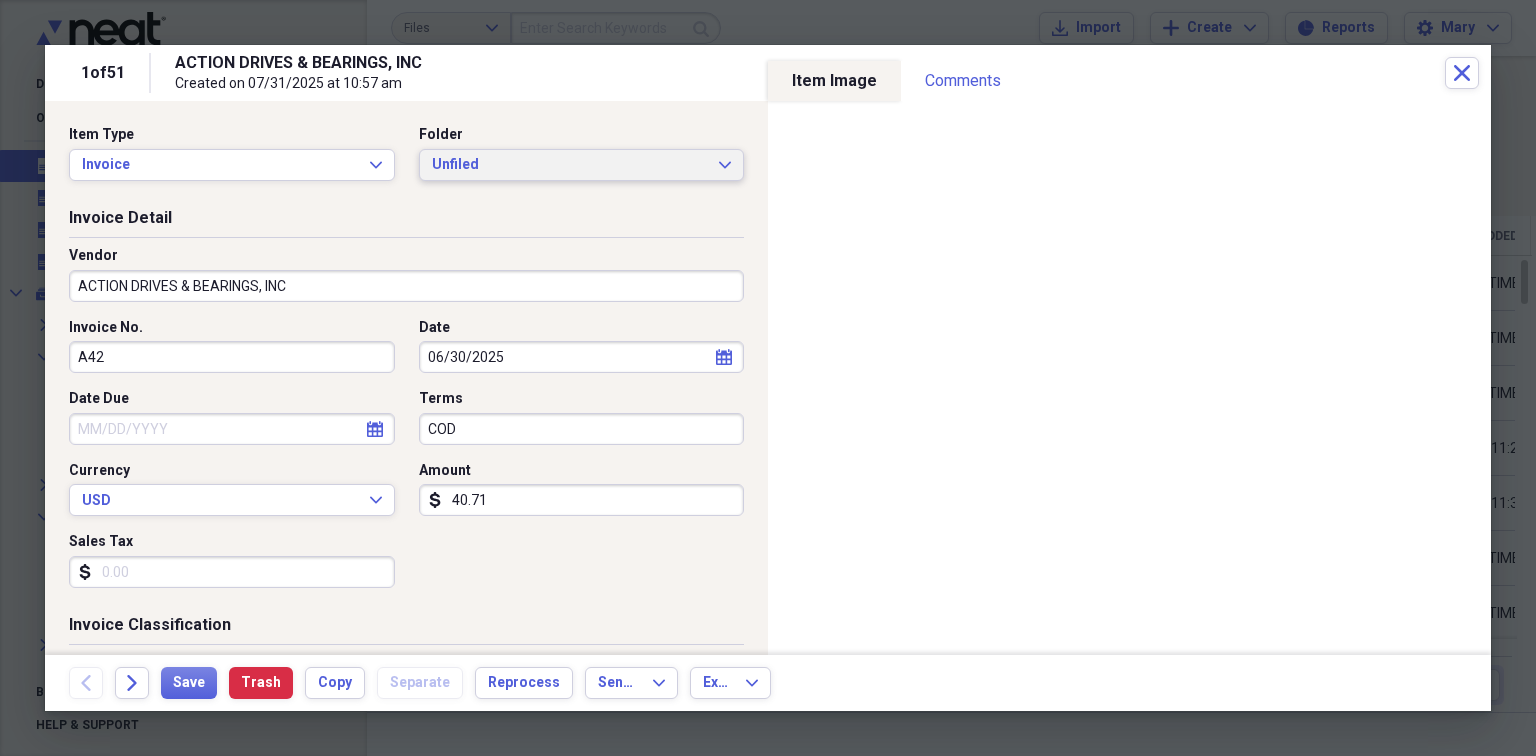 click on "Unfiled Expand" at bounding box center [582, 165] 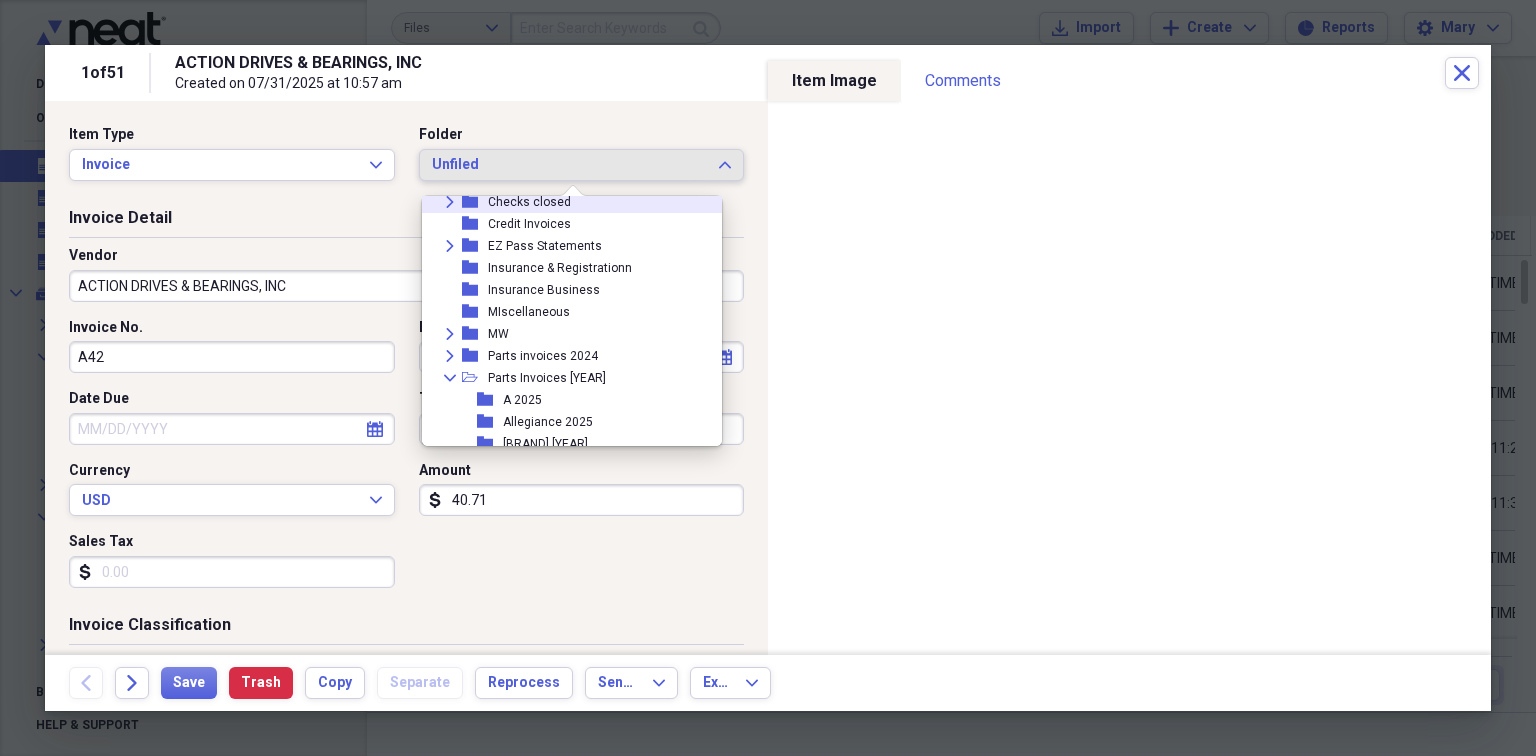 scroll, scrollTop: 133, scrollLeft: 0, axis: vertical 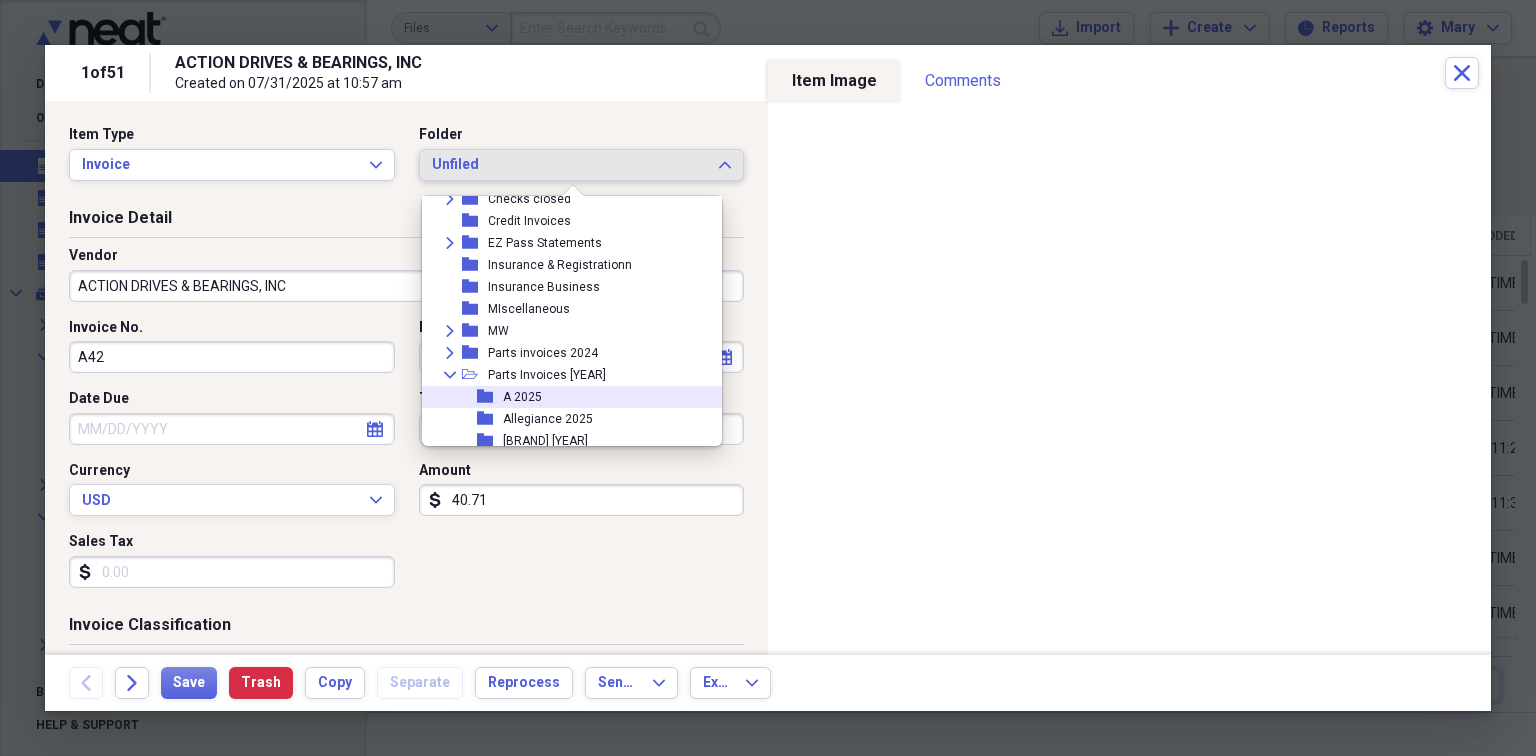 click on "A 2025" at bounding box center [522, 397] 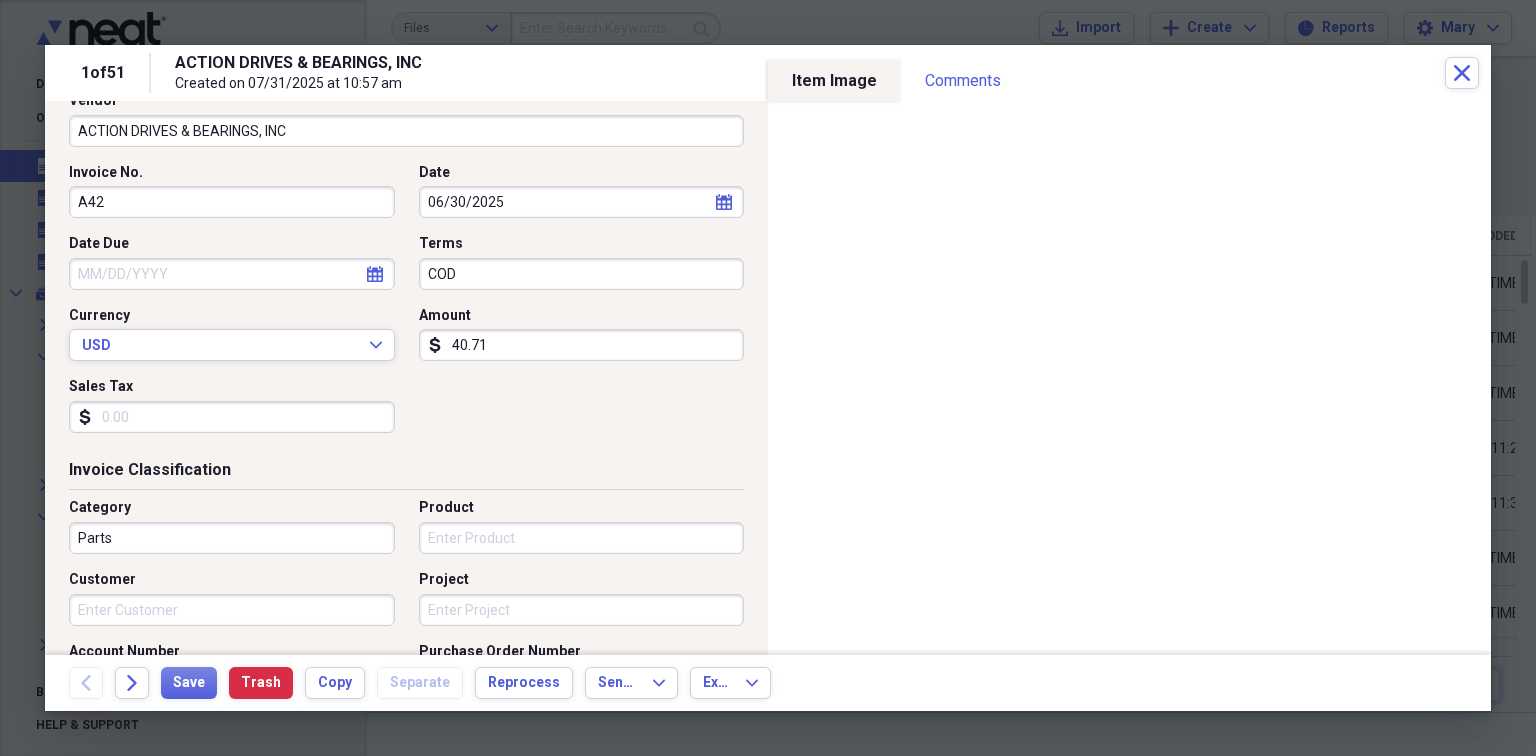 scroll, scrollTop: 200, scrollLeft: 0, axis: vertical 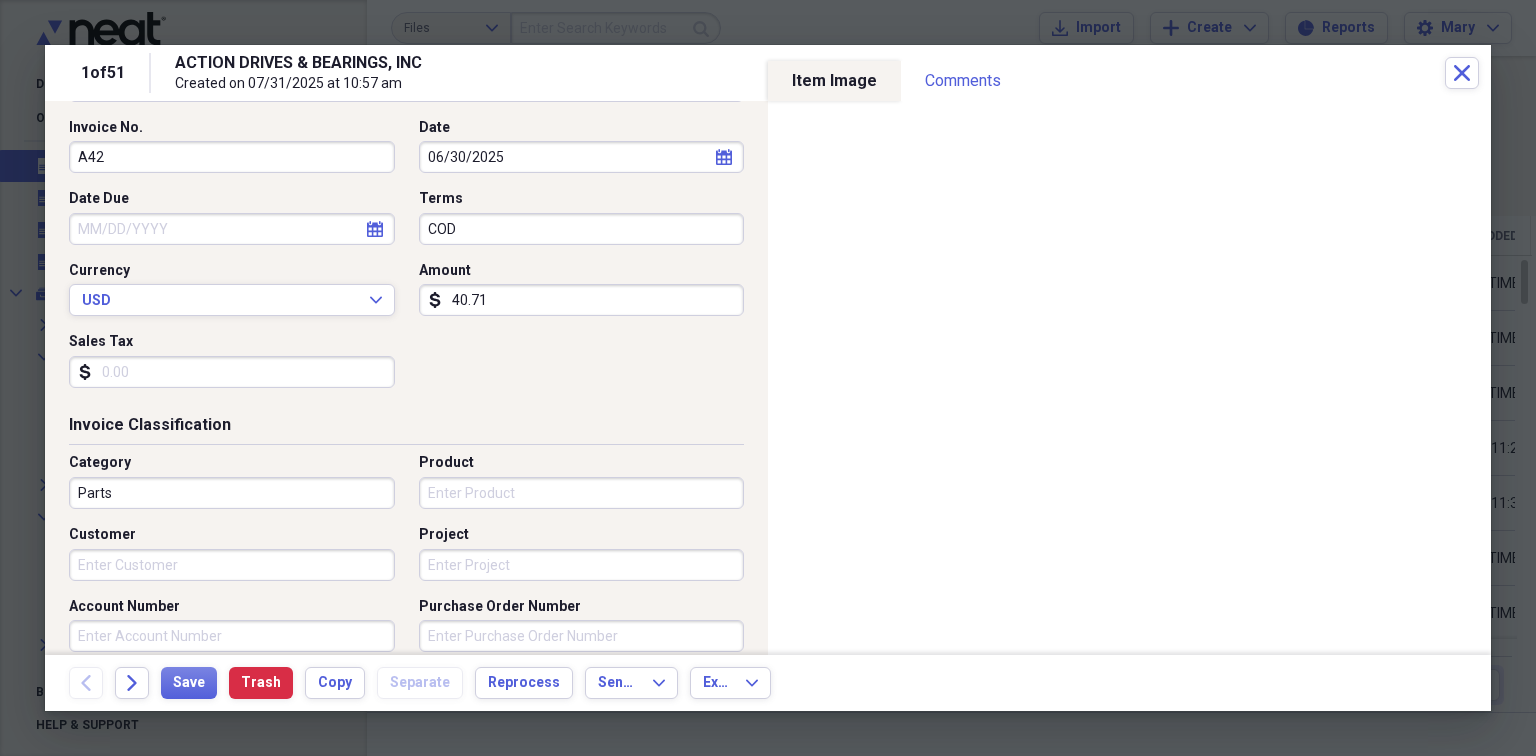 click on "Customer" at bounding box center [232, 565] 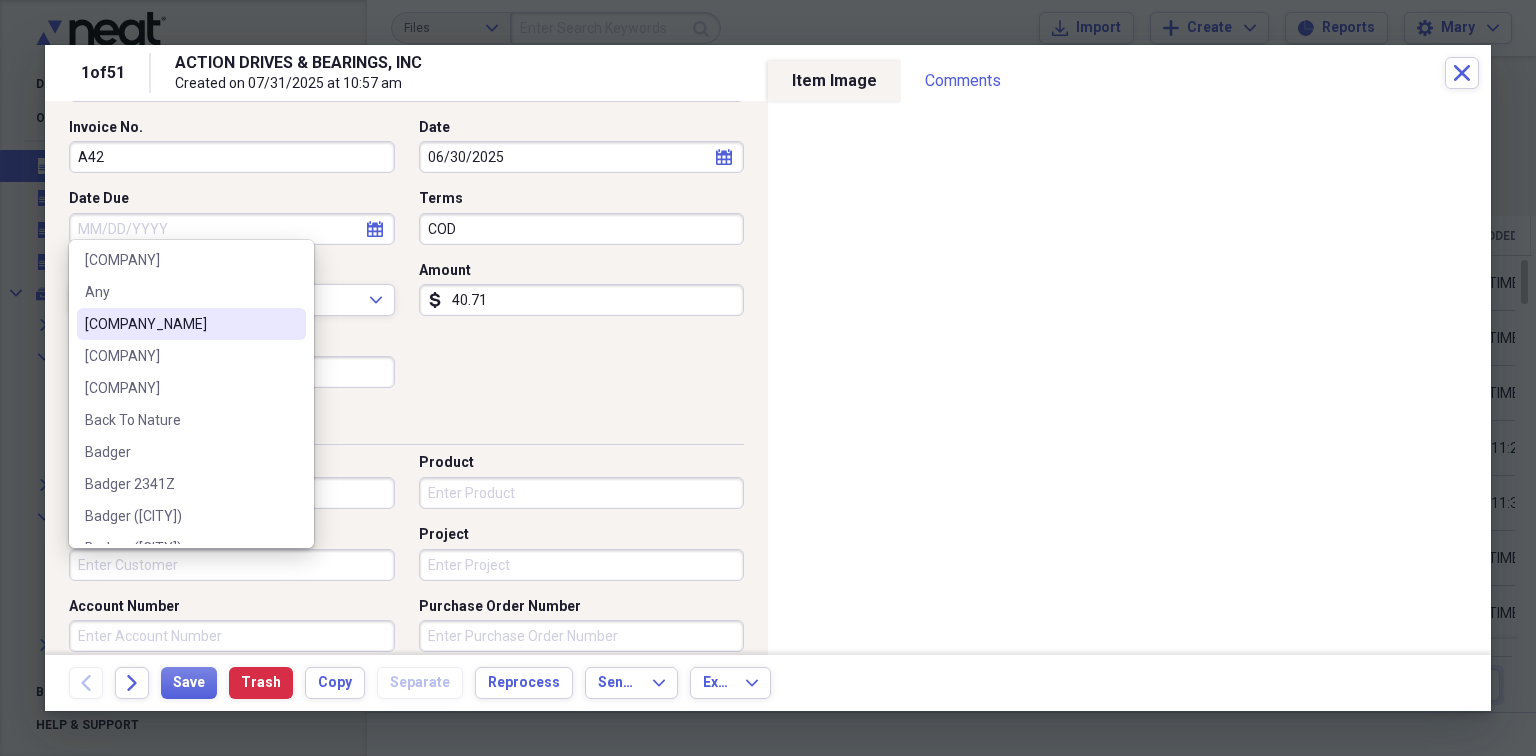 scroll, scrollTop: 266, scrollLeft: 0, axis: vertical 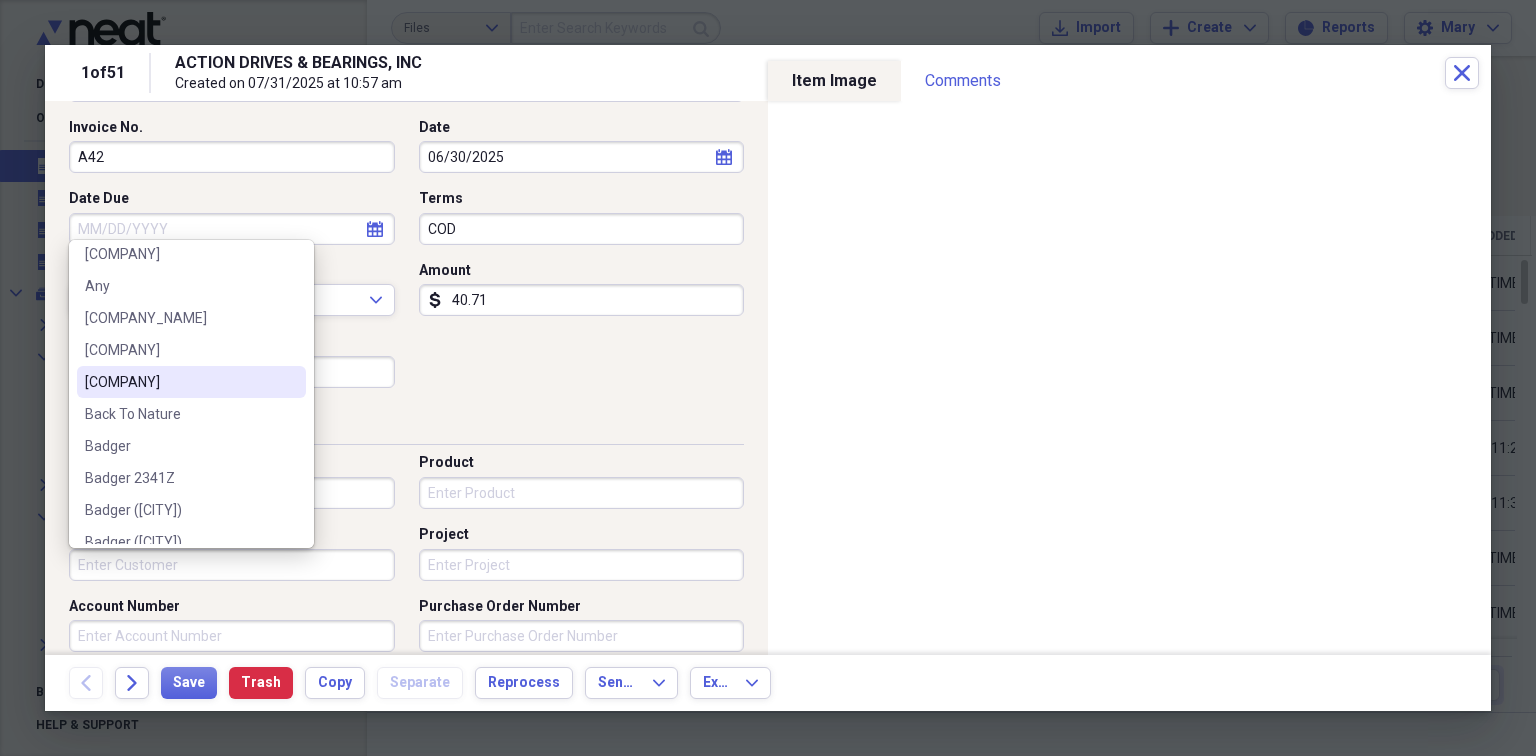 drag, startPoint x: 138, startPoint y: 389, endPoint x: 126, endPoint y: 385, distance: 12.649111 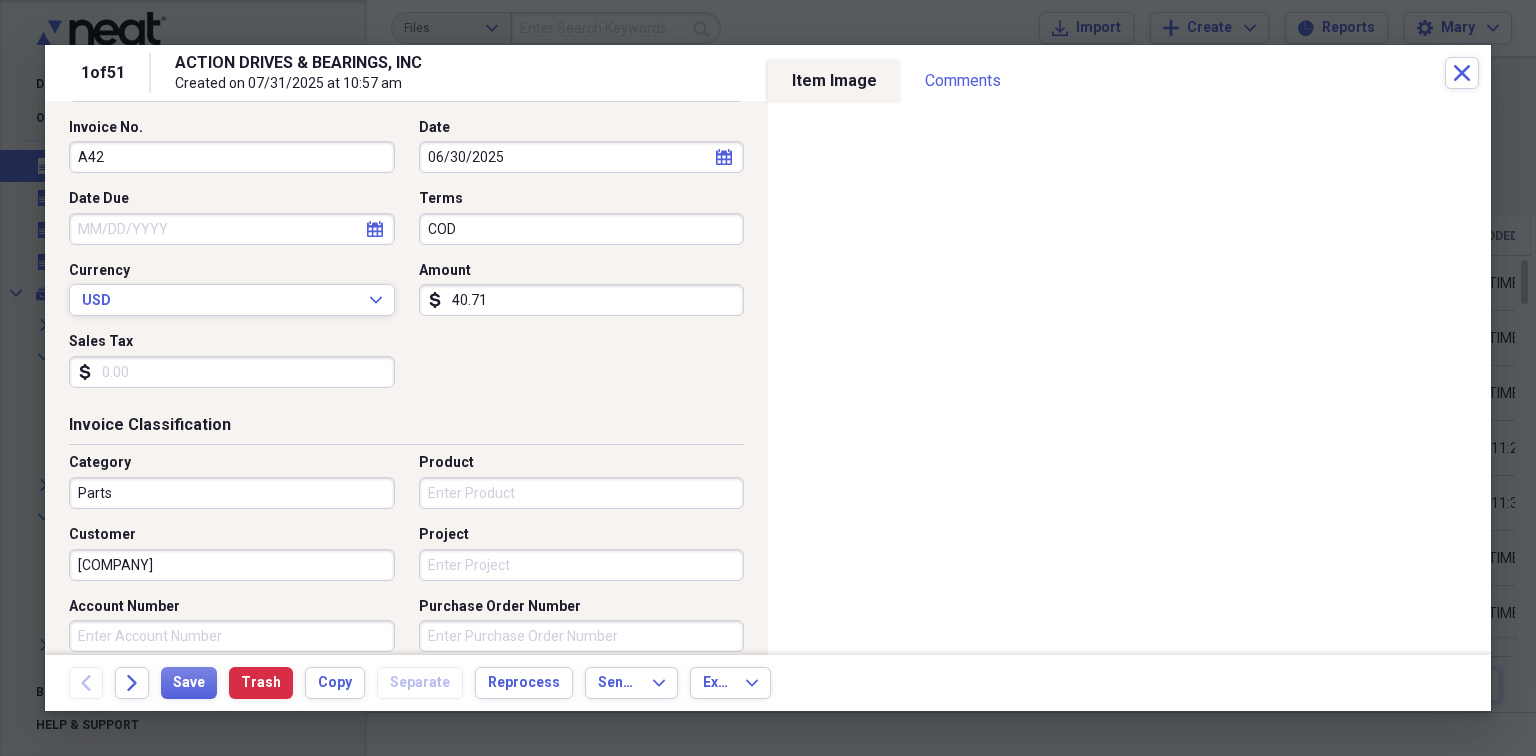 click on "[COMPANY]" at bounding box center [232, 565] 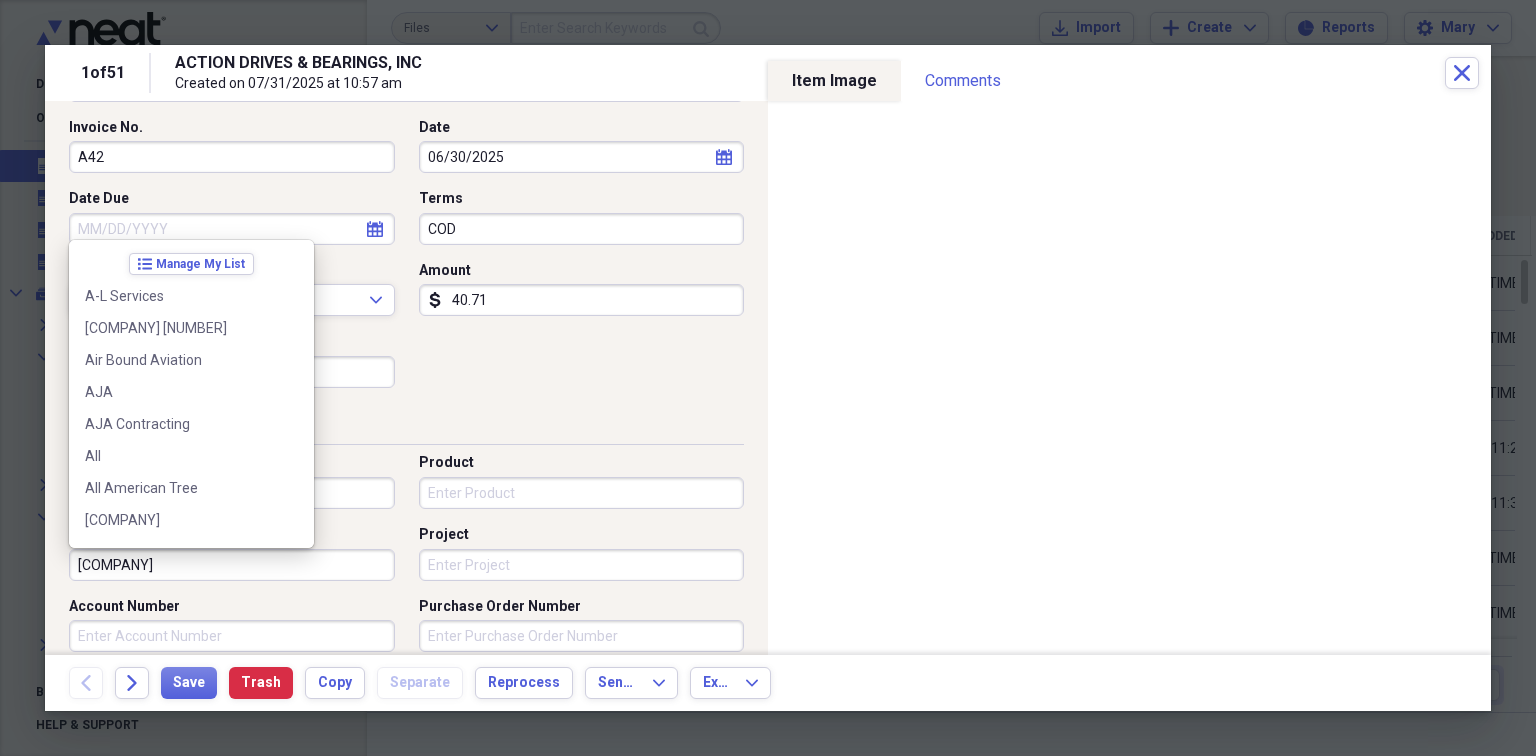 scroll, scrollTop: 156, scrollLeft: 0, axis: vertical 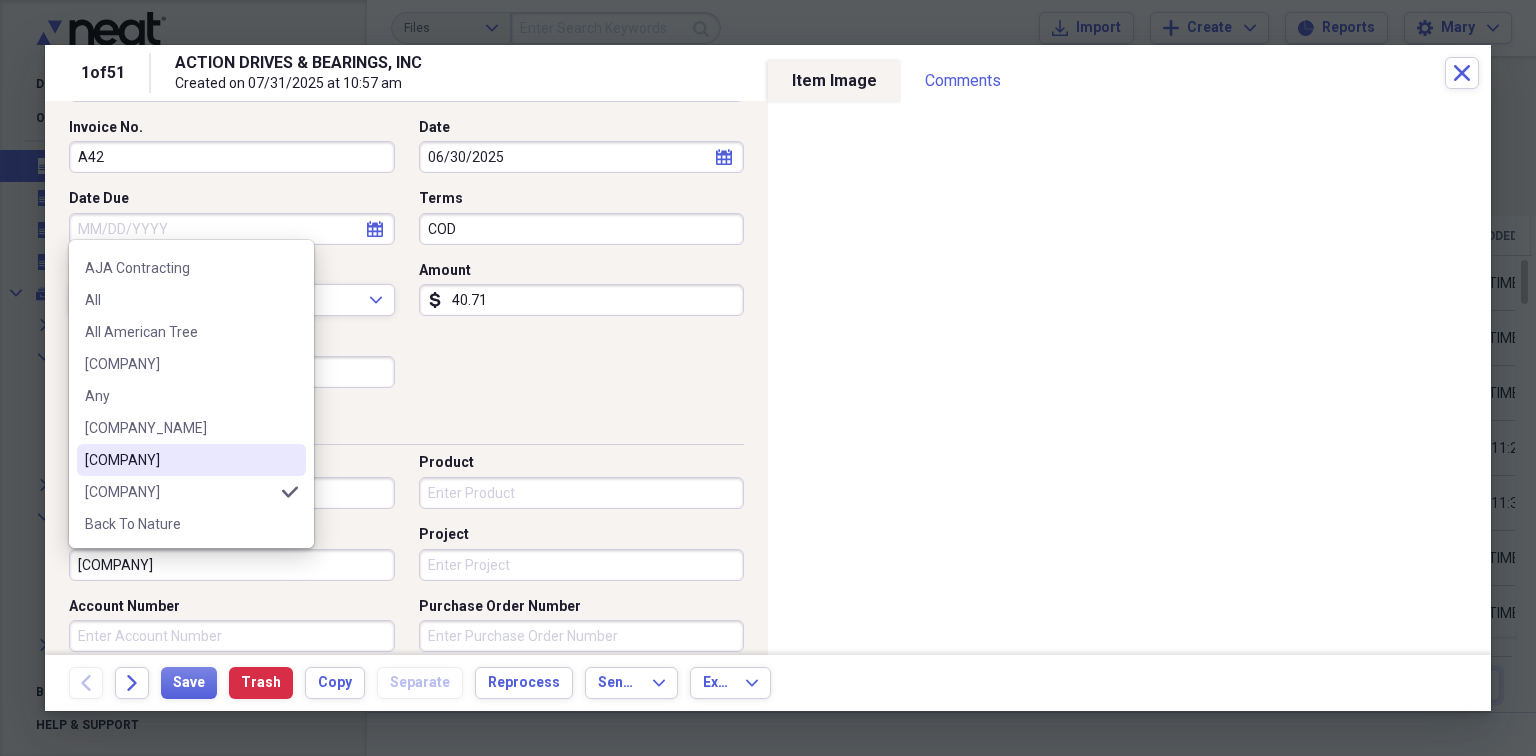 click on "[COMPANY]" at bounding box center (179, 460) 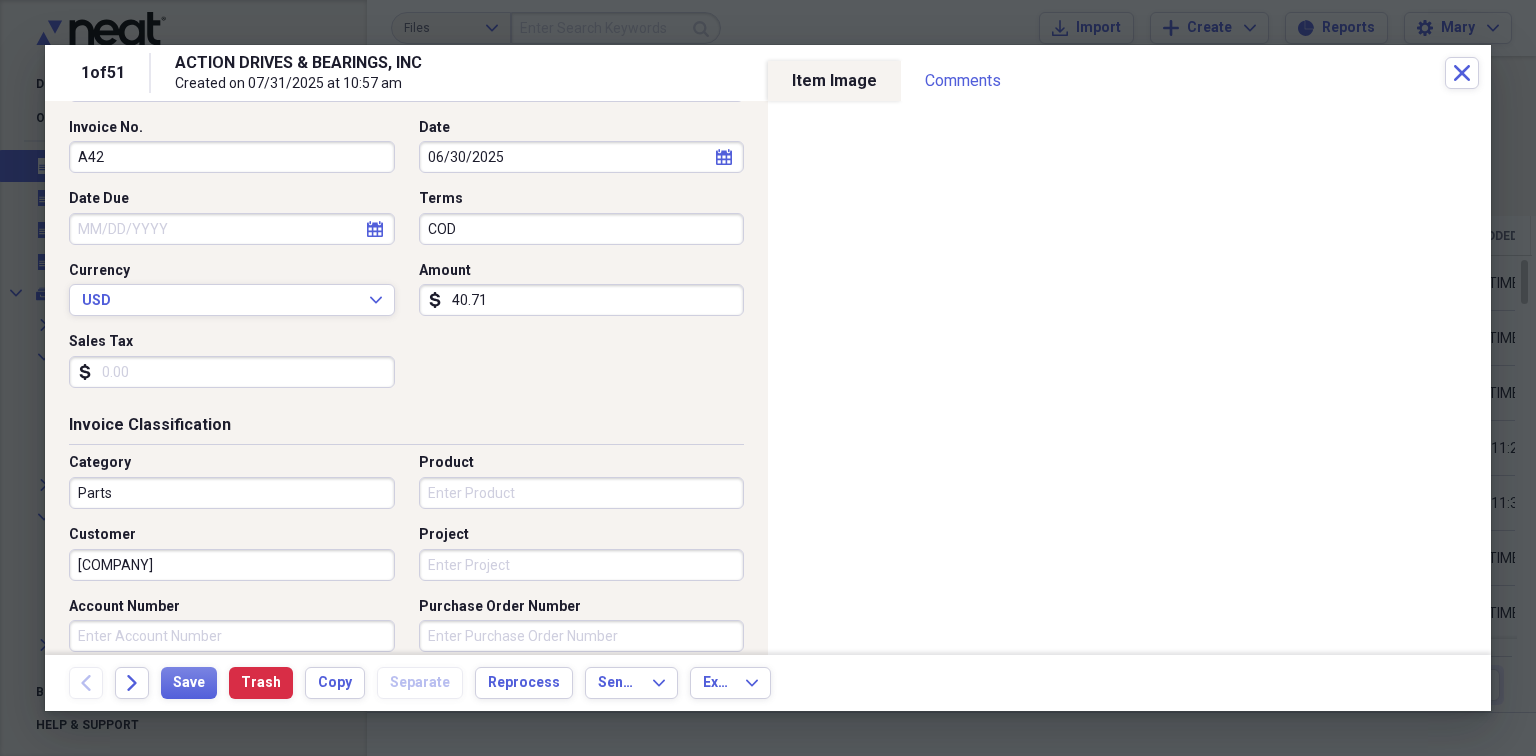 click on "Customer" at bounding box center [102, 535] 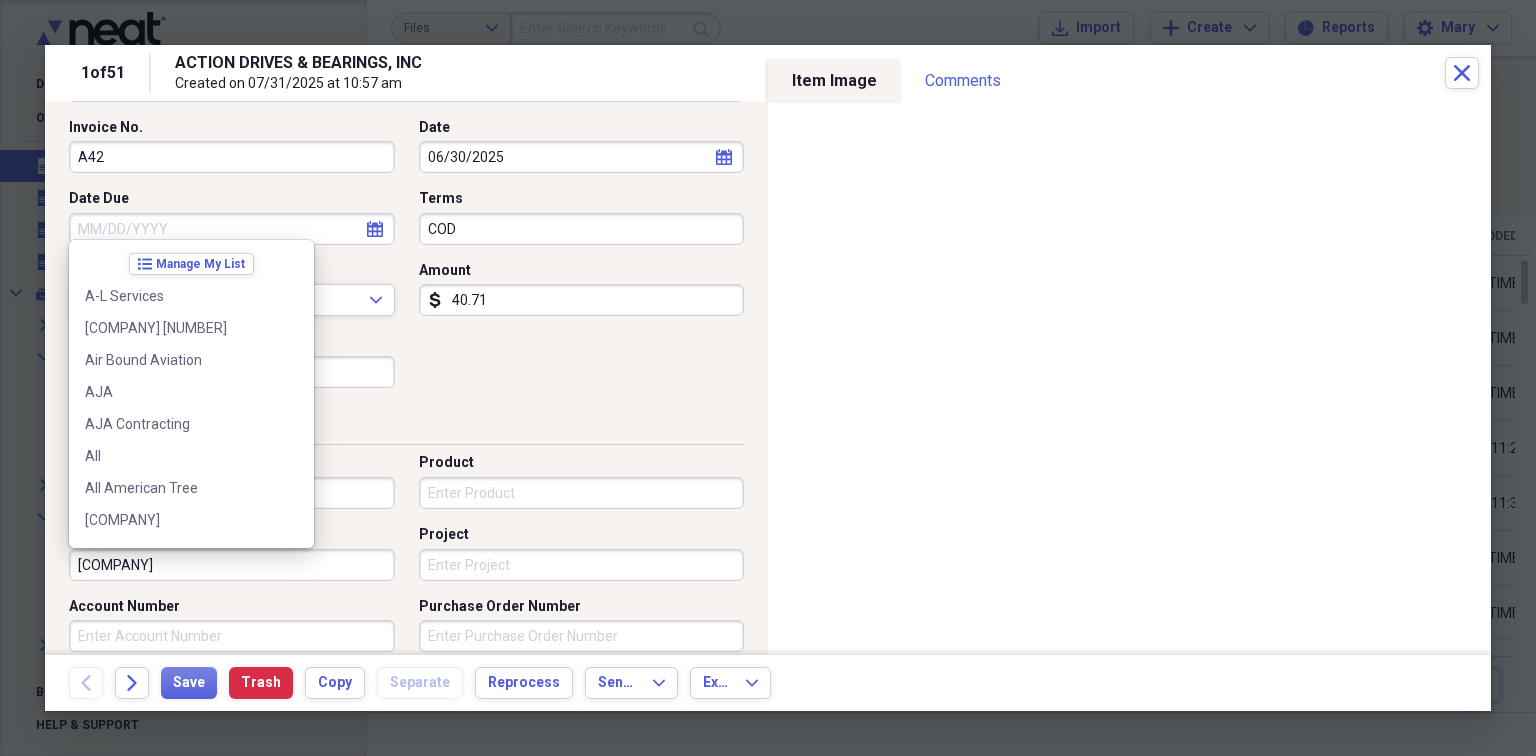 scroll, scrollTop: 124, scrollLeft: 0, axis: vertical 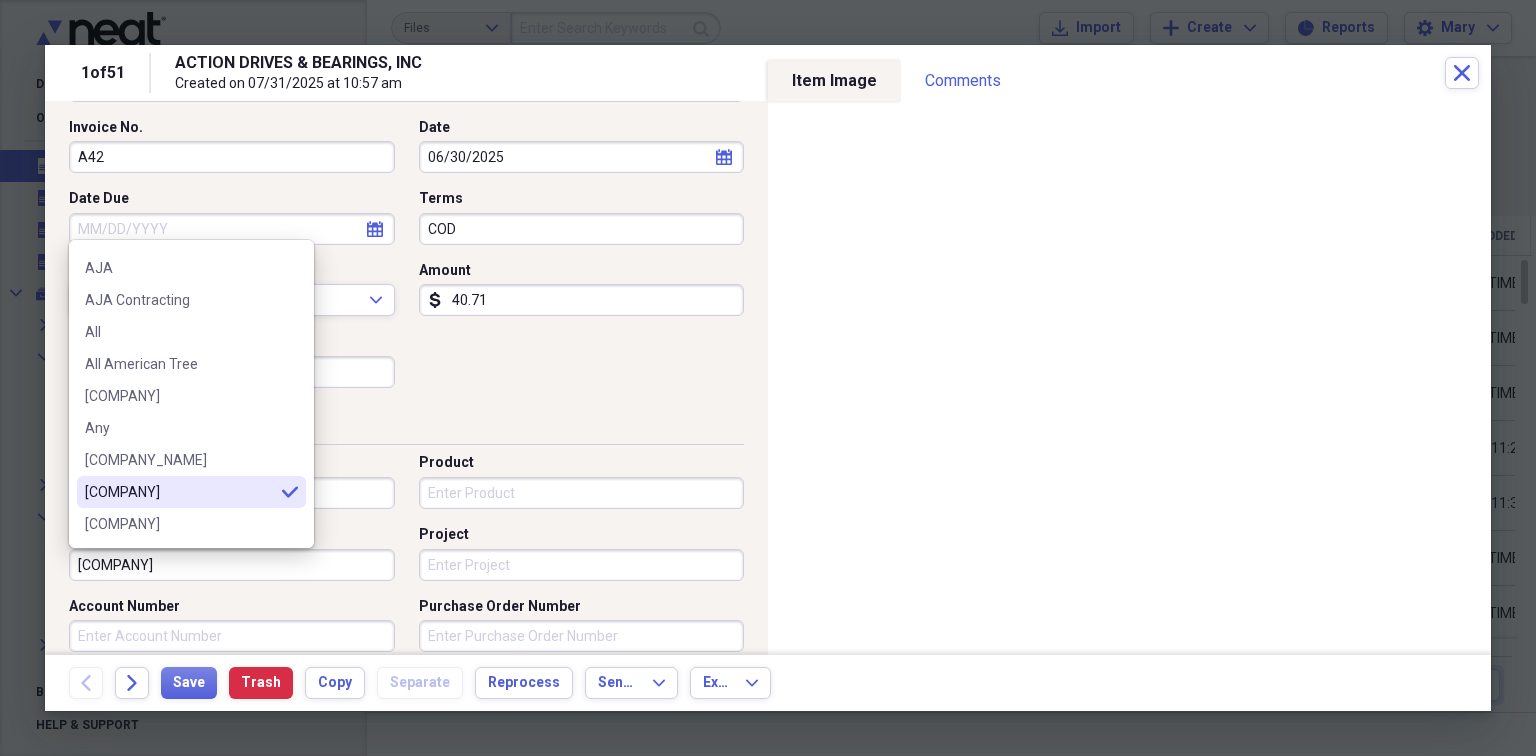 drag, startPoint x: 156, startPoint y: 568, endPoint x: 96, endPoint y: 507, distance: 85.56284 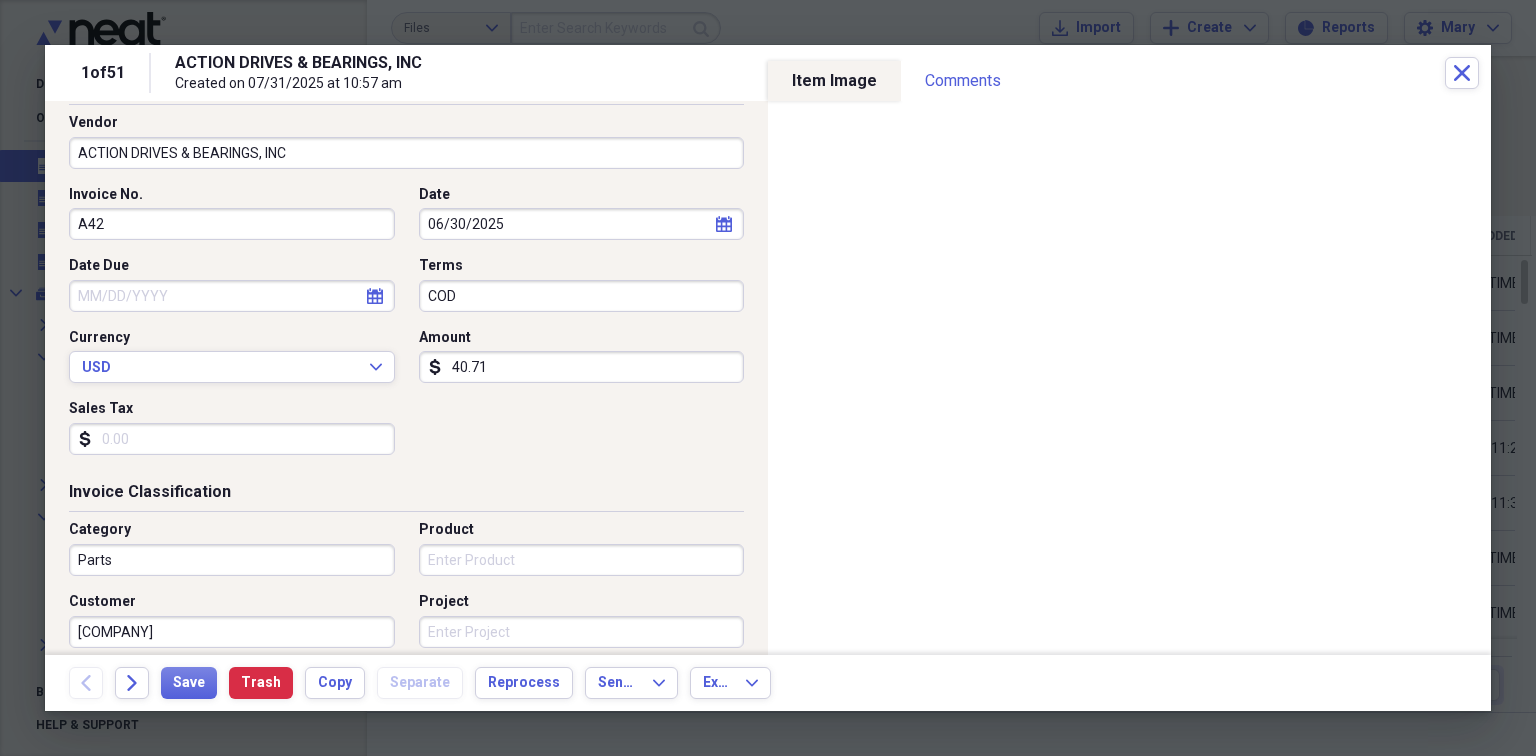 scroll, scrollTop: 200, scrollLeft: 0, axis: vertical 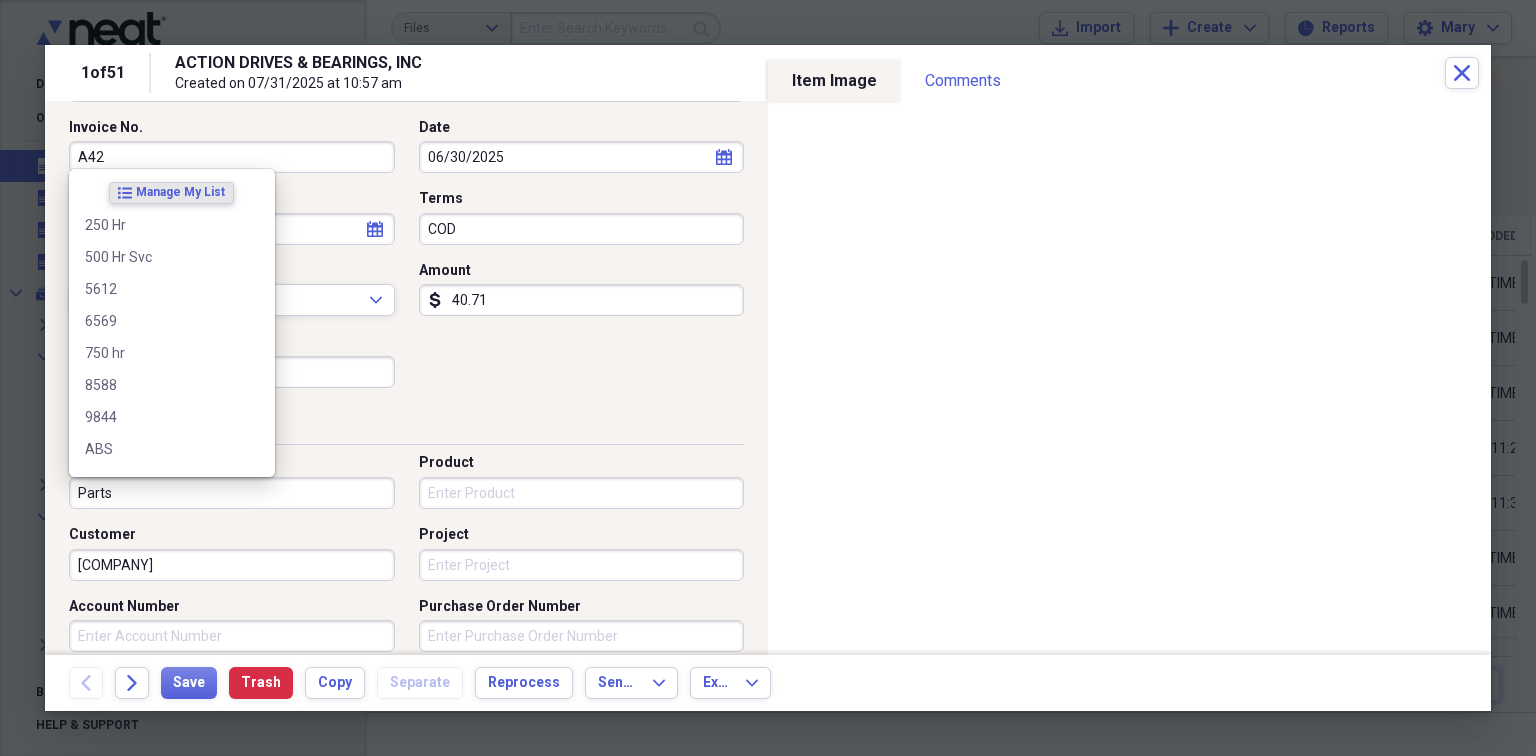click on "Parts" at bounding box center [232, 493] 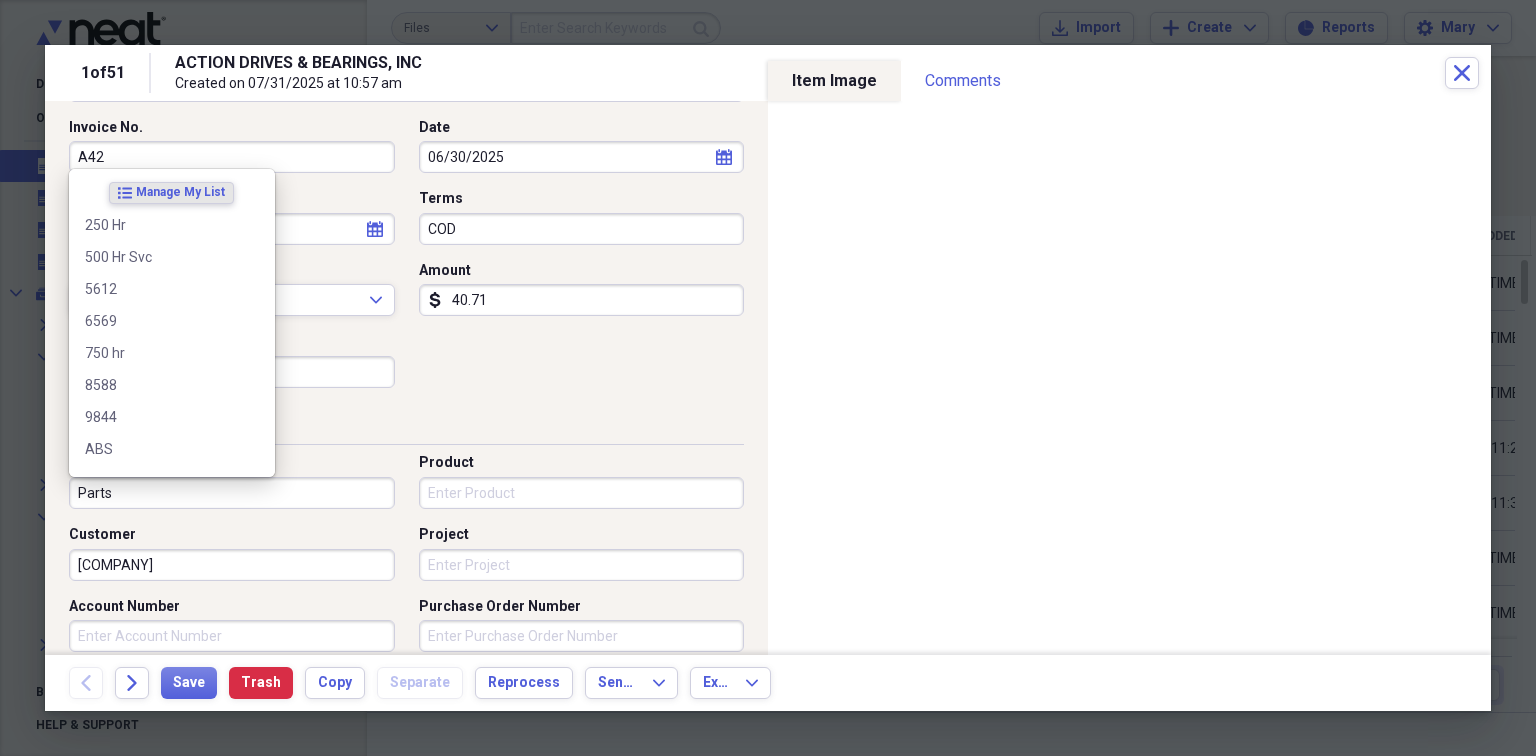 click on "Parts" at bounding box center (232, 493) 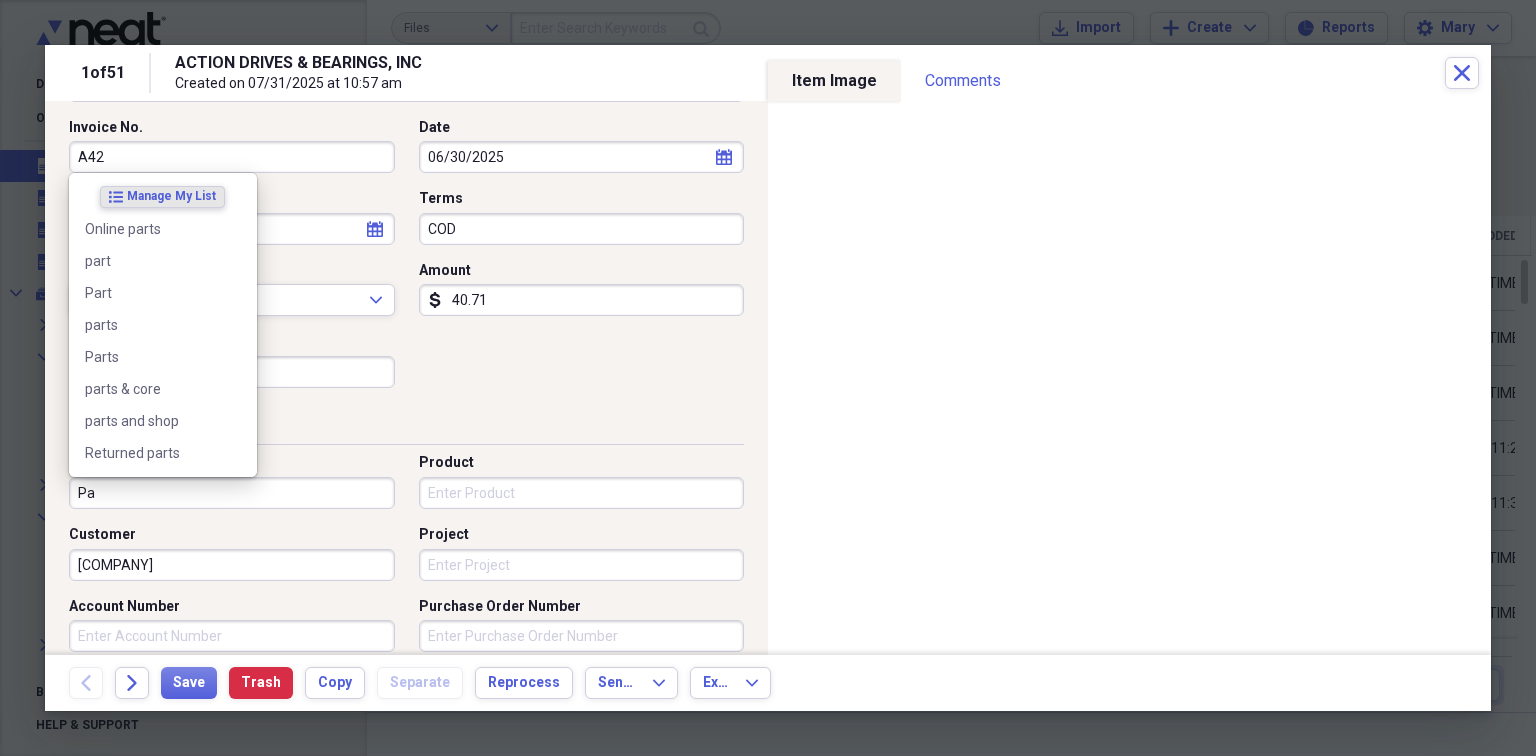 type on "P" 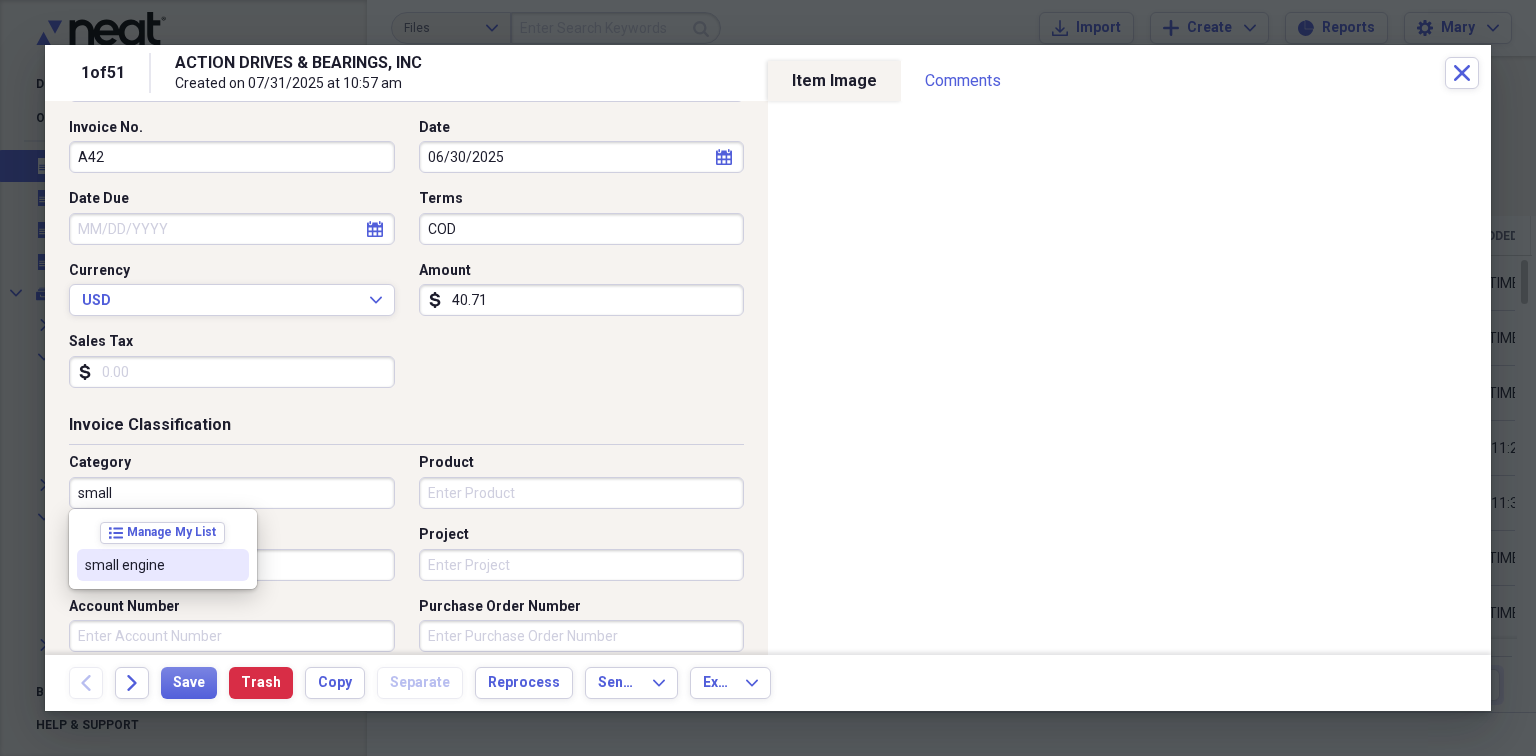 click on "small engine" at bounding box center [151, 565] 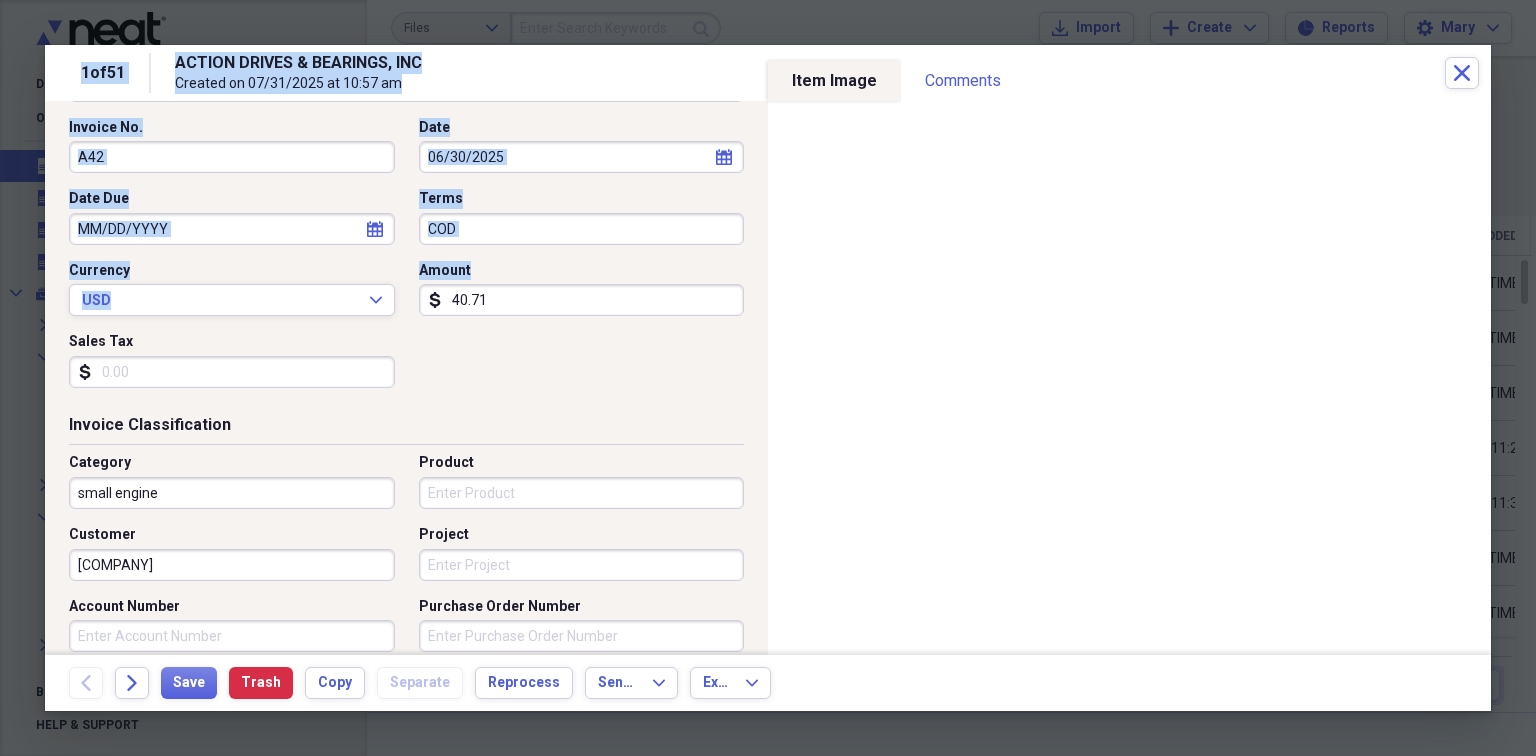 drag, startPoint x: 753, startPoint y: 340, endPoint x: 635, endPoint y: 387, distance: 127.01575 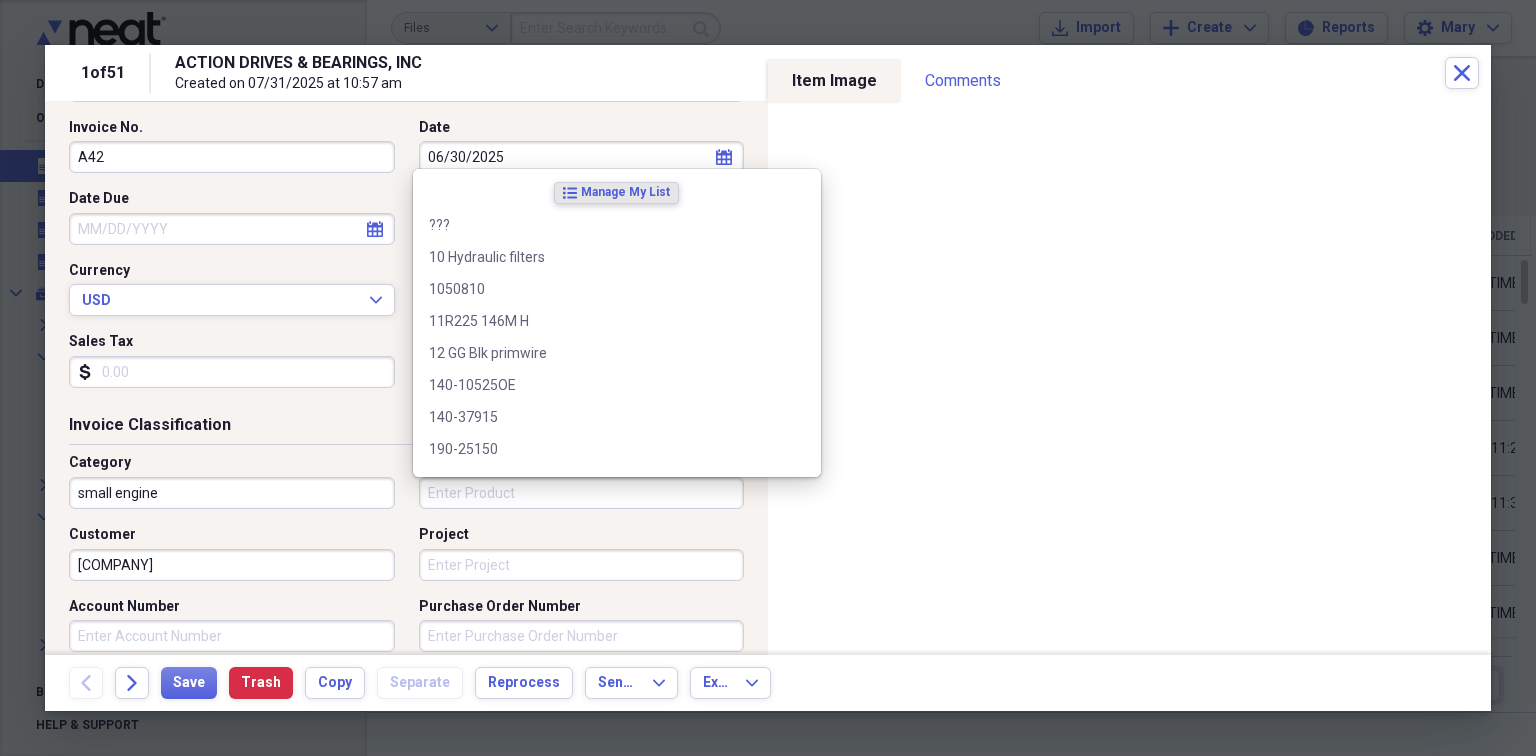 click on "Product" at bounding box center [582, 493] 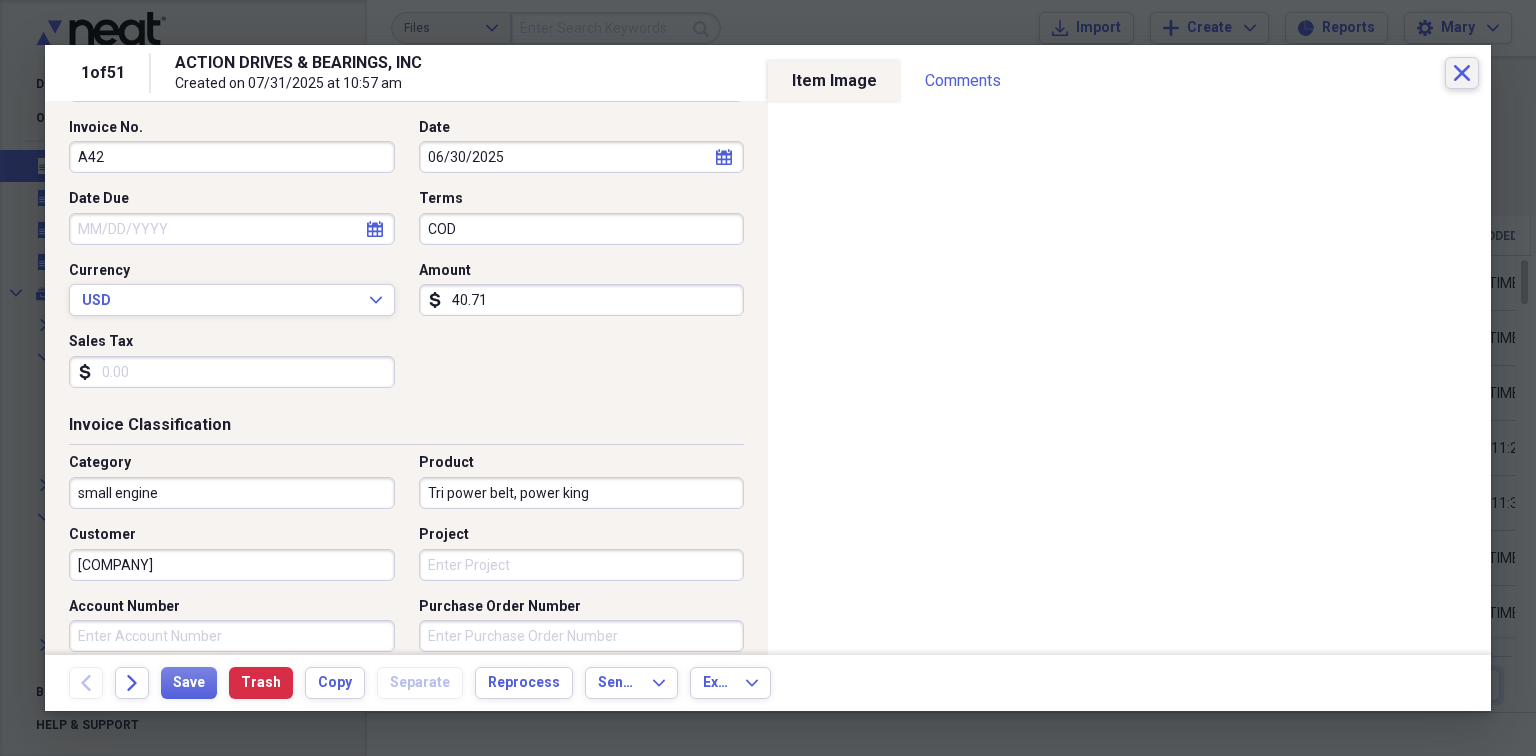 type on "Tri power belt, power king" 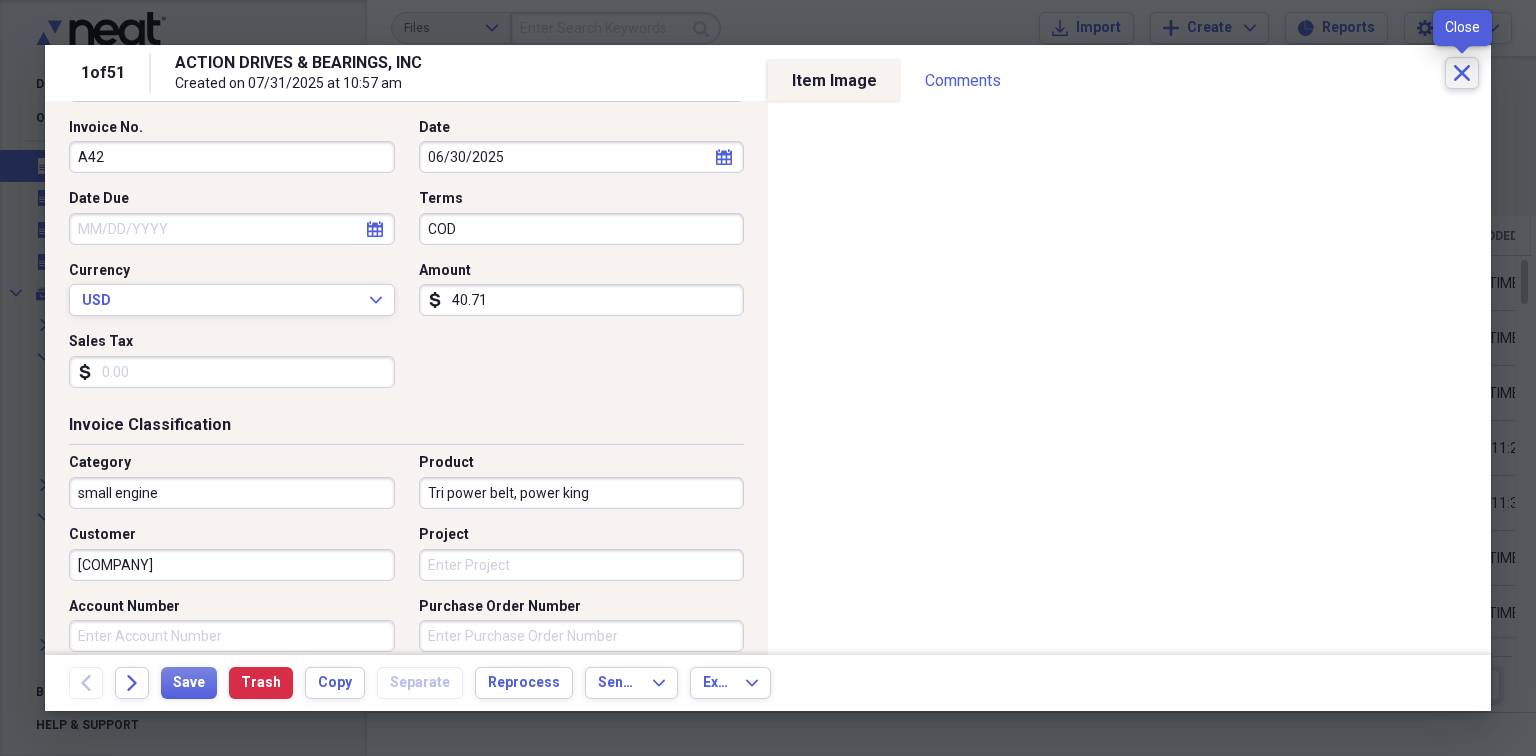 click on "Close" at bounding box center [1462, 73] 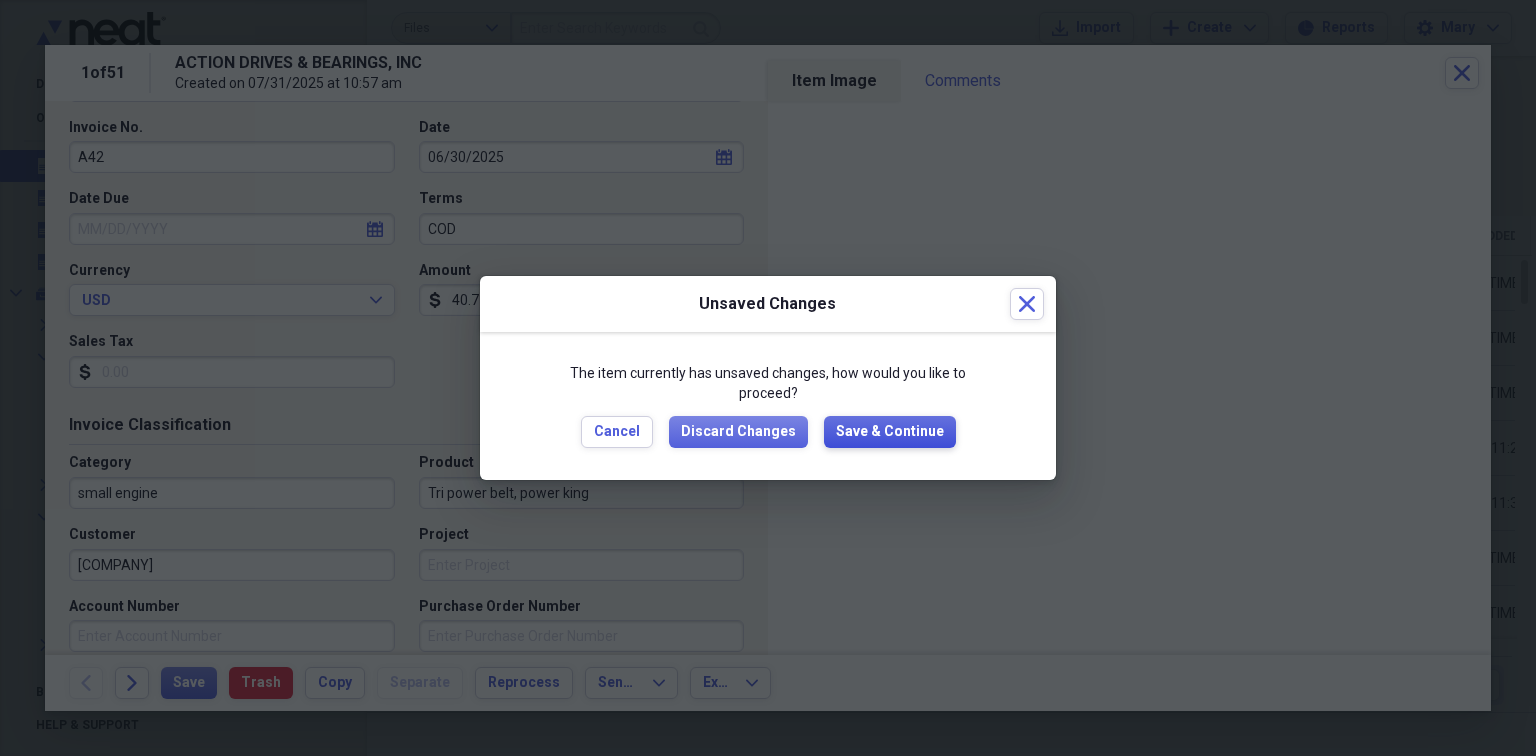 click on "Save & Continue" at bounding box center (890, 432) 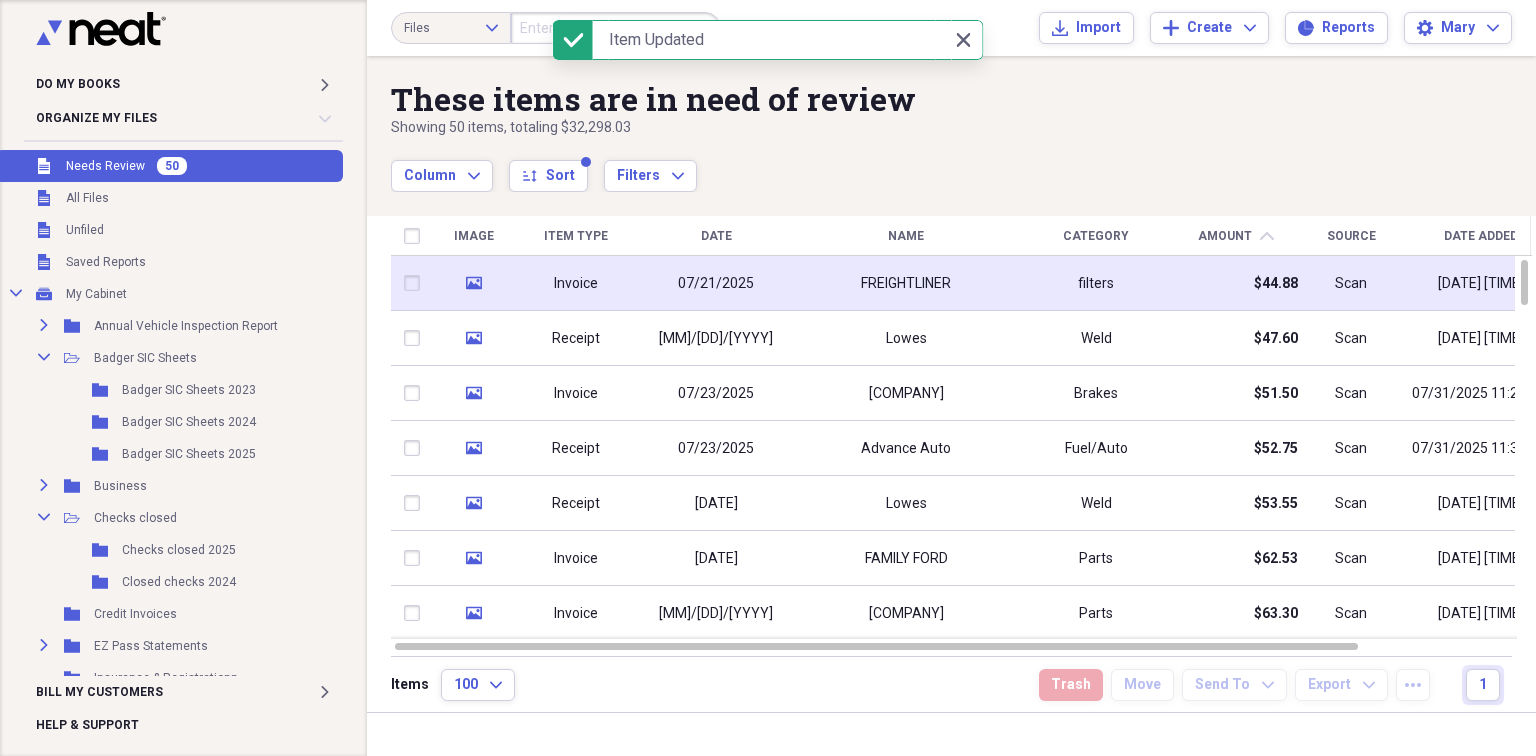 click on "FREIGHTLINER" at bounding box center [906, 284] 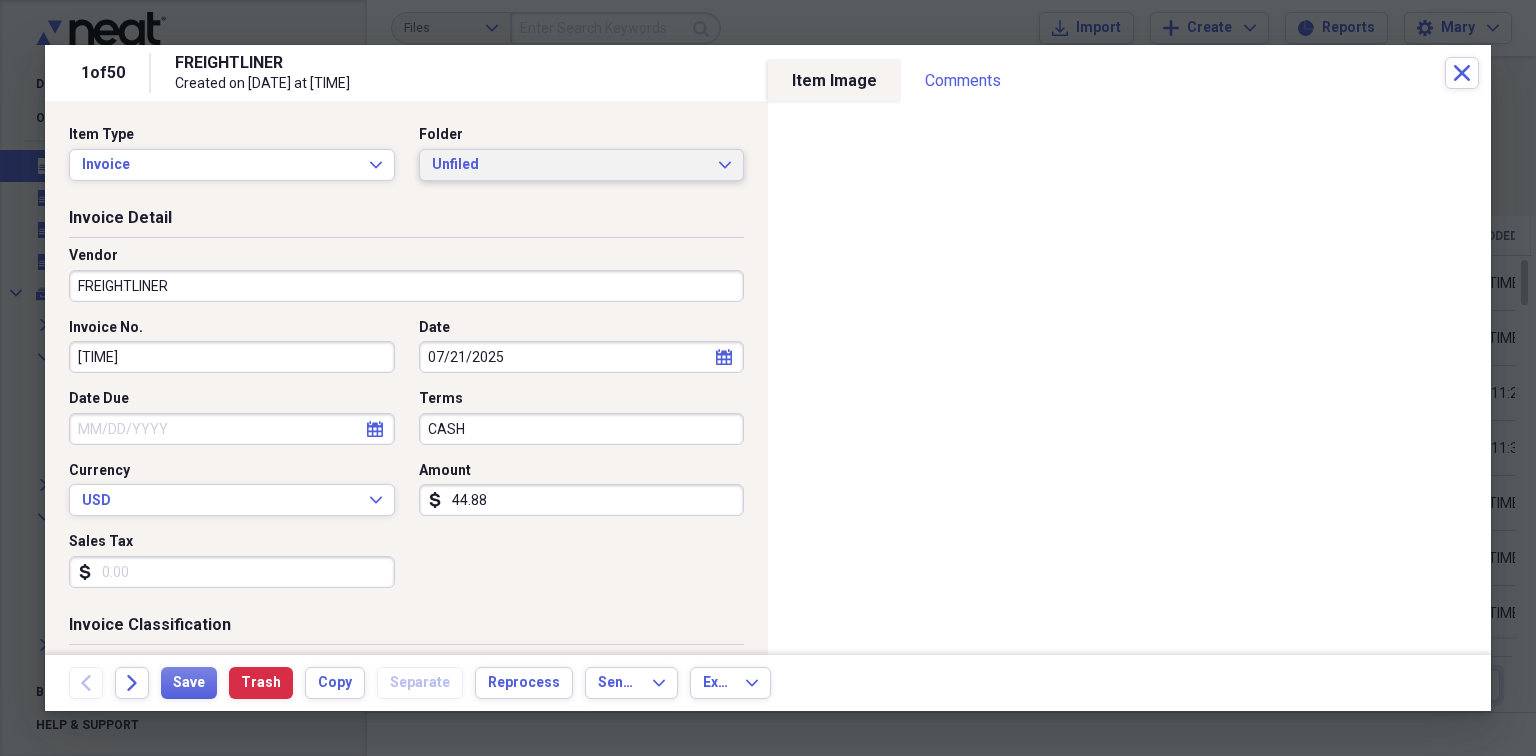 click on "Unfiled Expand" at bounding box center (582, 165) 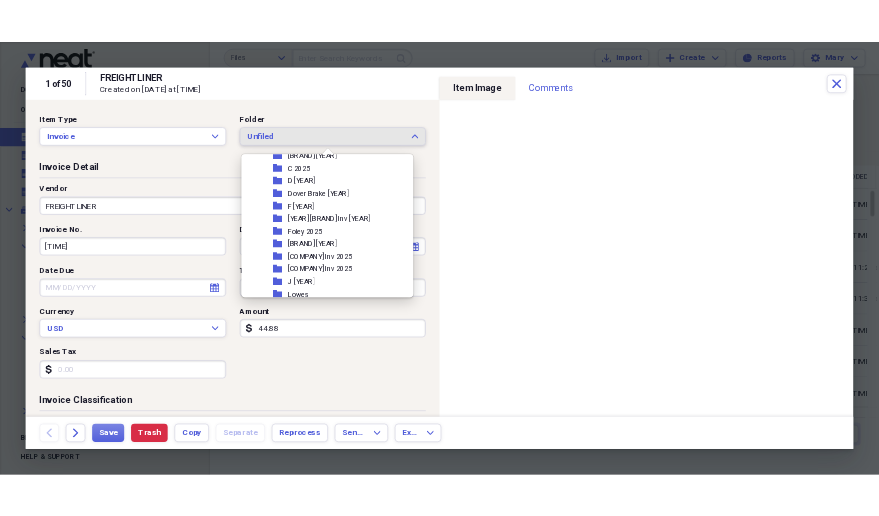 scroll, scrollTop: 400, scrollLeft: 0, axis: vertical 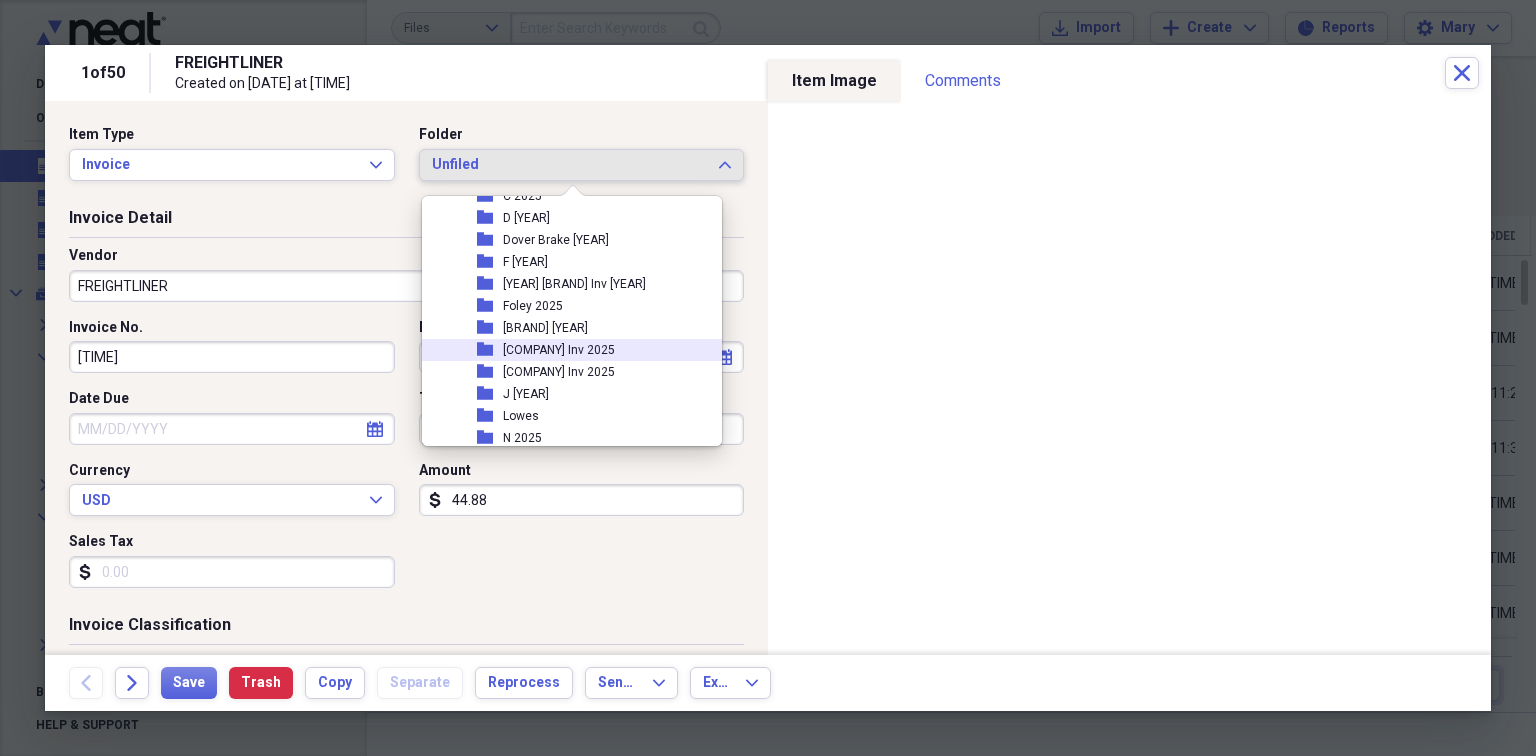 click on "[COMPANY] Inv 2025" at bounding box center [559, 350] 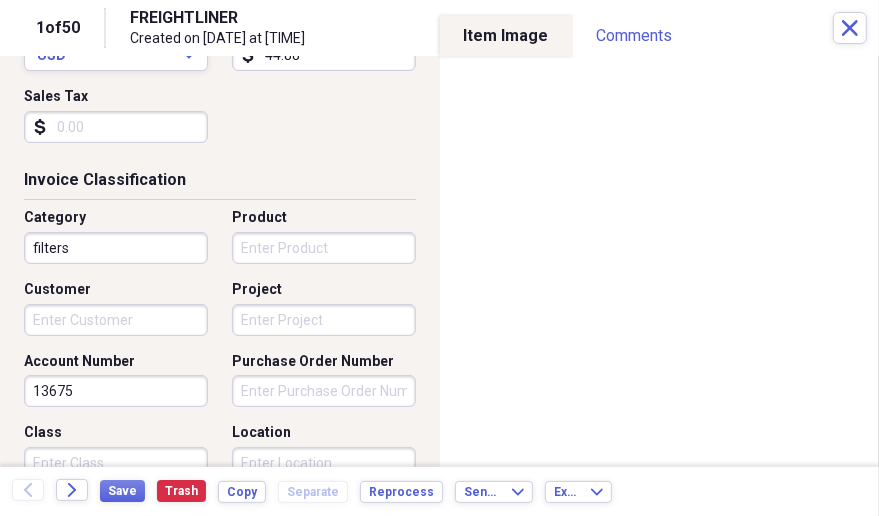 scroll, scrollTop: 333, scrollLeft: 0, axis: vertical 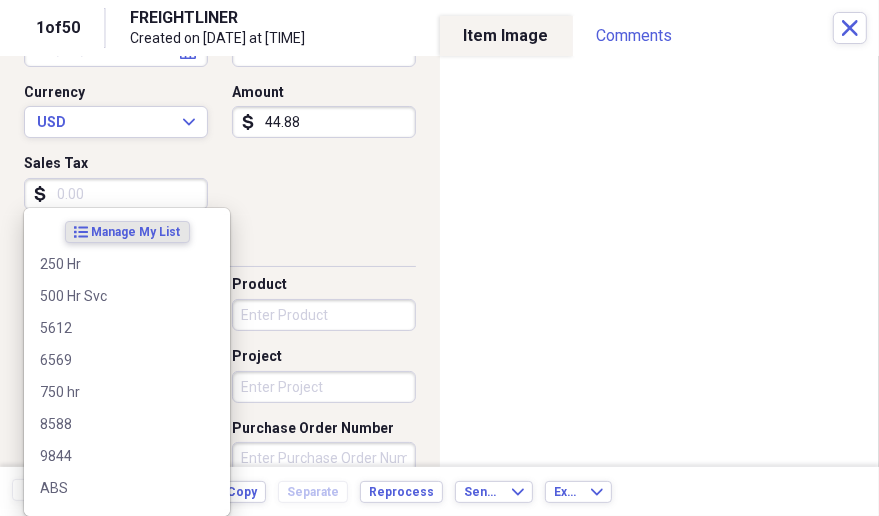 click on "Do My Books Expand Organize My Files 49 Collapse Unfiled Needs Review 49 Unfiled All Files Unfiled Unfiled Unfiled Saved Reports Collapse My Cabinet My Cabinet Add Folder Expand Folder Annual Vehicle Inspection Report Add Folder Collapse Open Folder Badger SIC Sheets Add Folder Folder Badger SIC Sheets 2023 Add Folder Folder Badger SIC Sheets 2024 Add Folder Folder Badger SIC Sheets 2025 Add Folder Expand Folder Business Add Folder Collapse Open Folder Checks closed Add Folder Folder Checks closed 2025 Add Folder Folder Closed checks 2024 Add Folder Folder Credit Invoices Add Folder Expand Folder EZ Pass Statements Add Folder Folder Insurance & Registrationn Add Folder Folder Insurance Business Add Folder Folder MIscellaneous Add Folder Expand Folder MW Add Folder Expand Folder Parts invoices 2024 Add Folder Collapse Open Folder Parts Invoices 2025 Add Folder Folder A 2025 Add Folder Folder Allegiance 2025 Add Folder Folder Auto Zone 2025 Add Folder Folder C 2025 Add Folder Folder D 2025 Add Folder Folder PM" at bounding box center (439, 258) 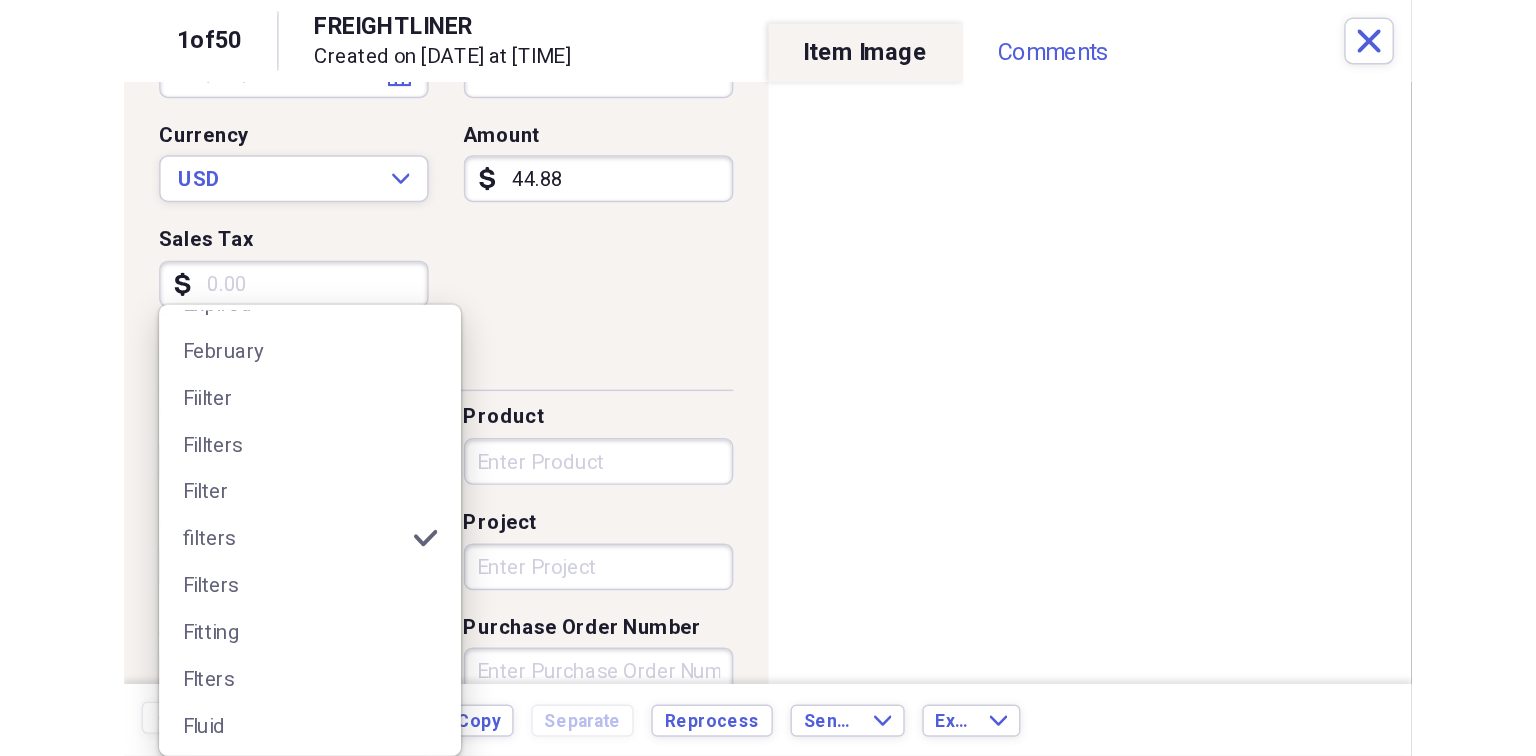 scroll, scrollTop: 1800, scrollLeft: 0, axis: vertical 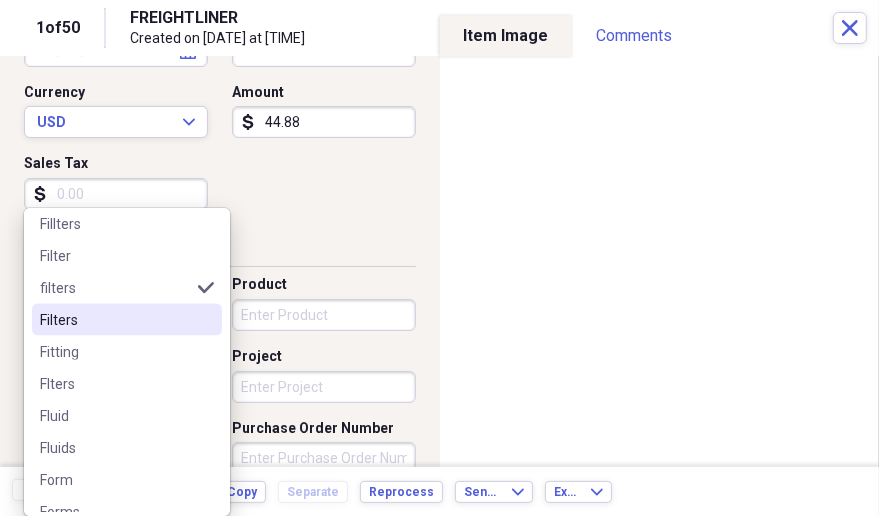 click on "Filters" at bounding box center [115, 320] 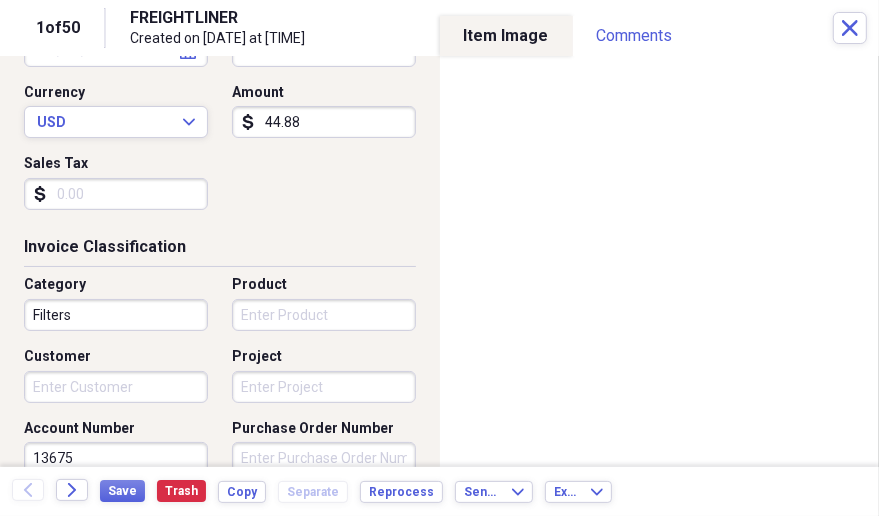 click on "Do My Books Expand Organize My Files 49 Collapse Unfiled Needs Review 49 Unfiled All Files Unfiled Unfiled Unfiled Saved Reports Collapse My Cabinet My Cabinet Add Folder Expand Folder Annual Vehicle Inspection Report Add Folder Collapse Open Folder Badger SIC Sheets Add Folder Folder Badger SIC Sheets 2023 Add Folder Folder Badger SIC Sheets 2024 Add Folder Folder Badger SIC Sheets 2025 Add Folder Expand Folder Business Add Folder Collapse Open Folder Checks closed Add Folder Folder Checks closed 2025 Add Folder Folder Closed checks 2024 Add Folder Folder Credit Invoices Add Folder Expand Folder EZ Pass Statements Add Folder Folder Insurance & Registrationn Add Folder Folder Insurance Business Add Folder Folder MIscellaneous Add Folder Expand Folder MW Add Folder Expand Folder Parts invoices 2024 Add Folder Collapse Open Folder Parts Invoices 2025 Add Folder Folder A 2025 Add Folder Folder Allegiance 2025 Add Folder Folder Auto Zone 2025 Add Folder Folder C 2025 Add Folder Folder D 2025 Add Folder Folder PM" at bounding box center [439, 258] 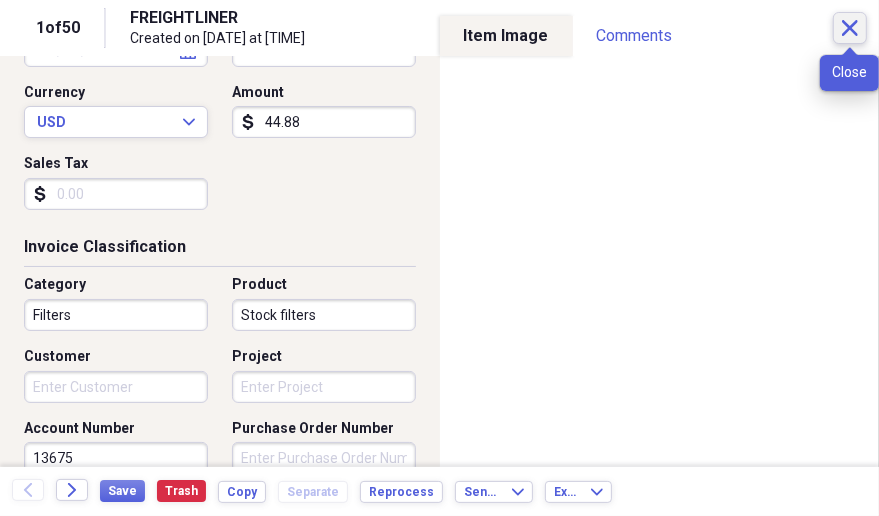 type on "Stock filters" 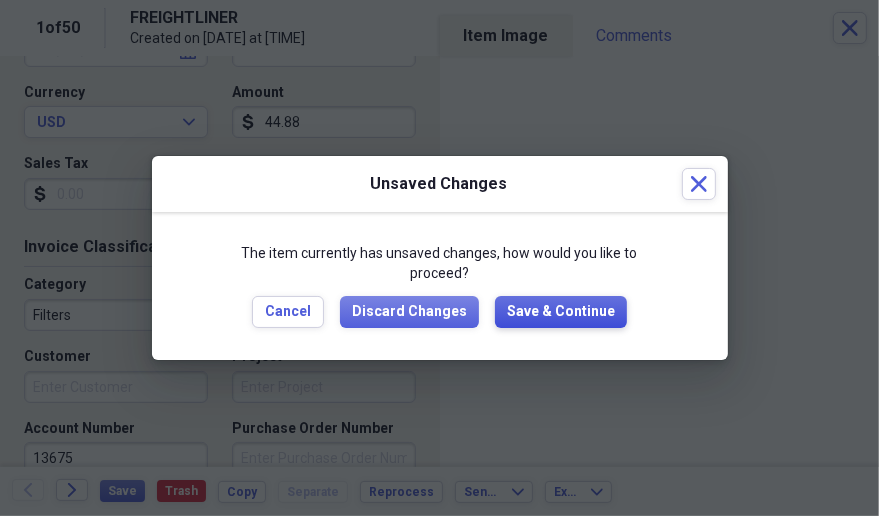 click on "Save & Continue" at bounding box center [561, 312] 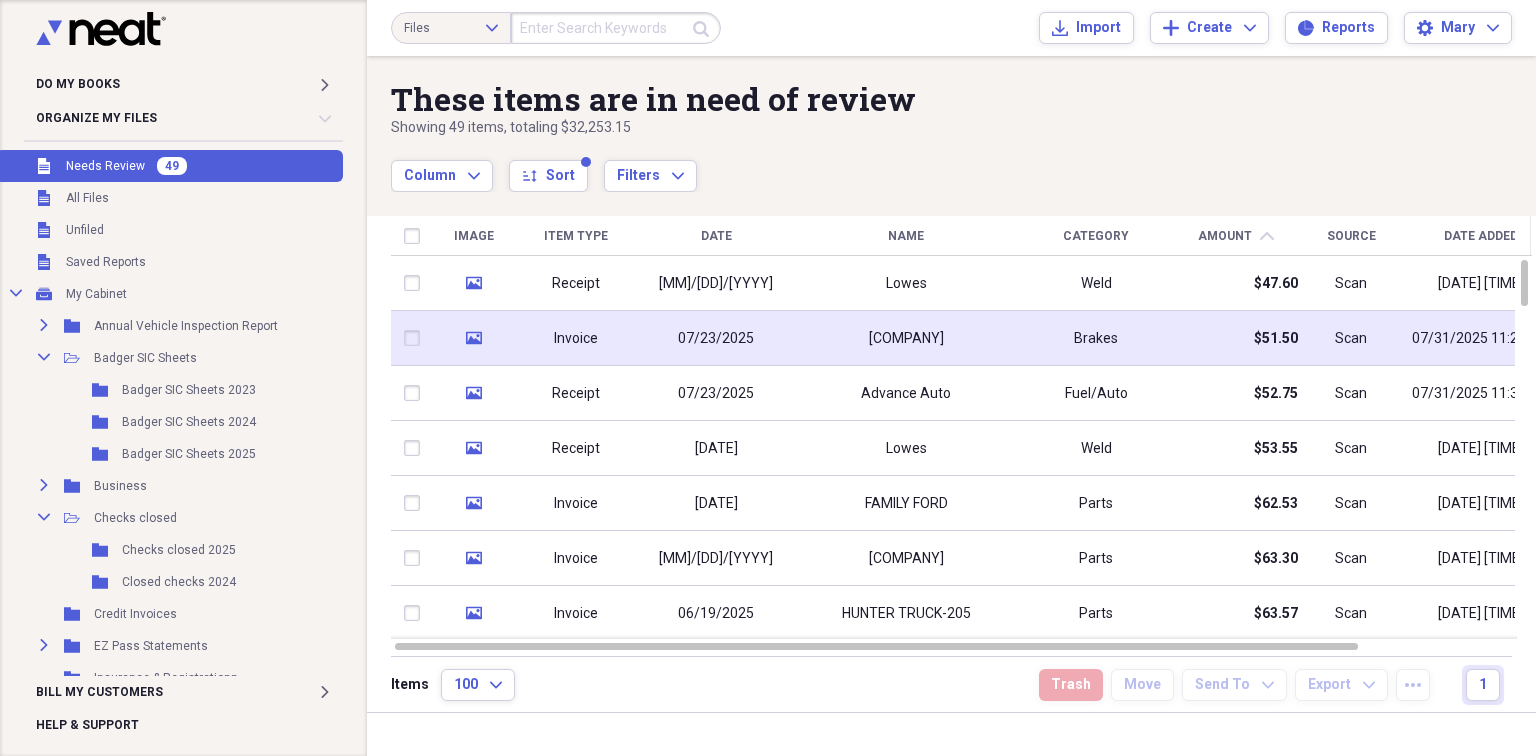 click on "[COMPANY]" at bounding box center [906, 339] 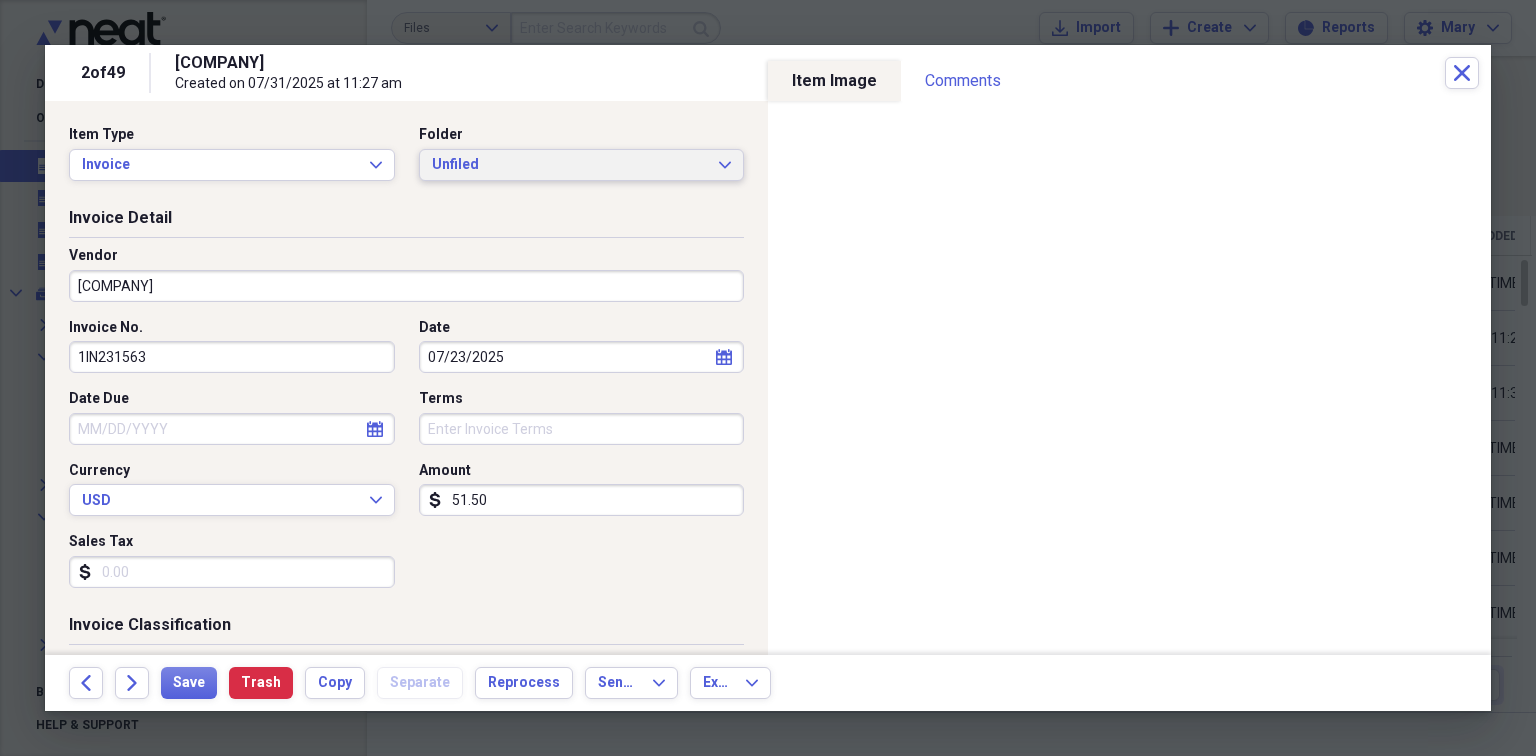 click on "Unfiled" at bounding box center (570, 165) 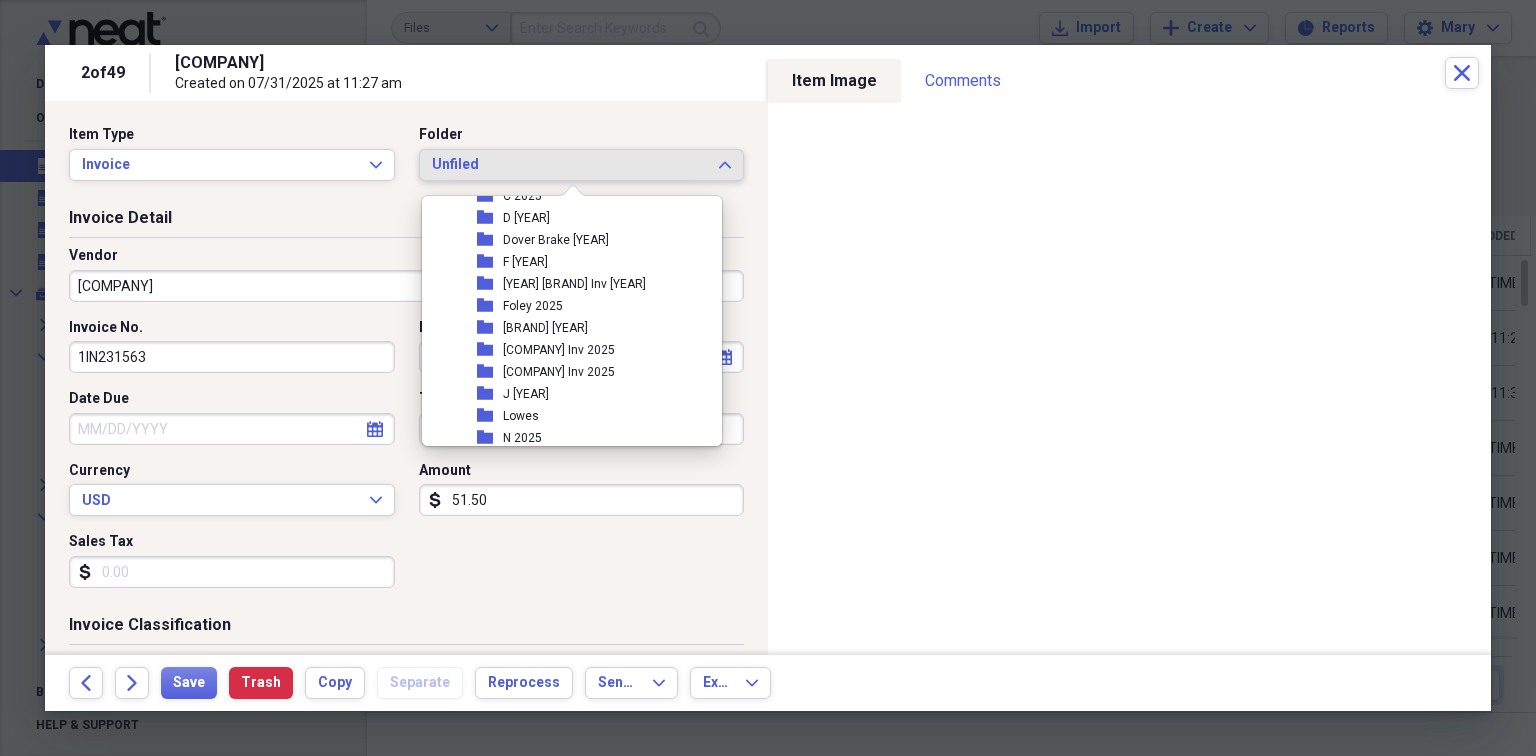 scroll, scrollTop: 333, scrollLeft: 0, axis: vertical 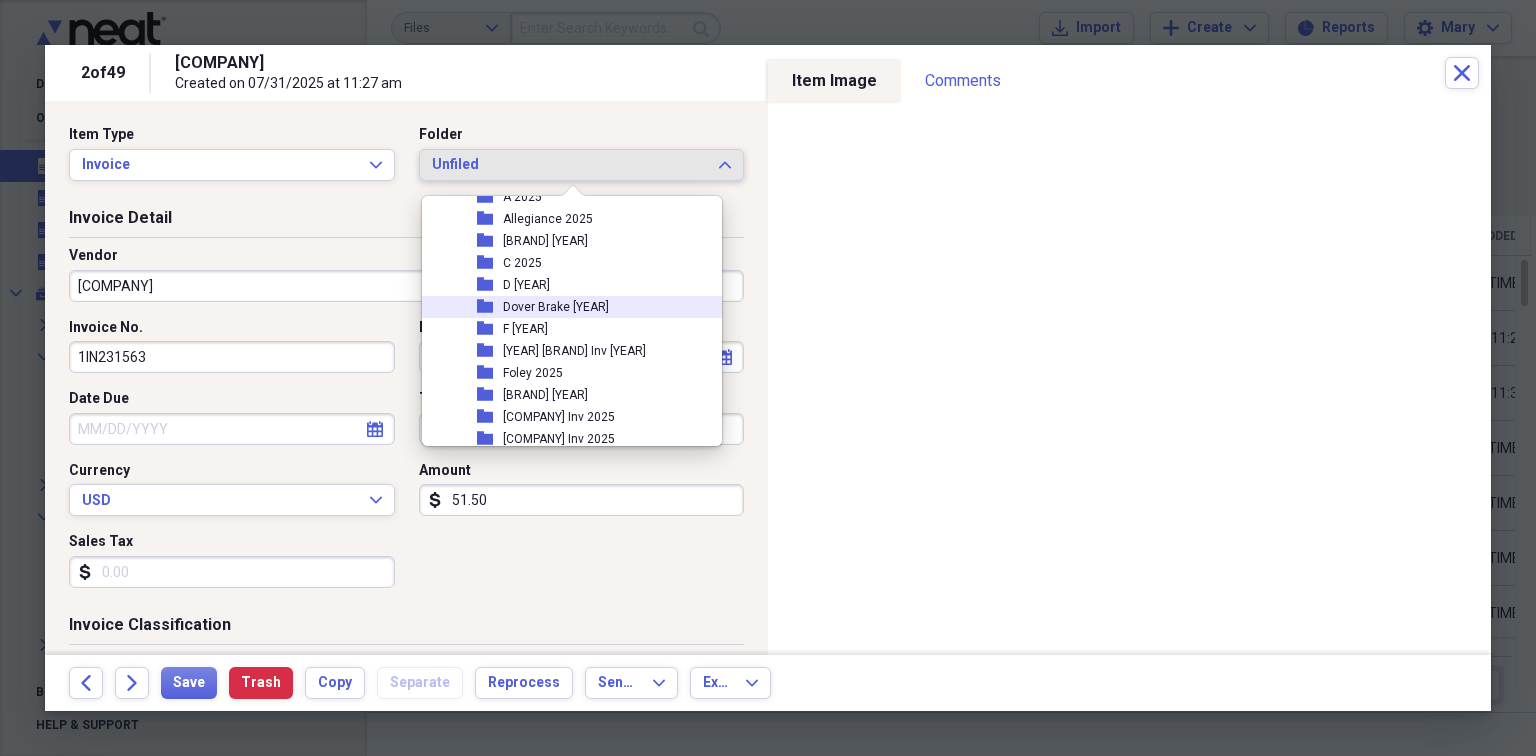 click on "Dover Brake [YEAR]" at bounding box center [556, 307] 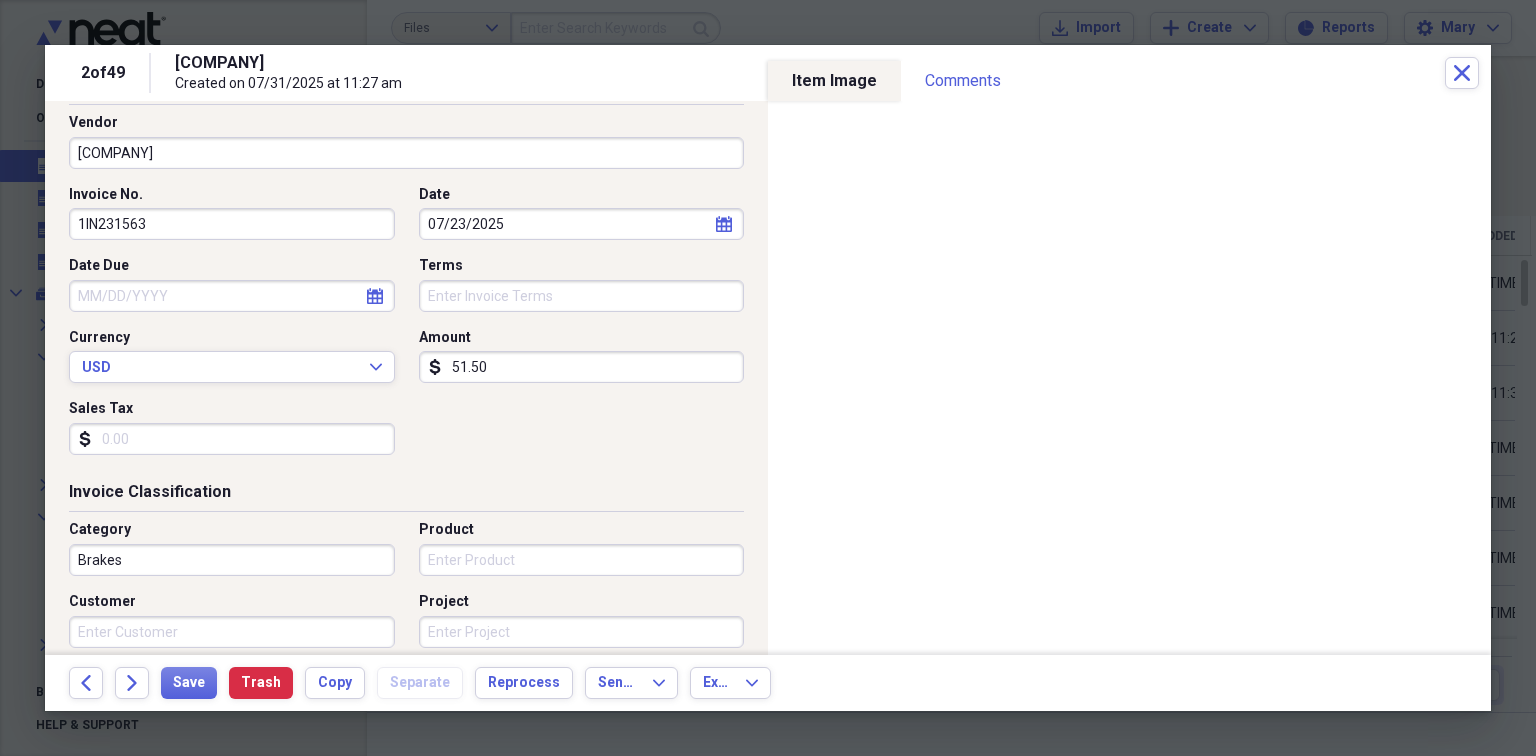 scroll, scrollTop: 200, scrollLeft: 0, axis: vertical 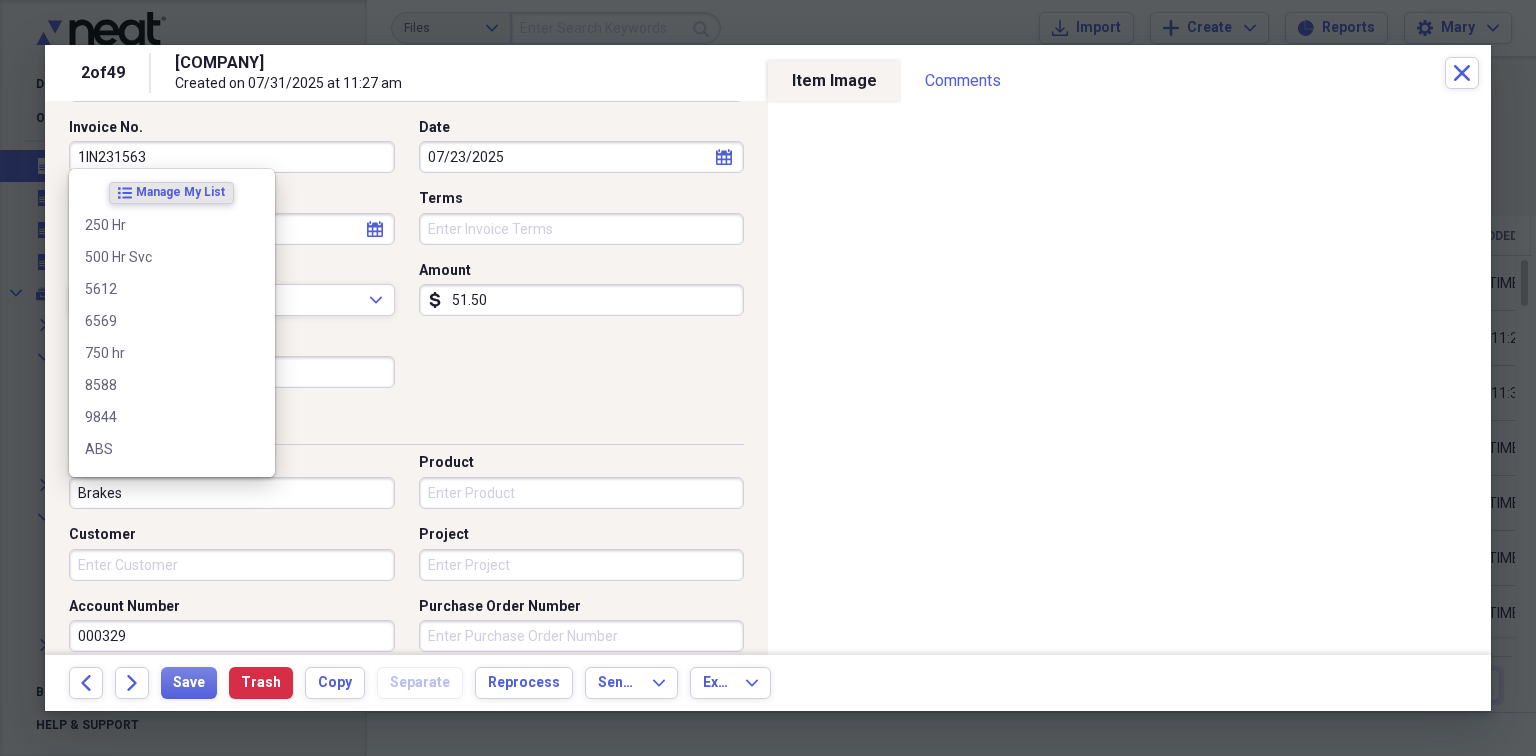 click on "Brakes" at bounding box center (232, 493) 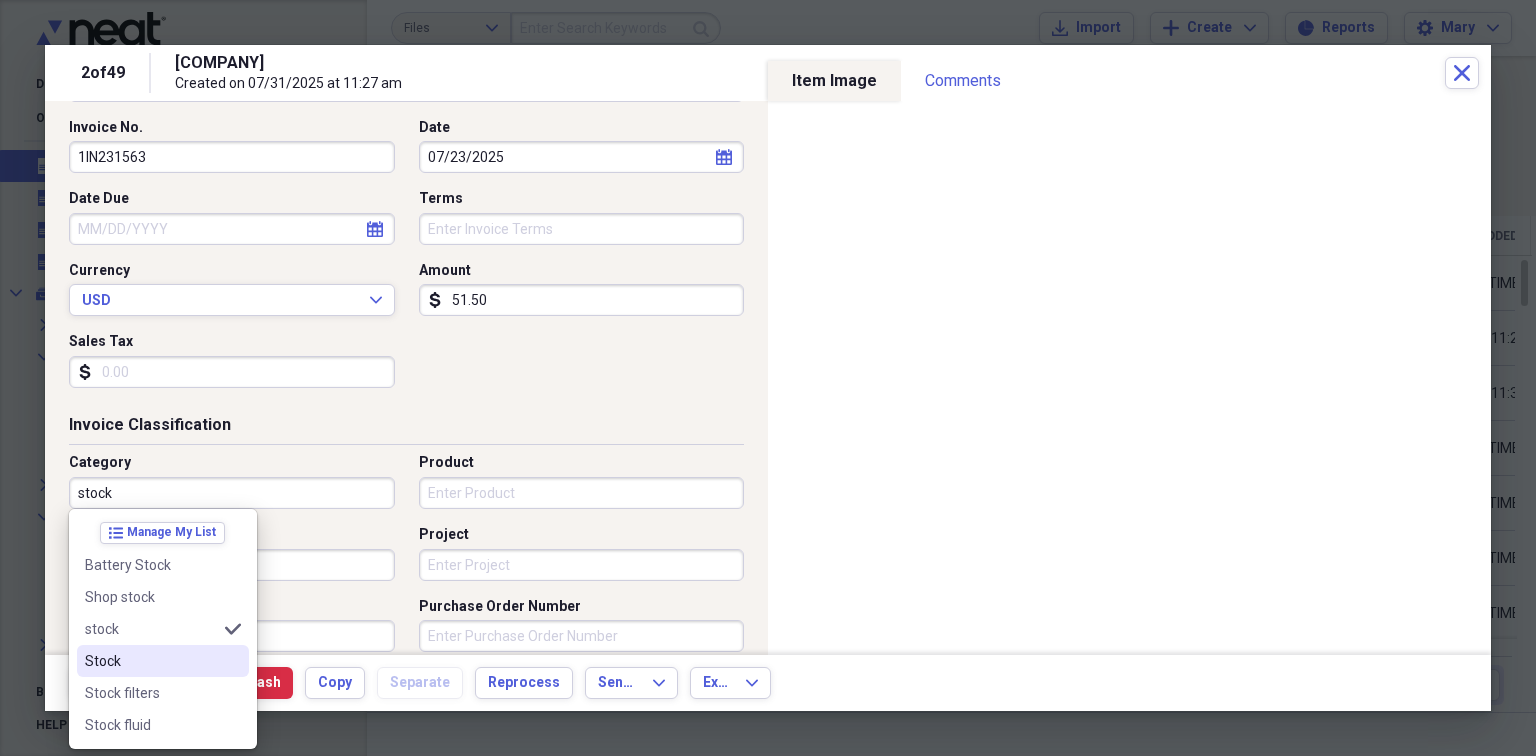 click on "Stock" at bounding box center [163, 661] 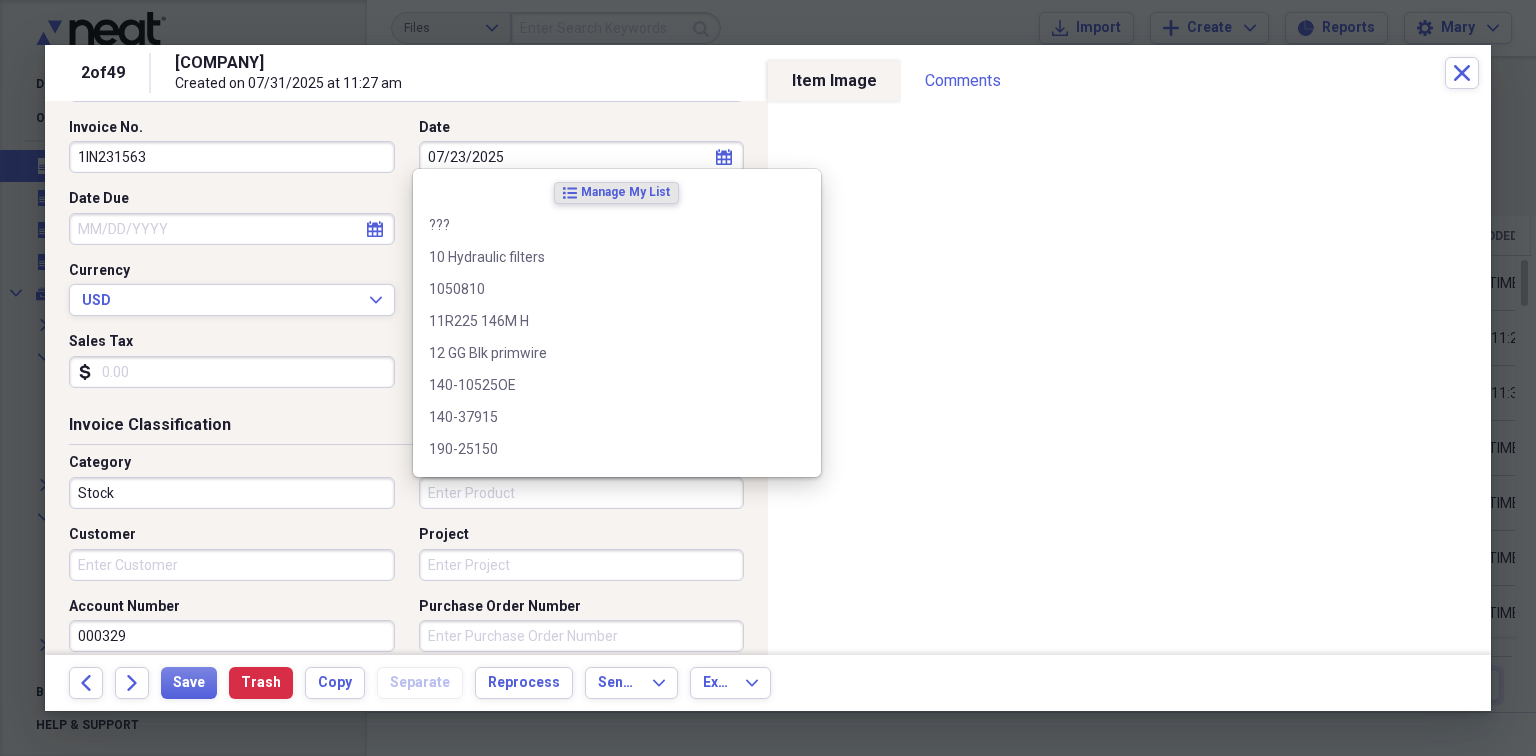 click on "Product" at bounding box center (582, 493) 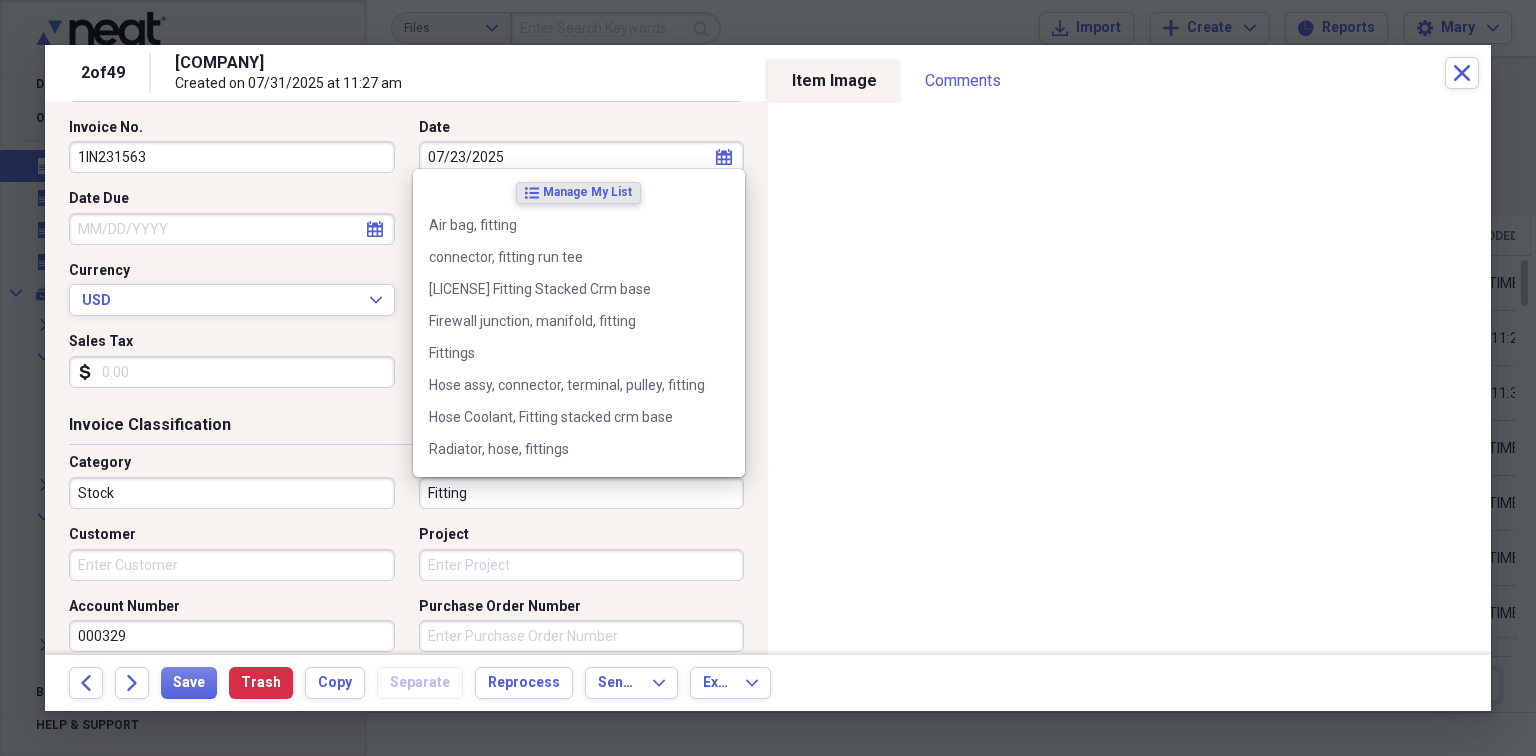 type on "Fitting" 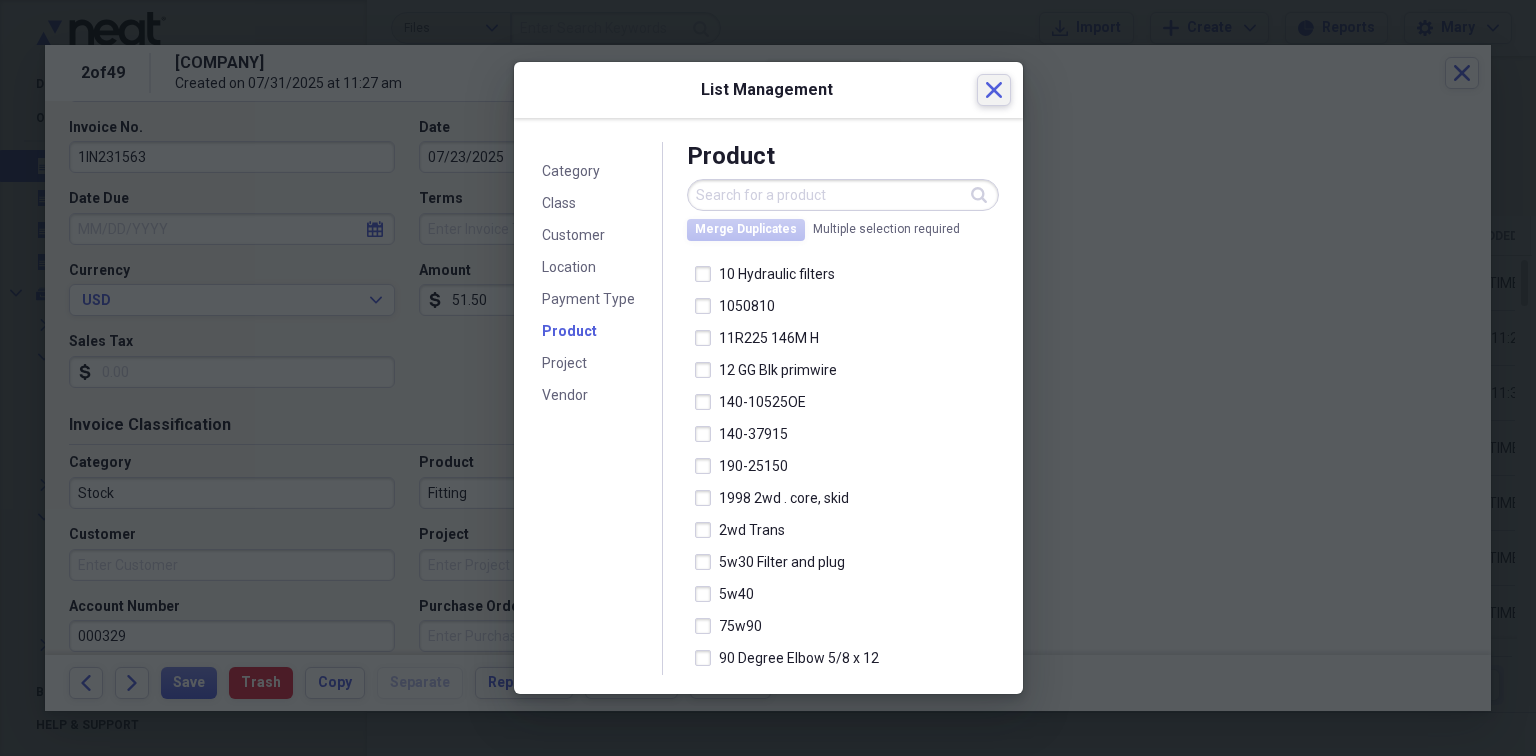 click 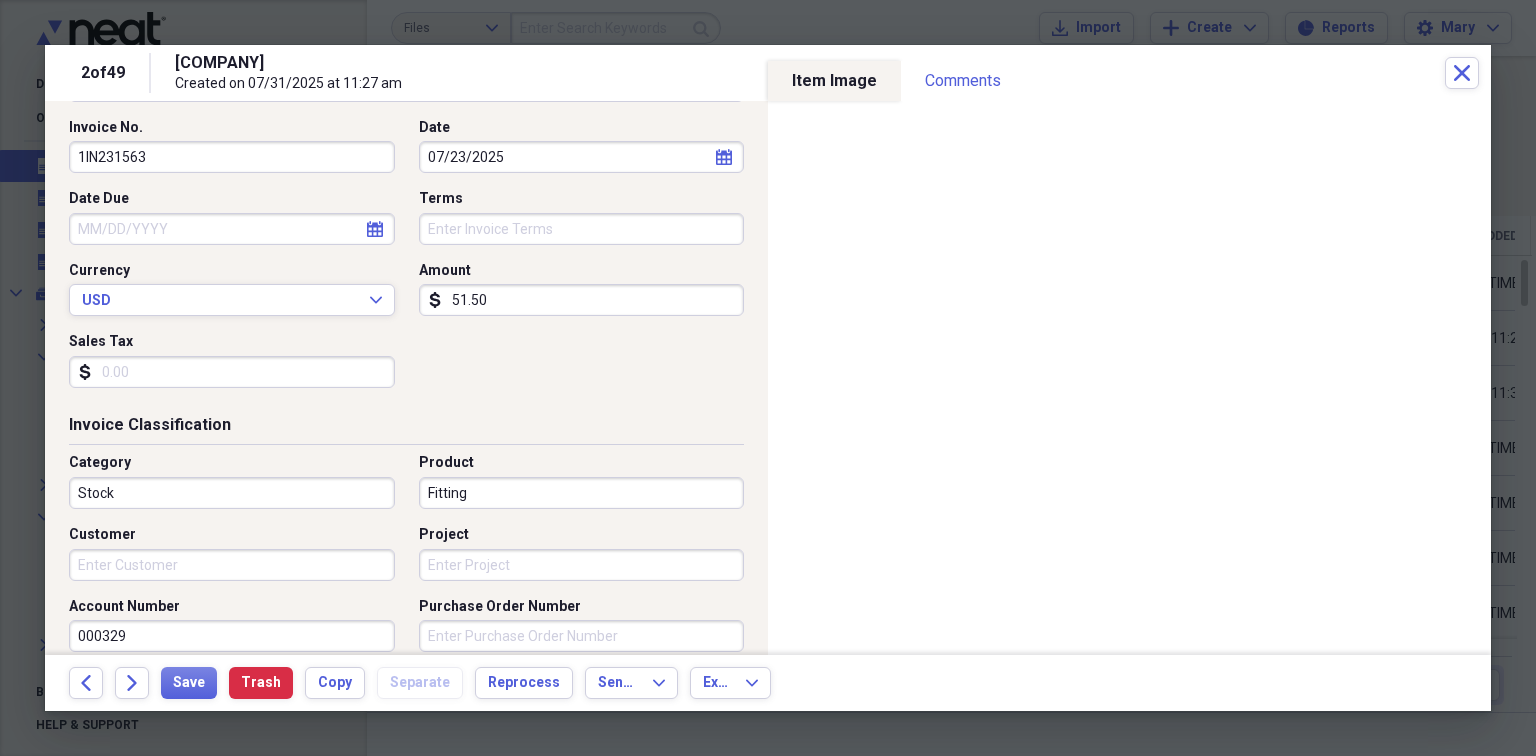 click on "Fitting" at bounding box center (582, 493) 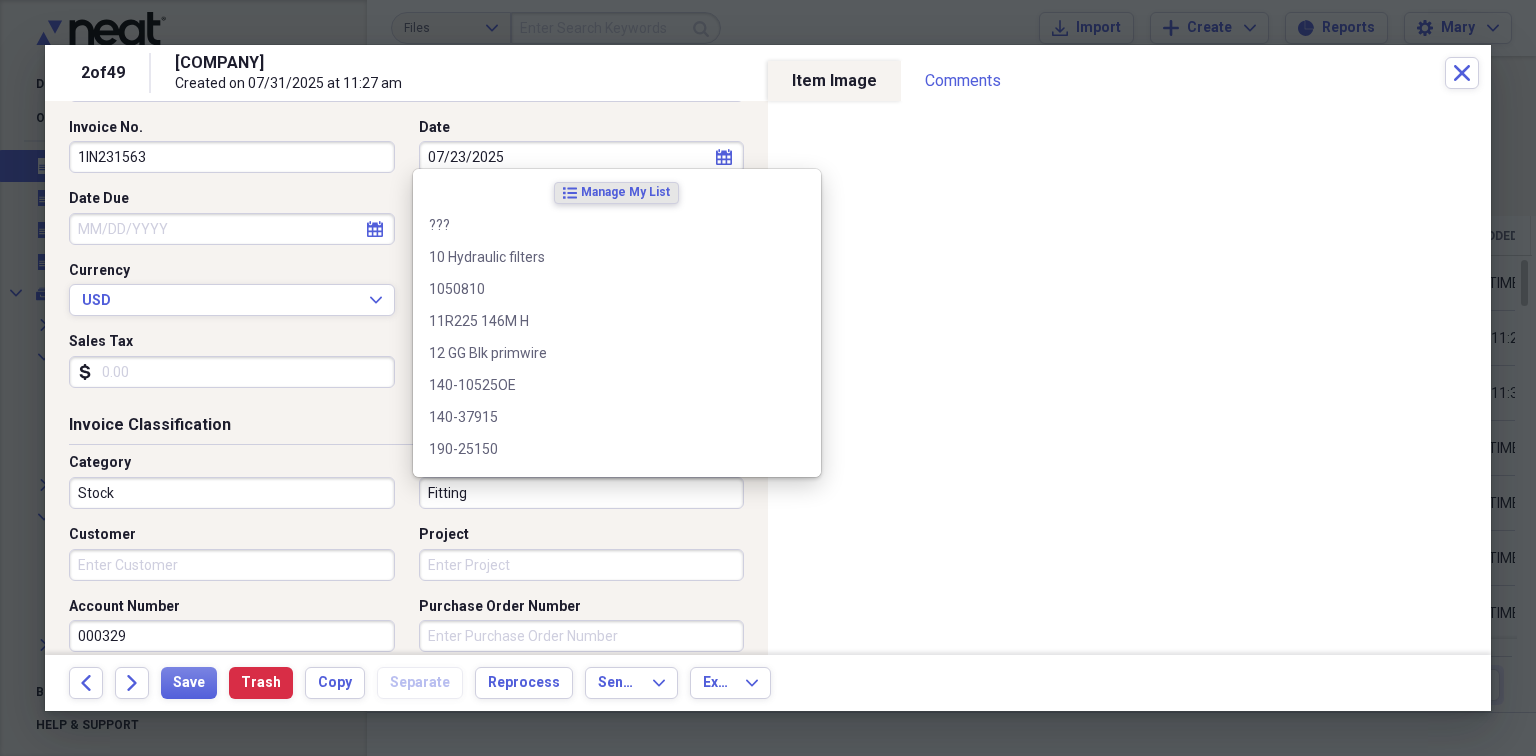 click on "Fitting" at bounding box center (582, 493) 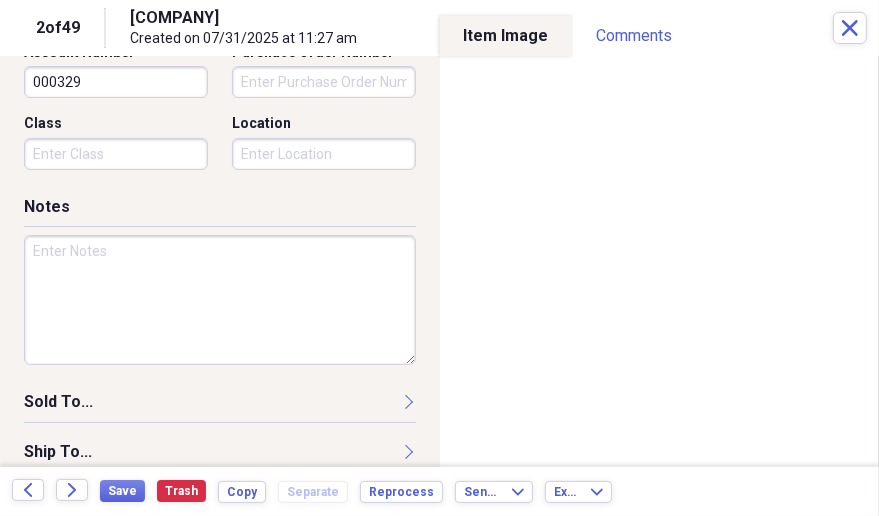 scroll, scrollTop: 733, scrollLeft: 0, axis: vertical 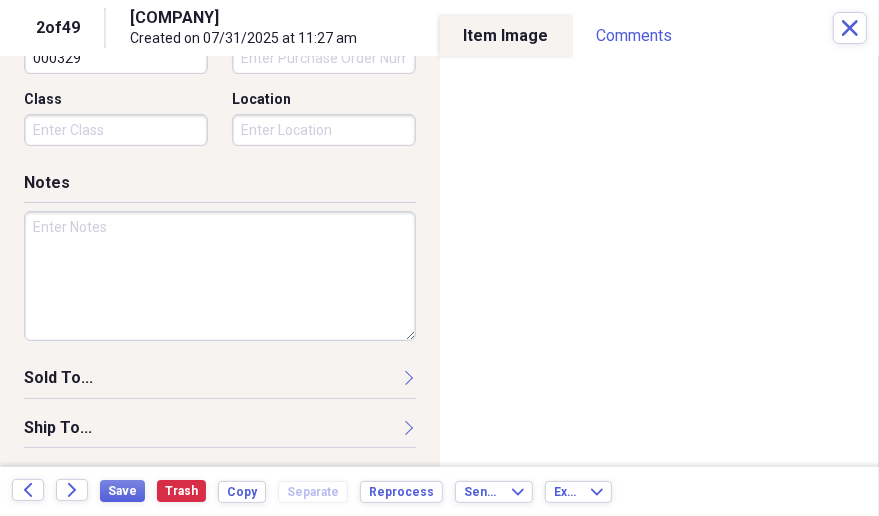 click at bounding box center [220, 276] 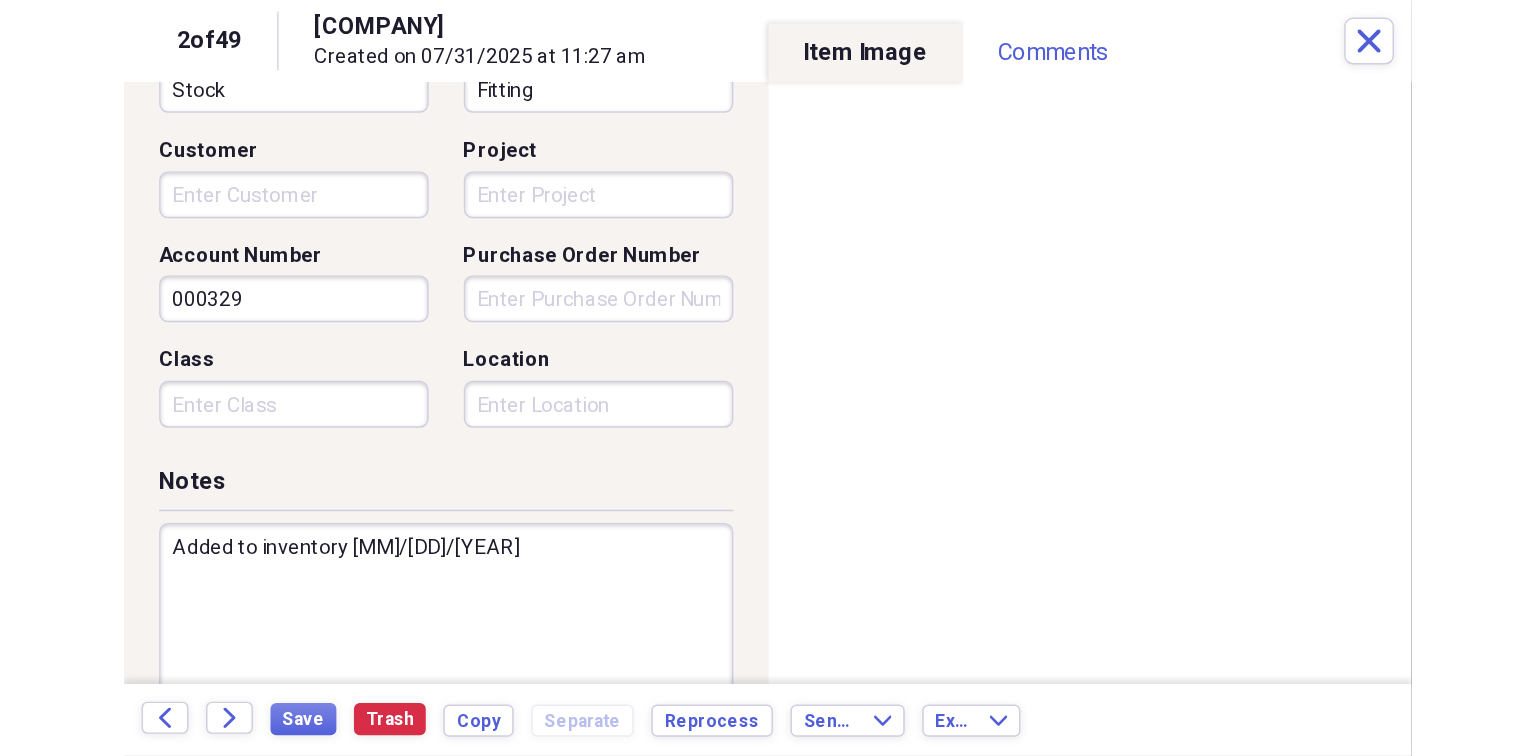 scroll, scrollTop: 533, scrollLeft: 0, axis: vertical 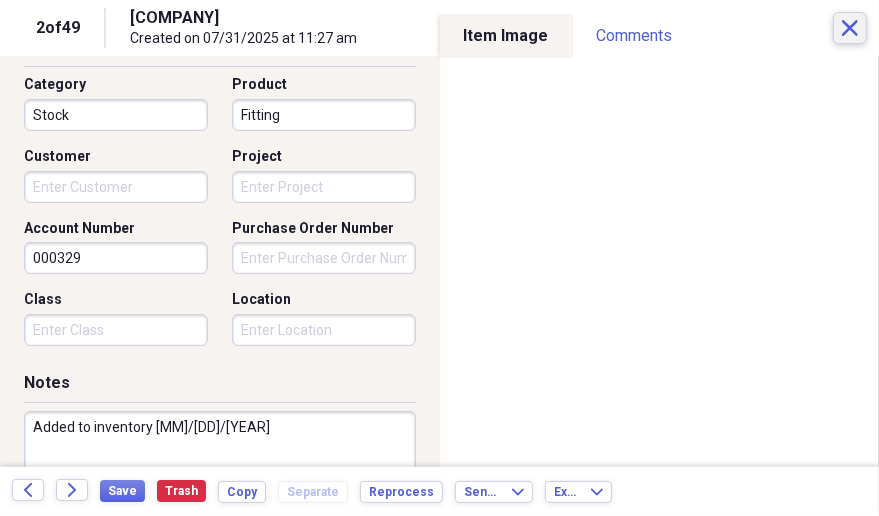 type on "Added to inventory [MM]/[DD]/[YEAR]" 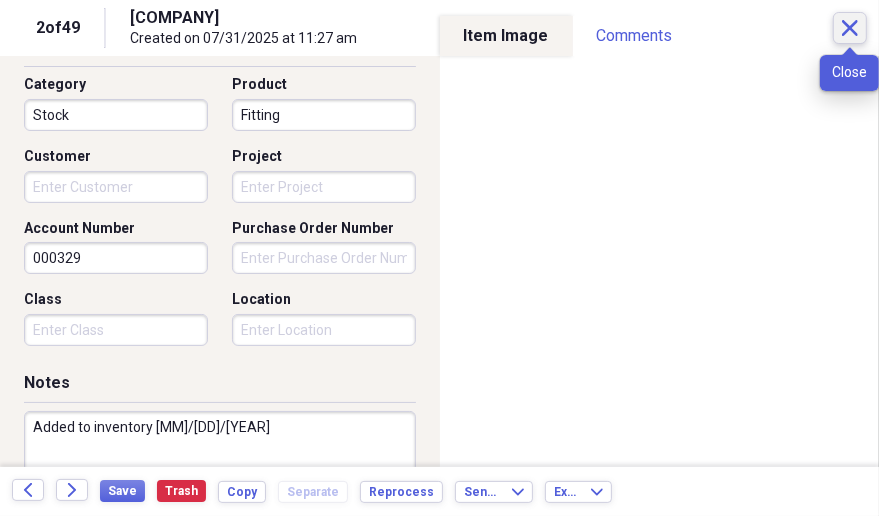 click 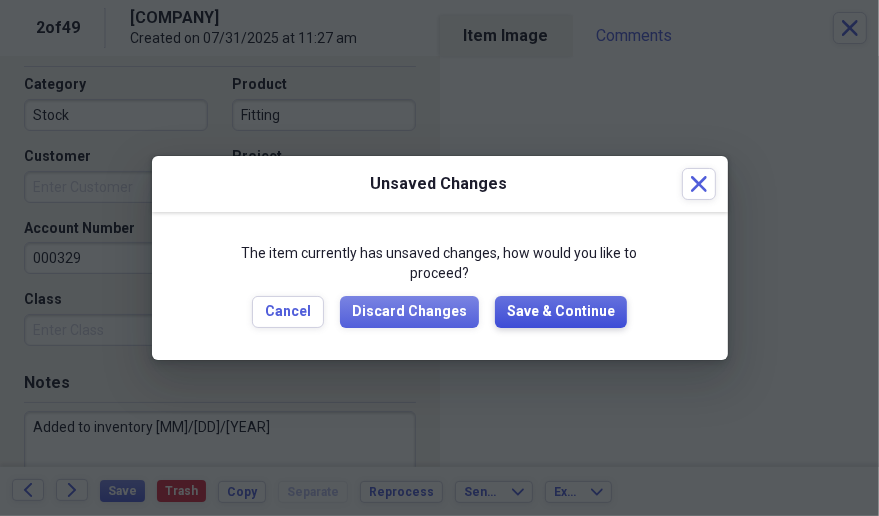 click on "Save & Continue" at bounding box center (561, 312) 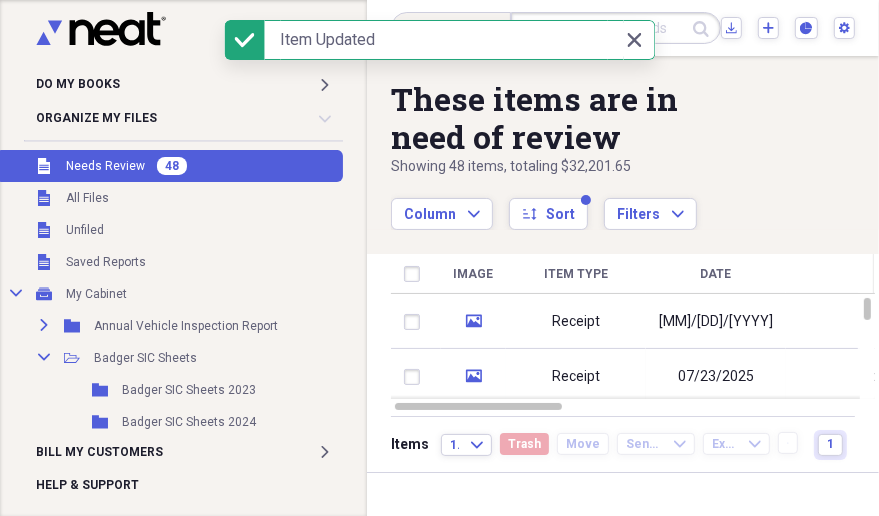 click on "48" at bounding box center [172, 166] 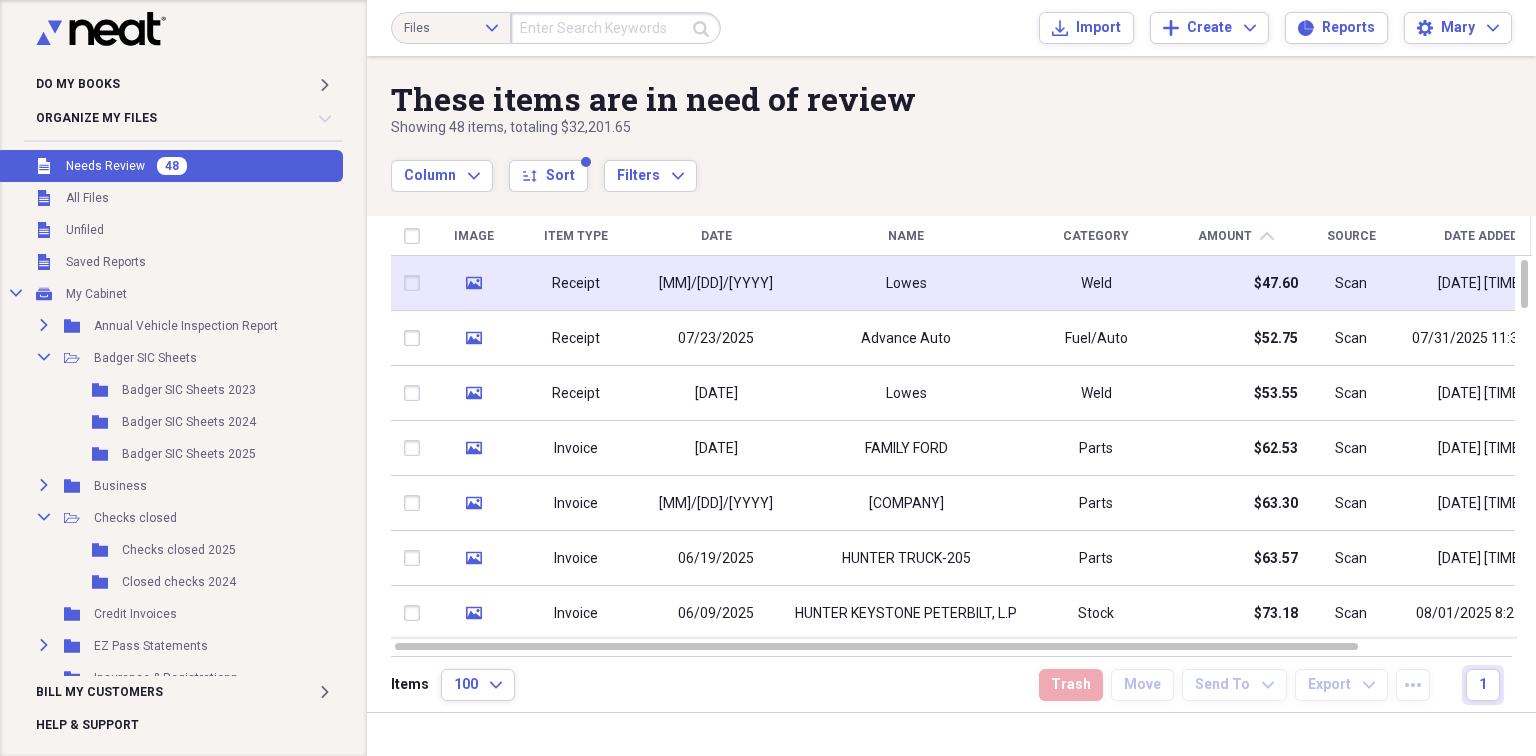 click on "Lowes" at bounding box center (906, 283) 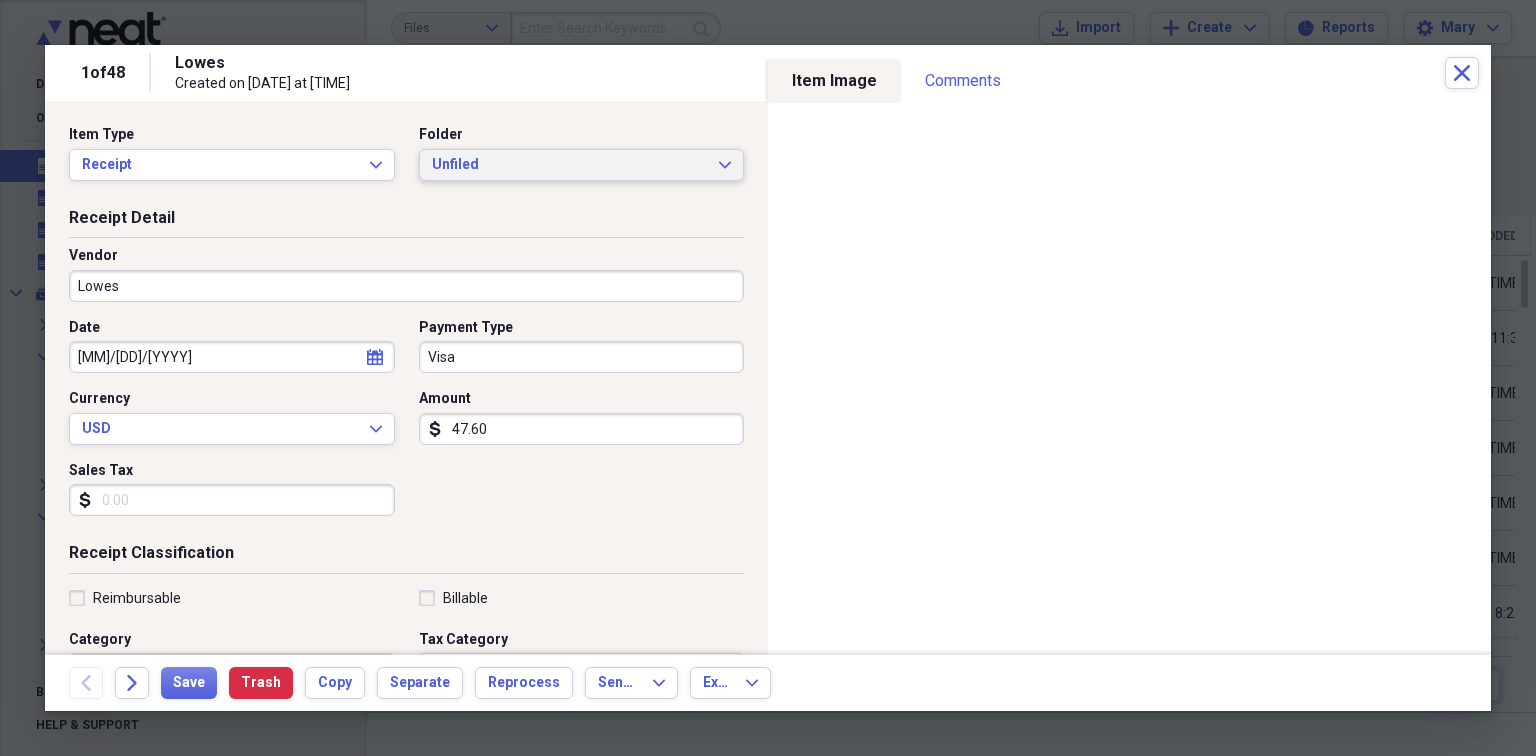 click on "Expand" 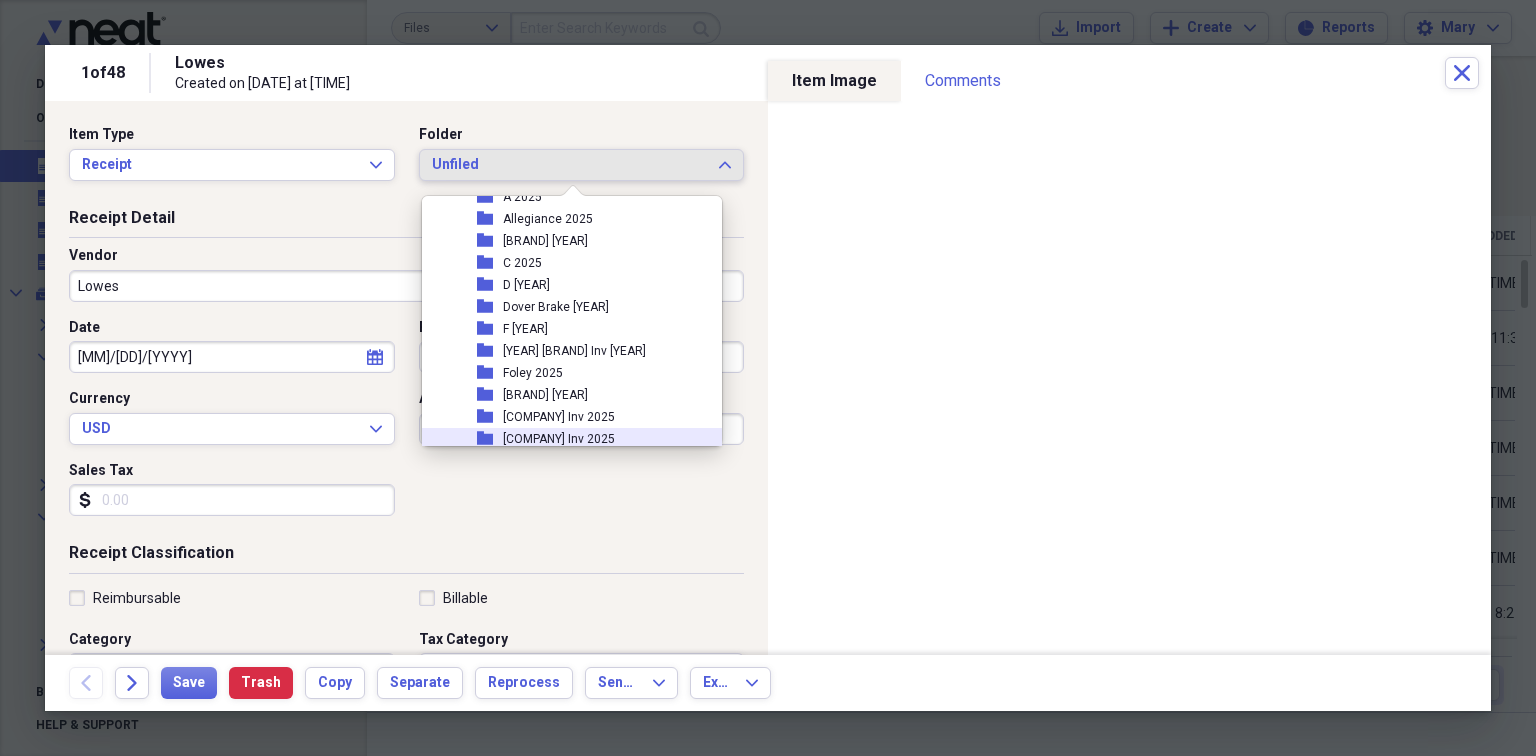 scroll, scrollTop: 400, scrollLeft: 0, axis: vertical 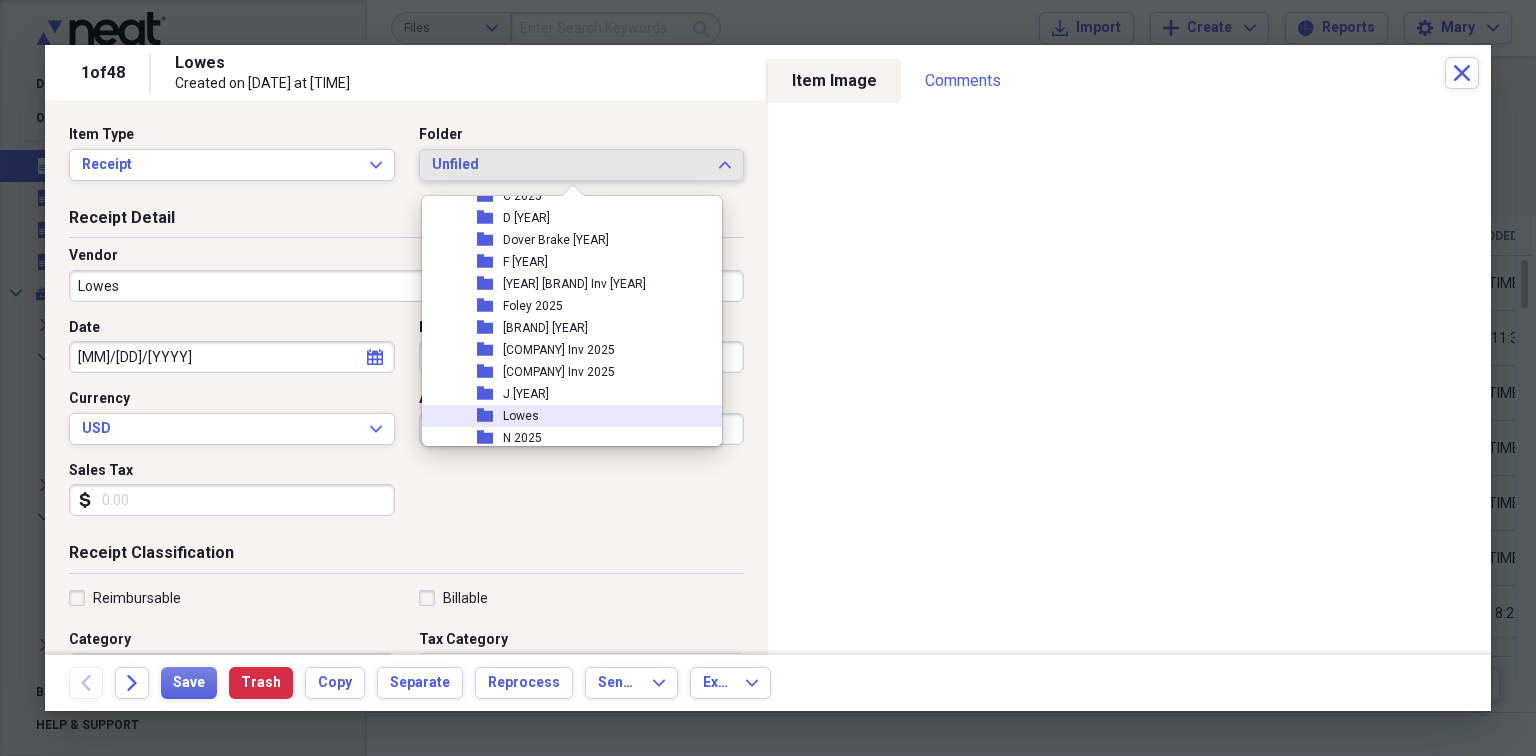 click on "Lowes" at bounding box center [521, 416] 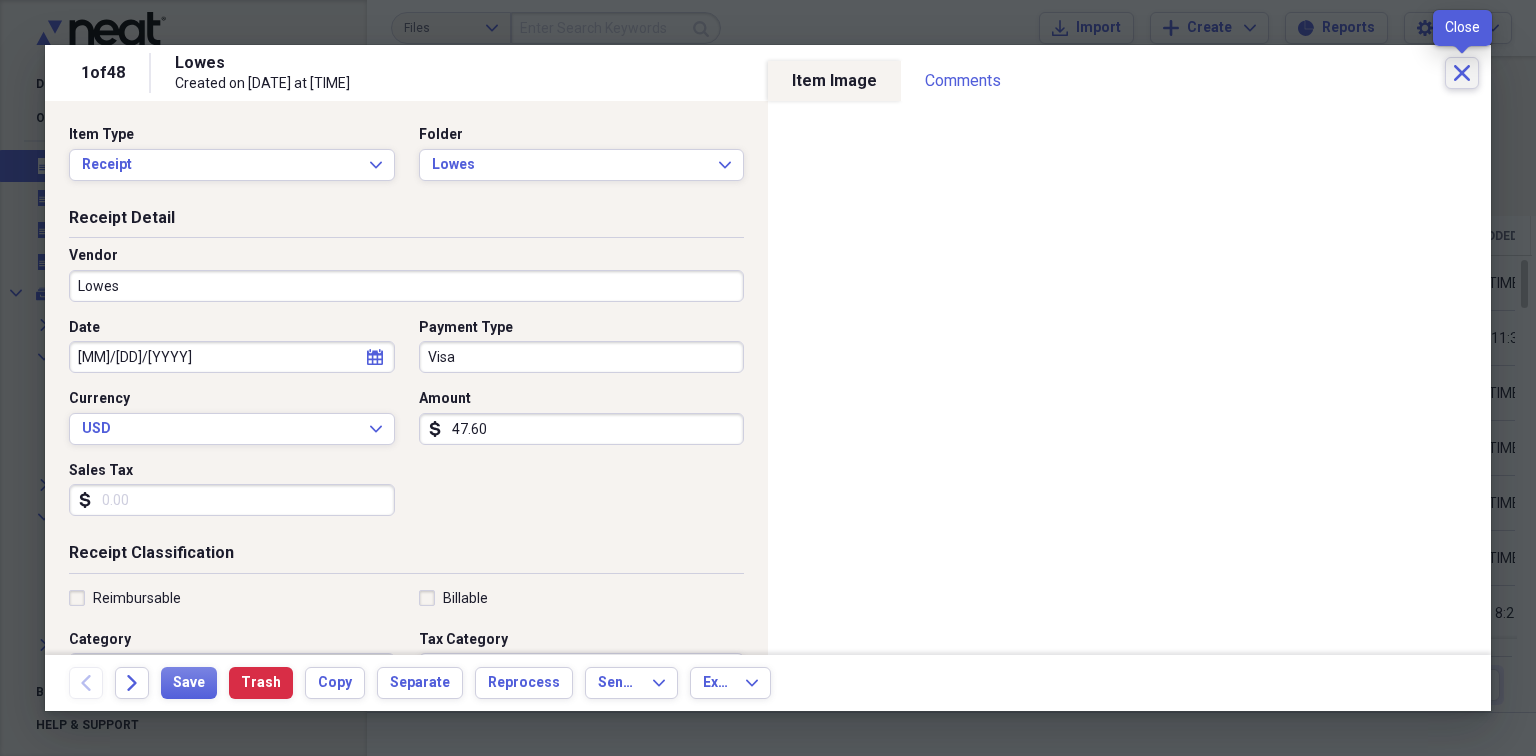 click on "Close" 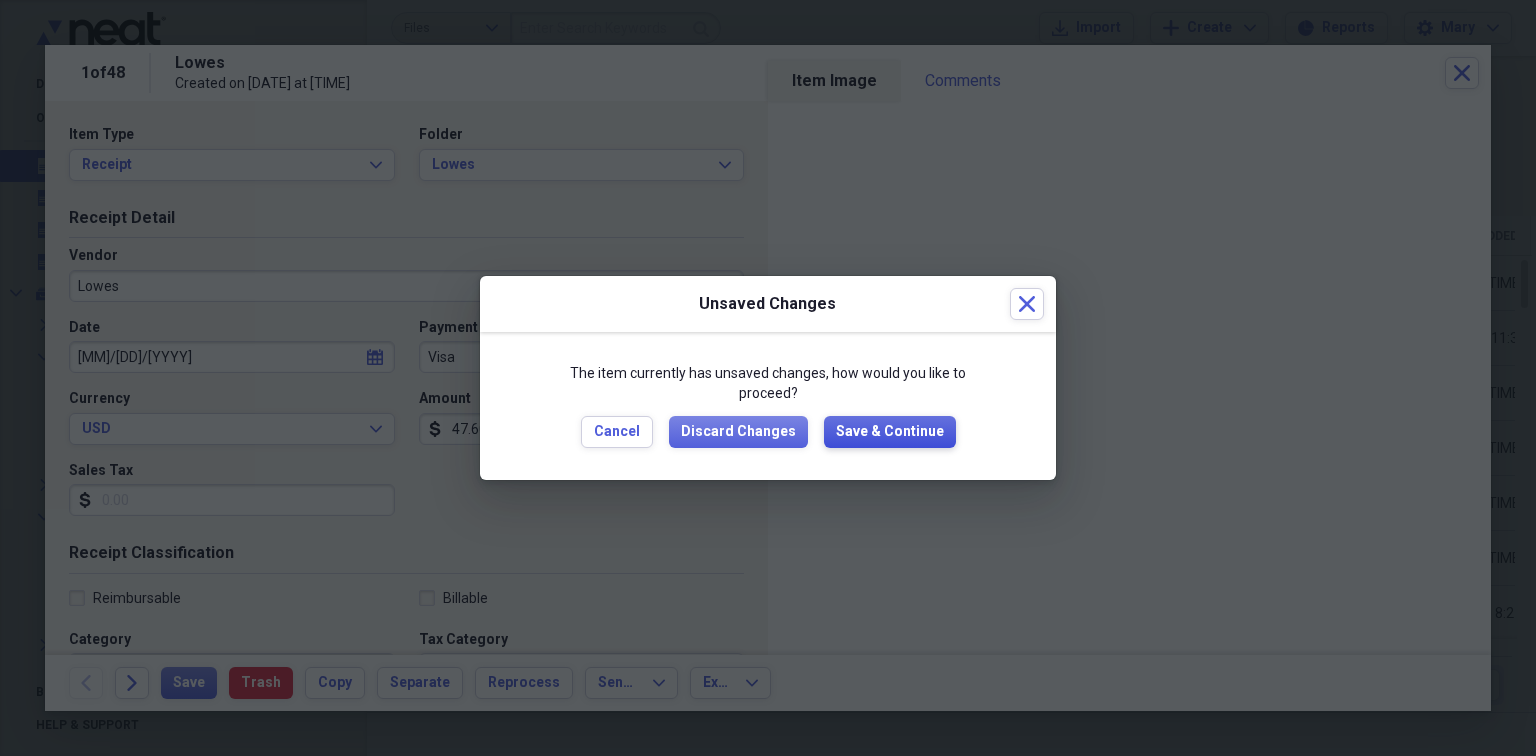 click on "Save & Continue" at bounding box center [890, 432] 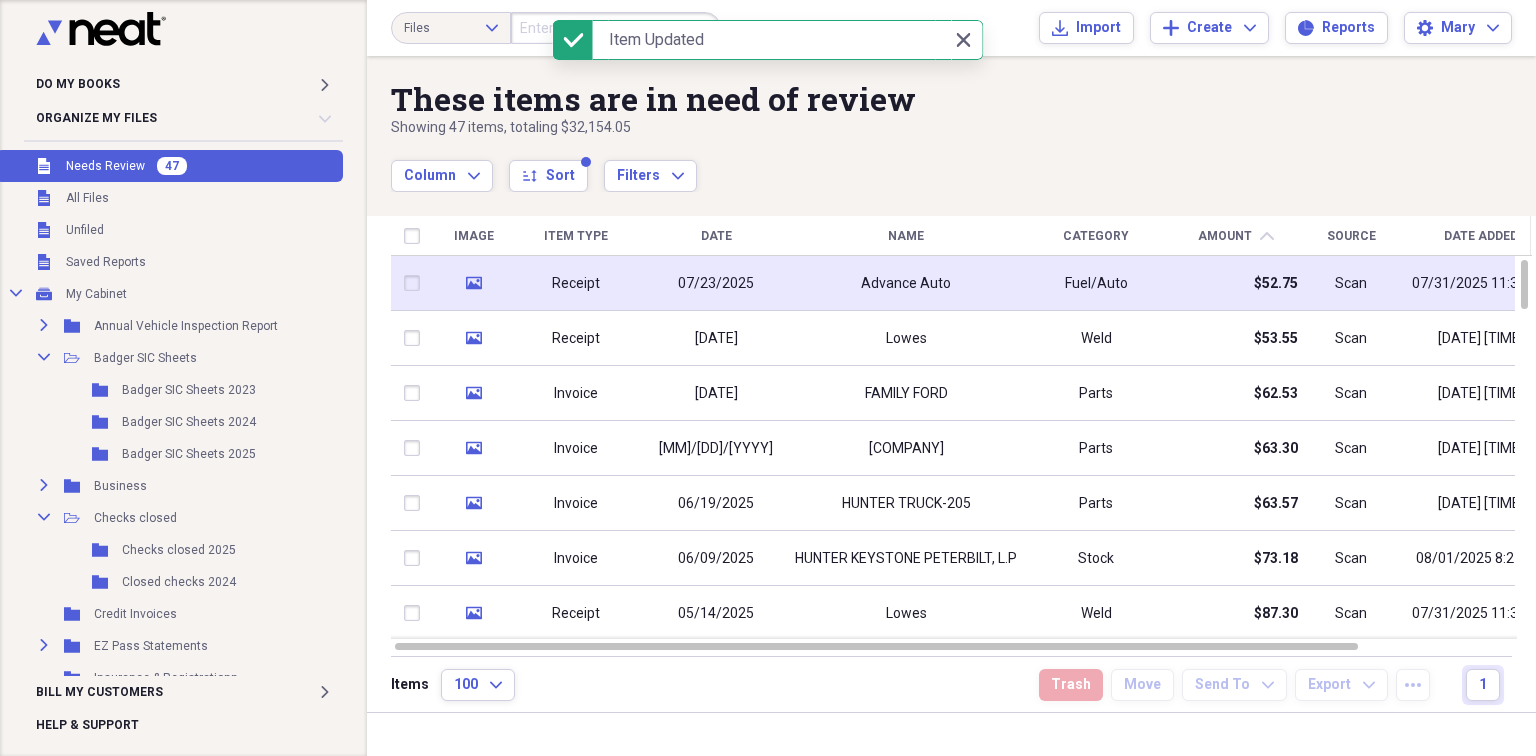 click on "Advance Auto" at bounding box center (906, 283) 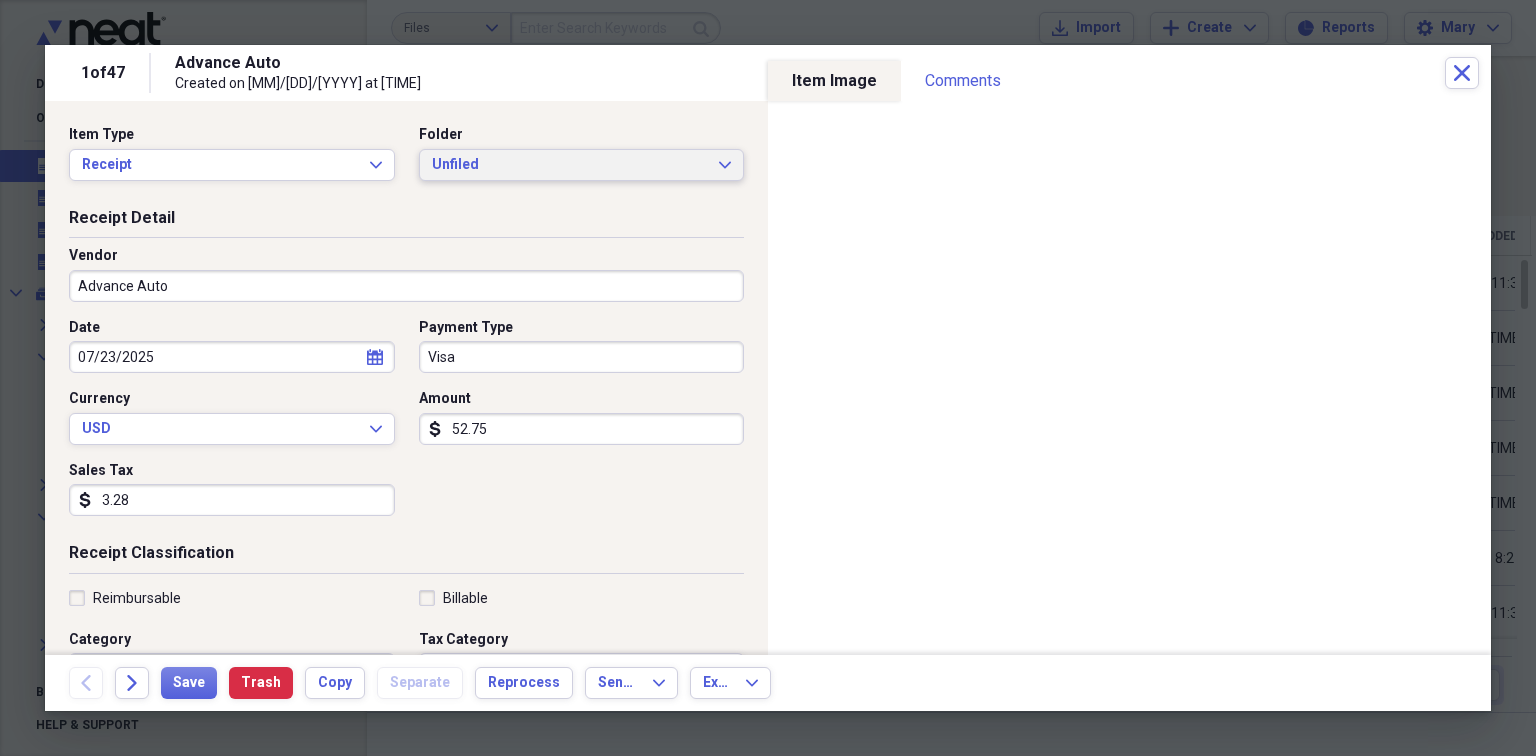 click on "Unfiled Expand" at bounding box center [582, 165] 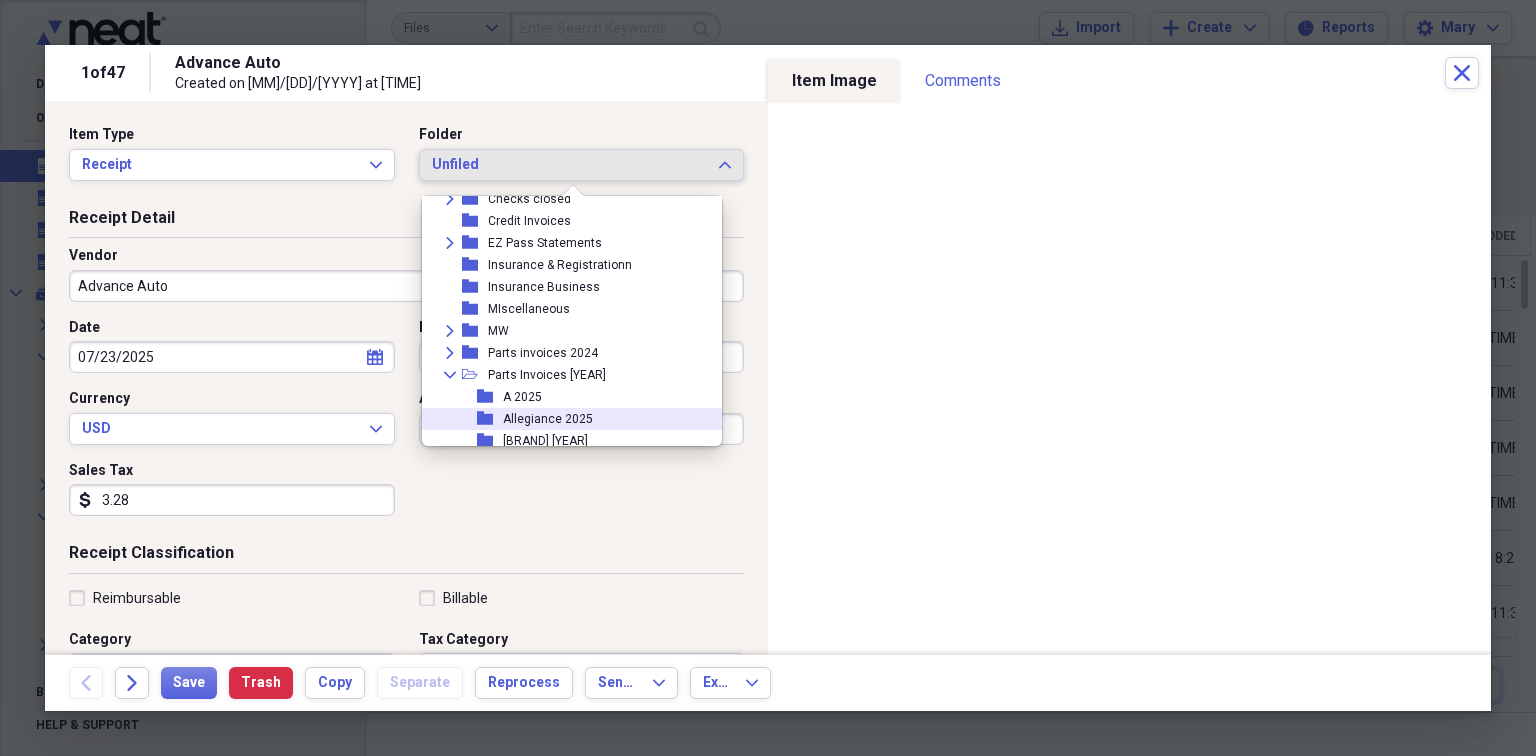 scroll, scrollTop: 200, scrollLeft: 0, axis: vertical 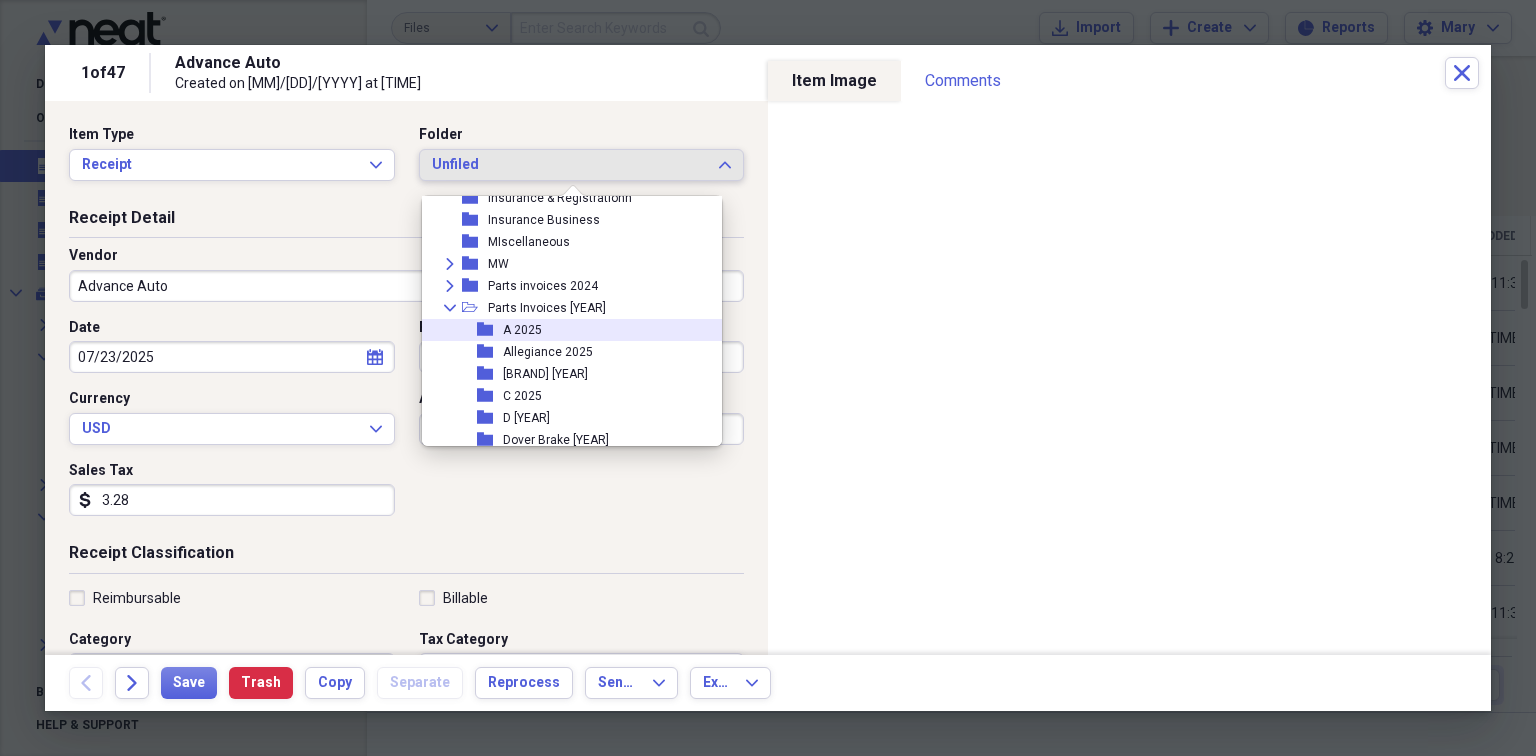 click on "A 2025" at bounding box center [522, 330] 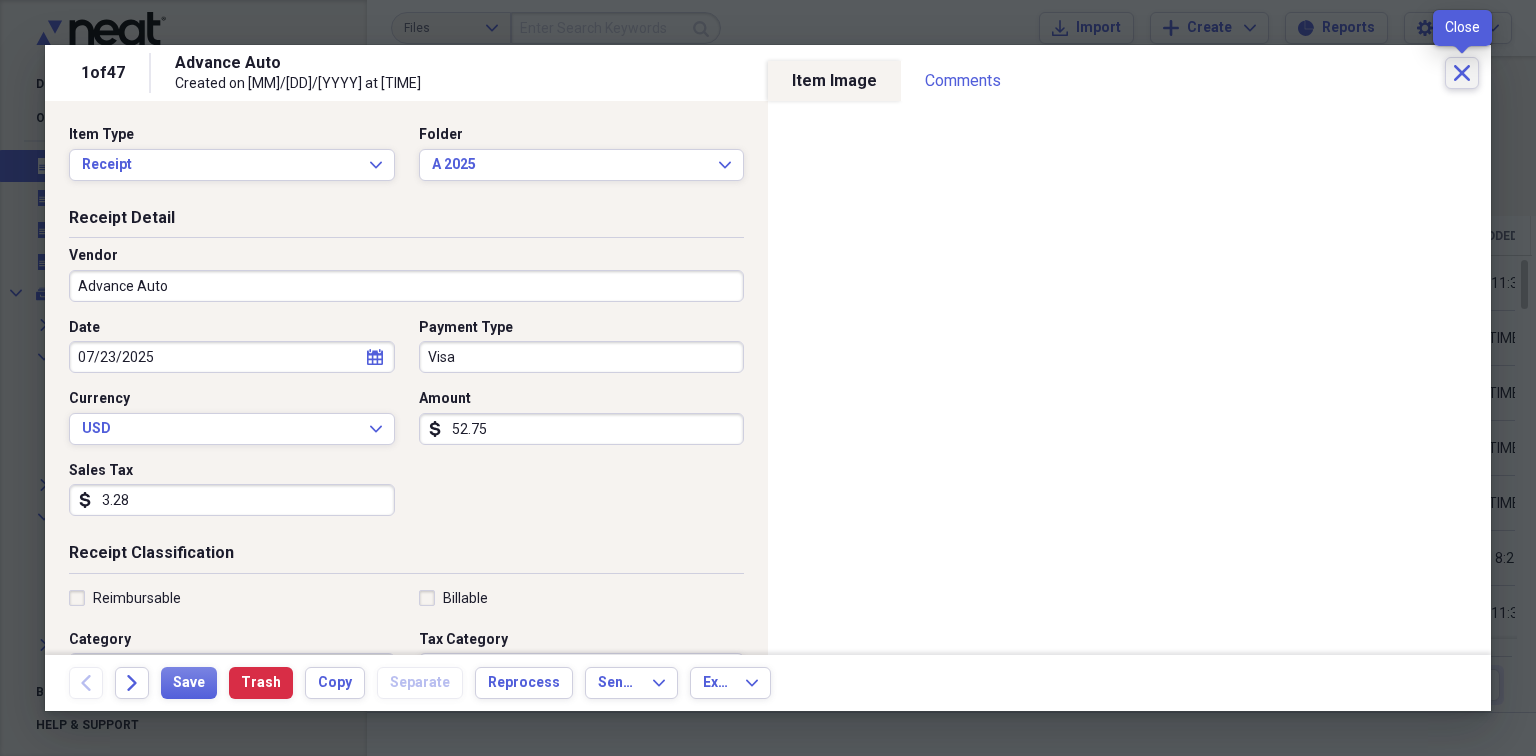 click on "Close" 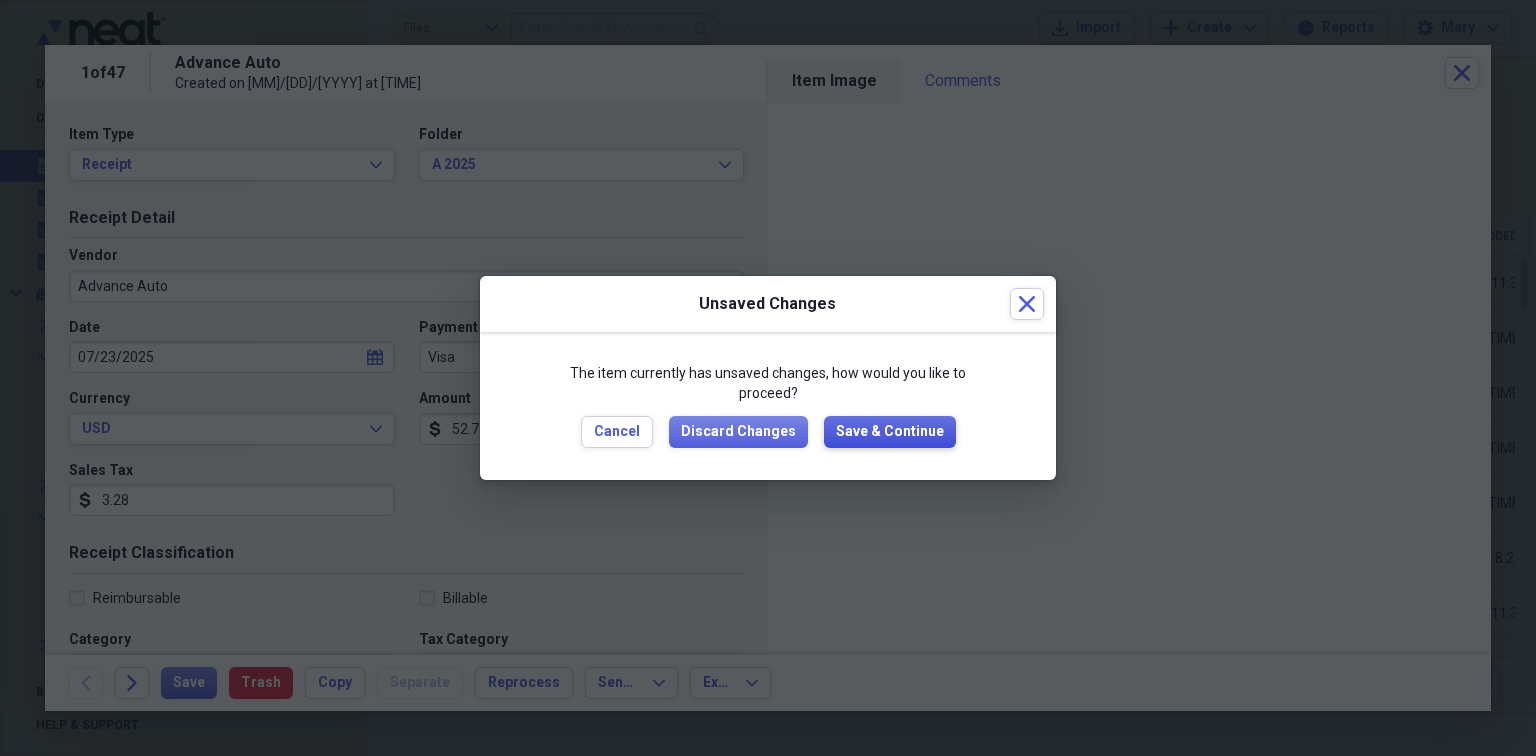 click on "Save & Continue" at bounding box center [890, 432] 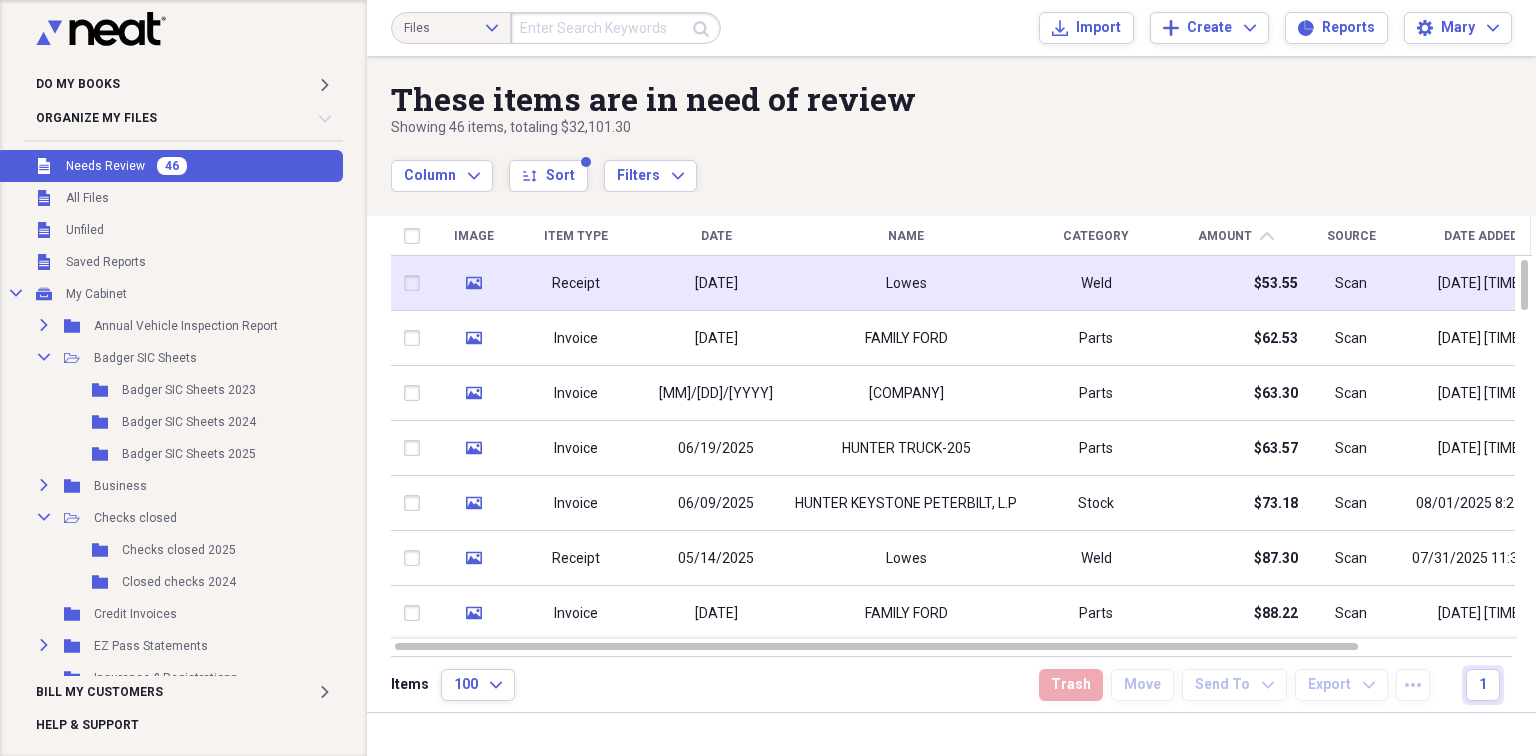 click on "Lowes" at bounding box center [906, 283] 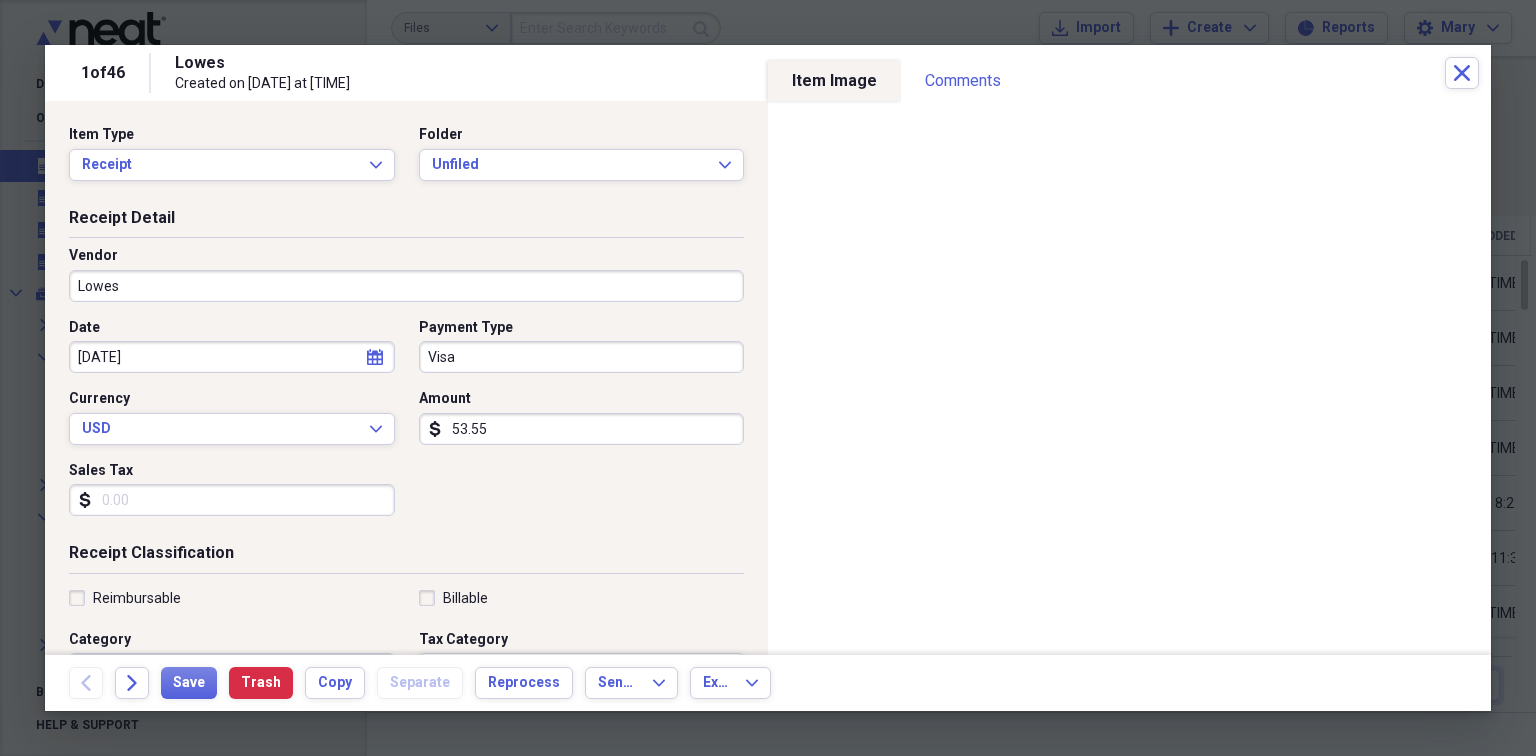click on "Item Type Receipt Expand Folder Unfiled Expand" at bounding box center (406, 161) 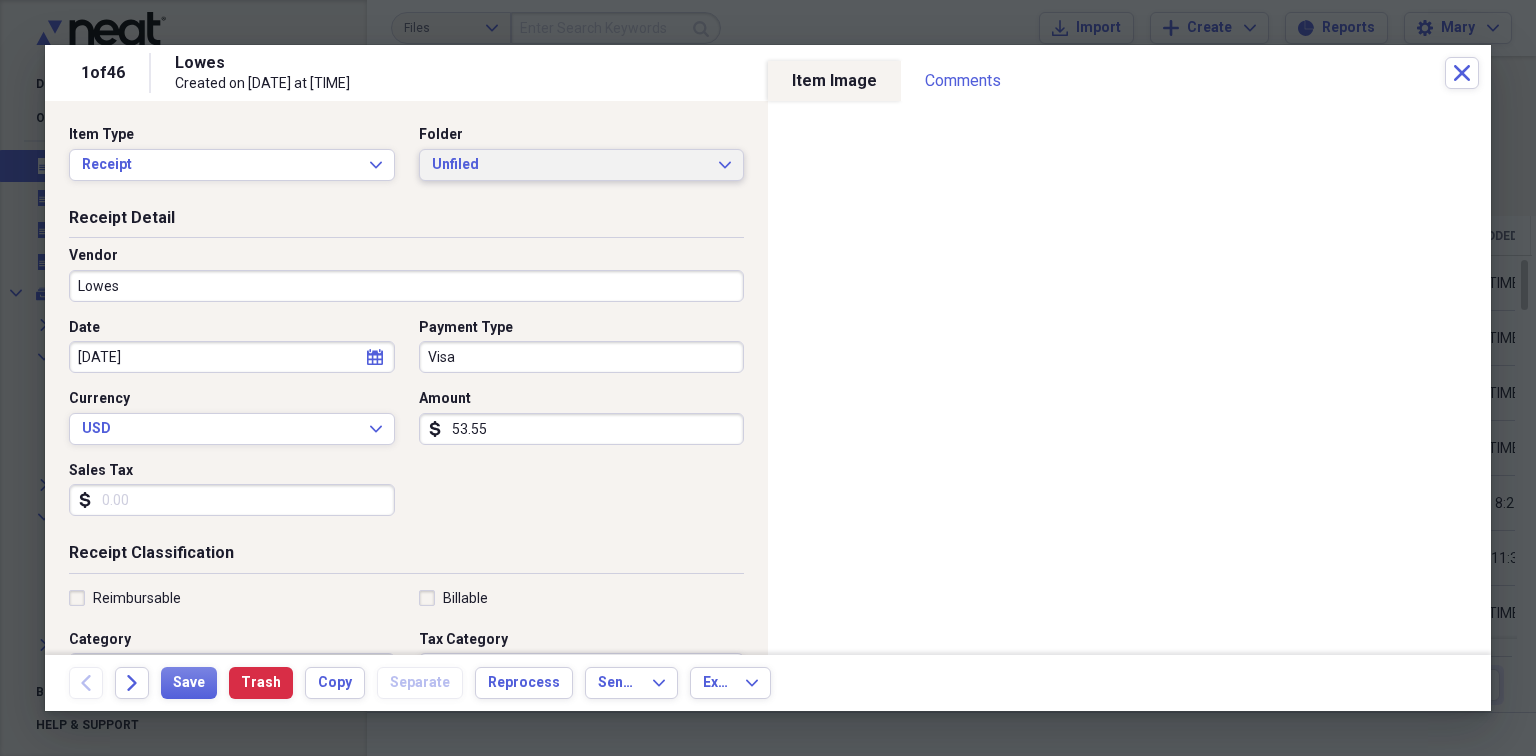 click on "Unfiled Expand" at bounding box center [582, 165] 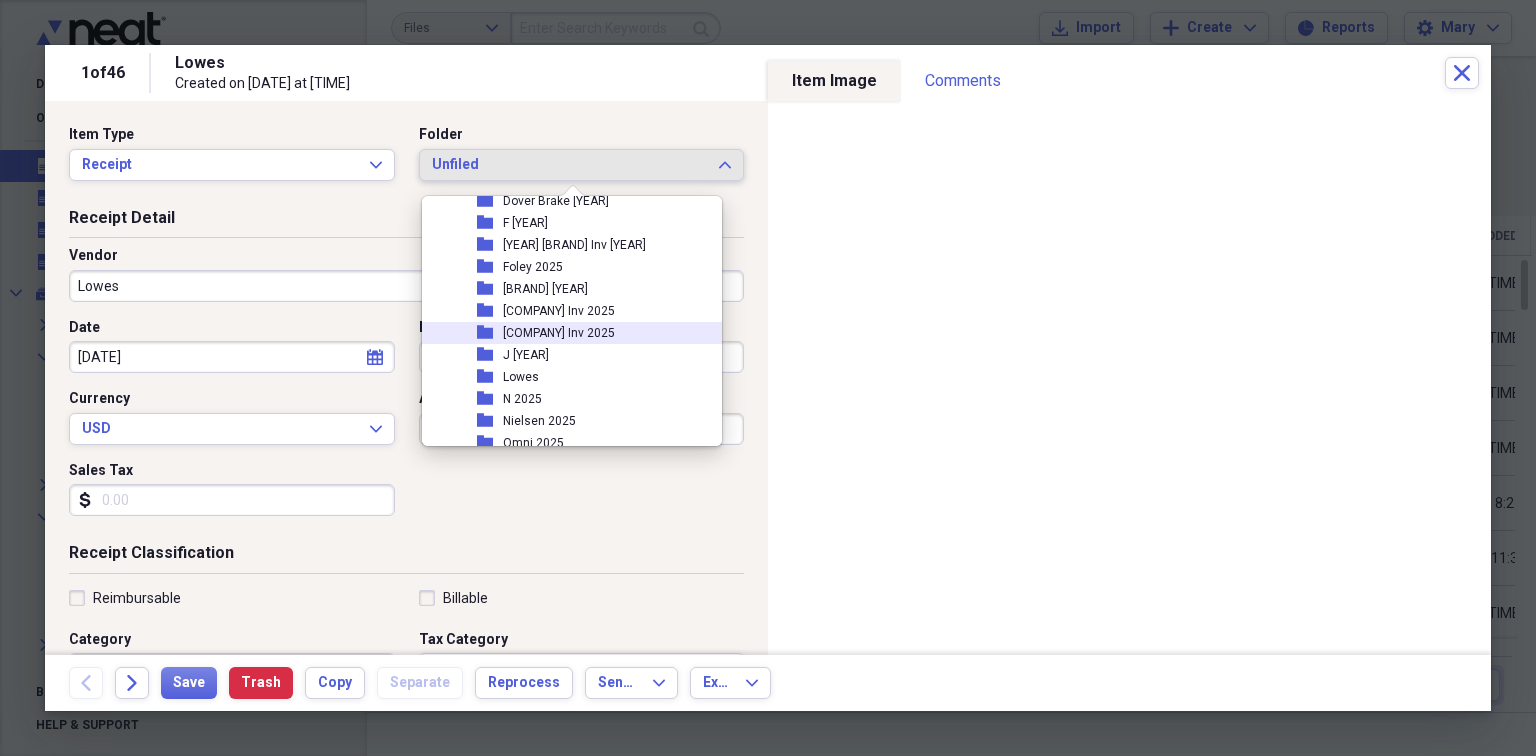 scroll, scrollTop: 451, scrollLeft: 0, axis: vertical 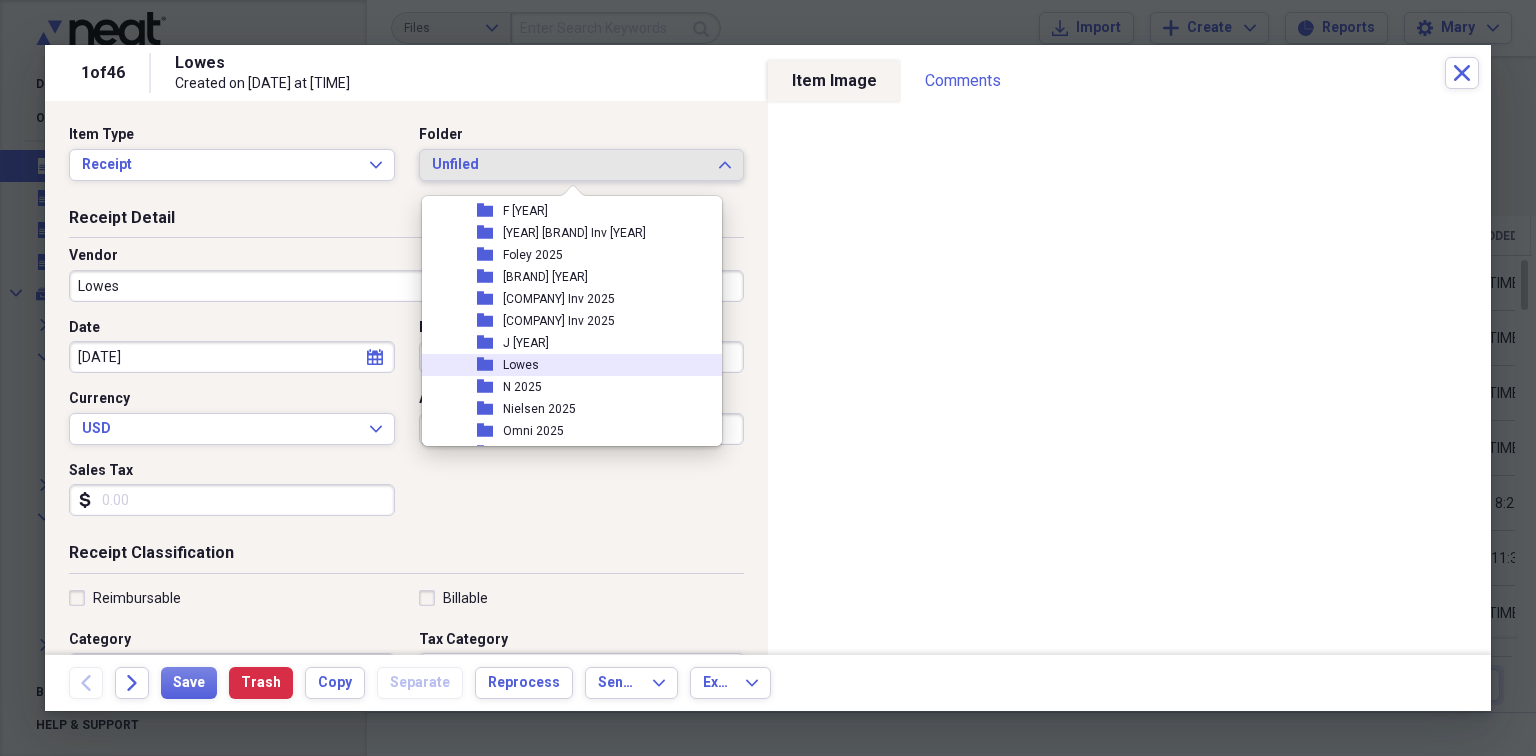 click on "folder Lowes" at bounding box center [564, 365] 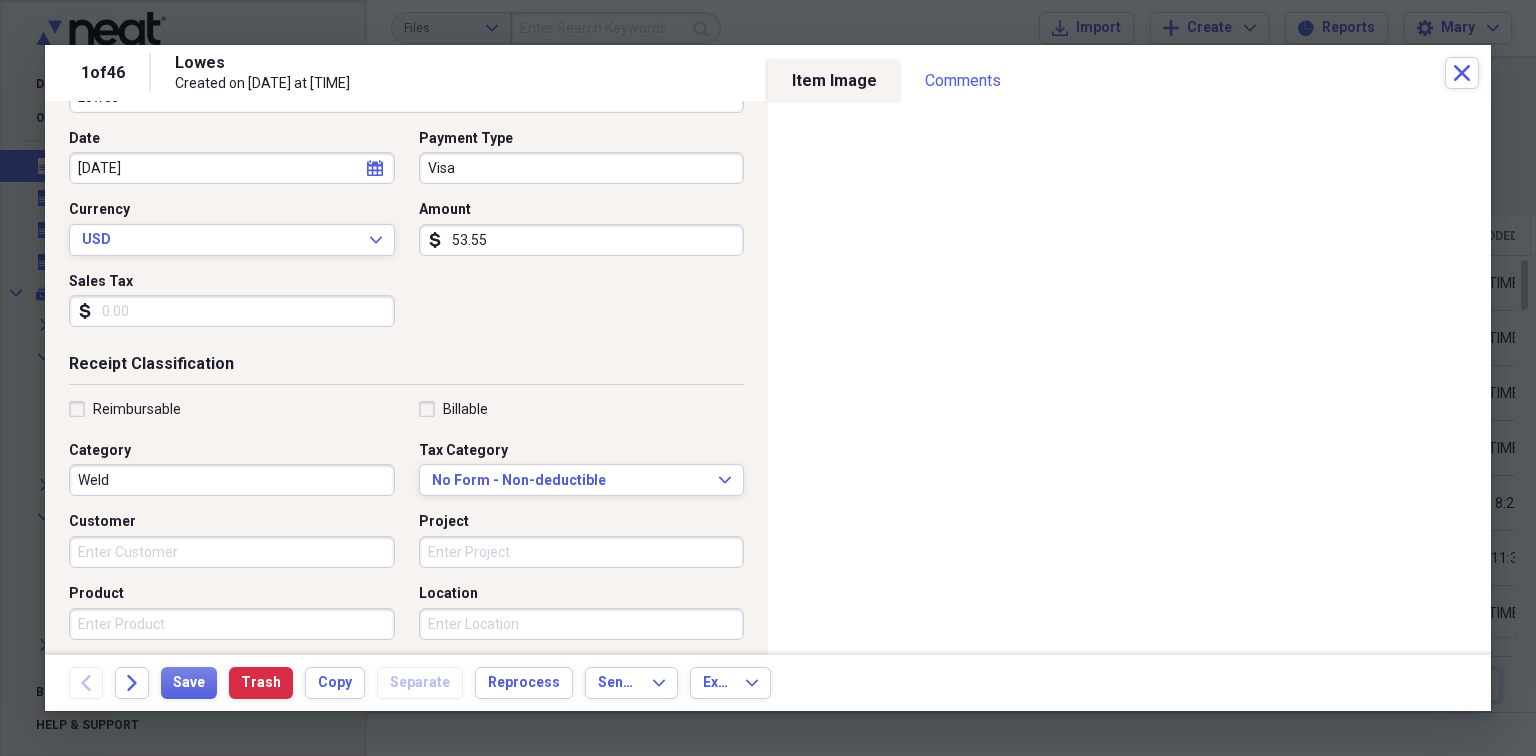 scroll, scrollTop: 200, scrollLeft: 0, axis: vertical 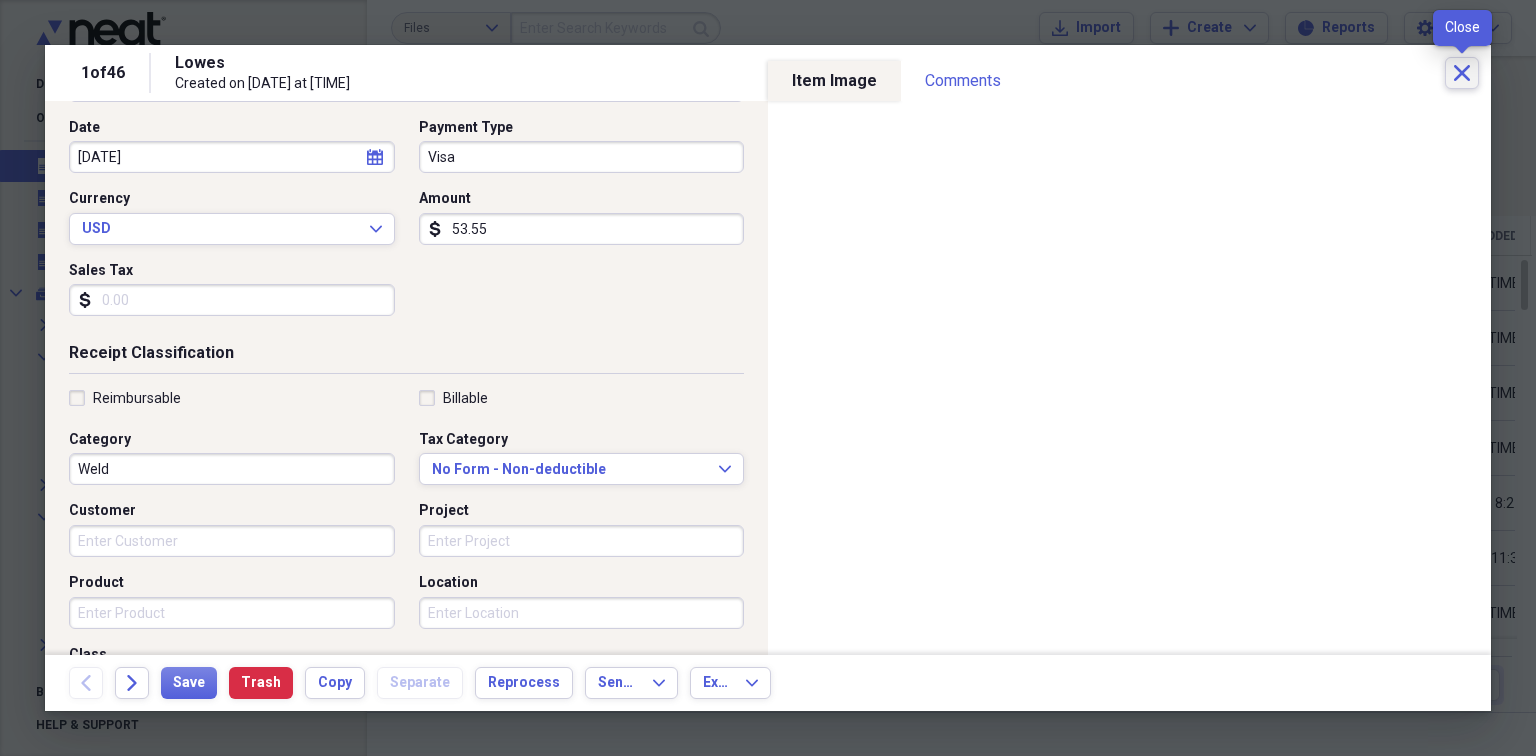 click on "Close" 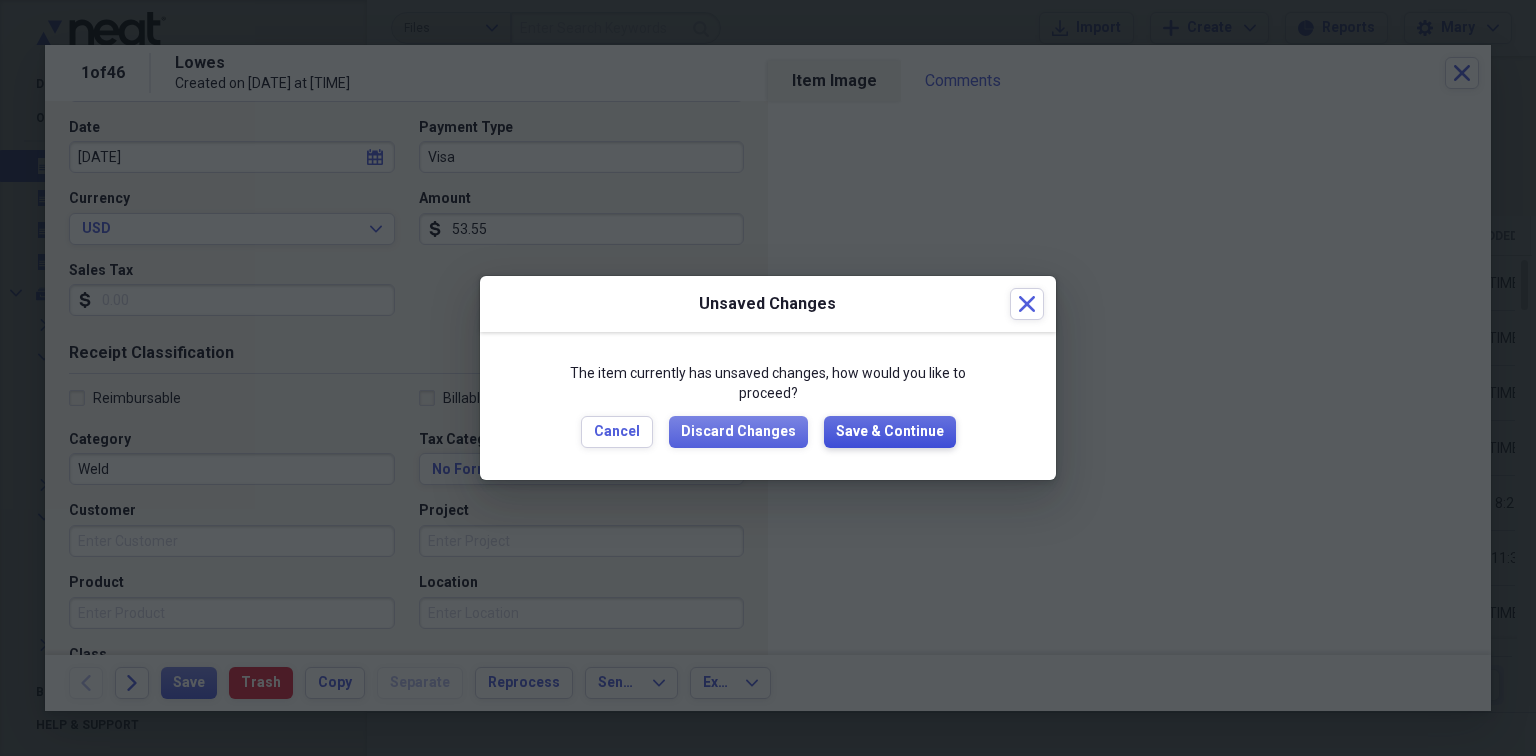 click on "Save & Continue" at bounding box center (890, 432) 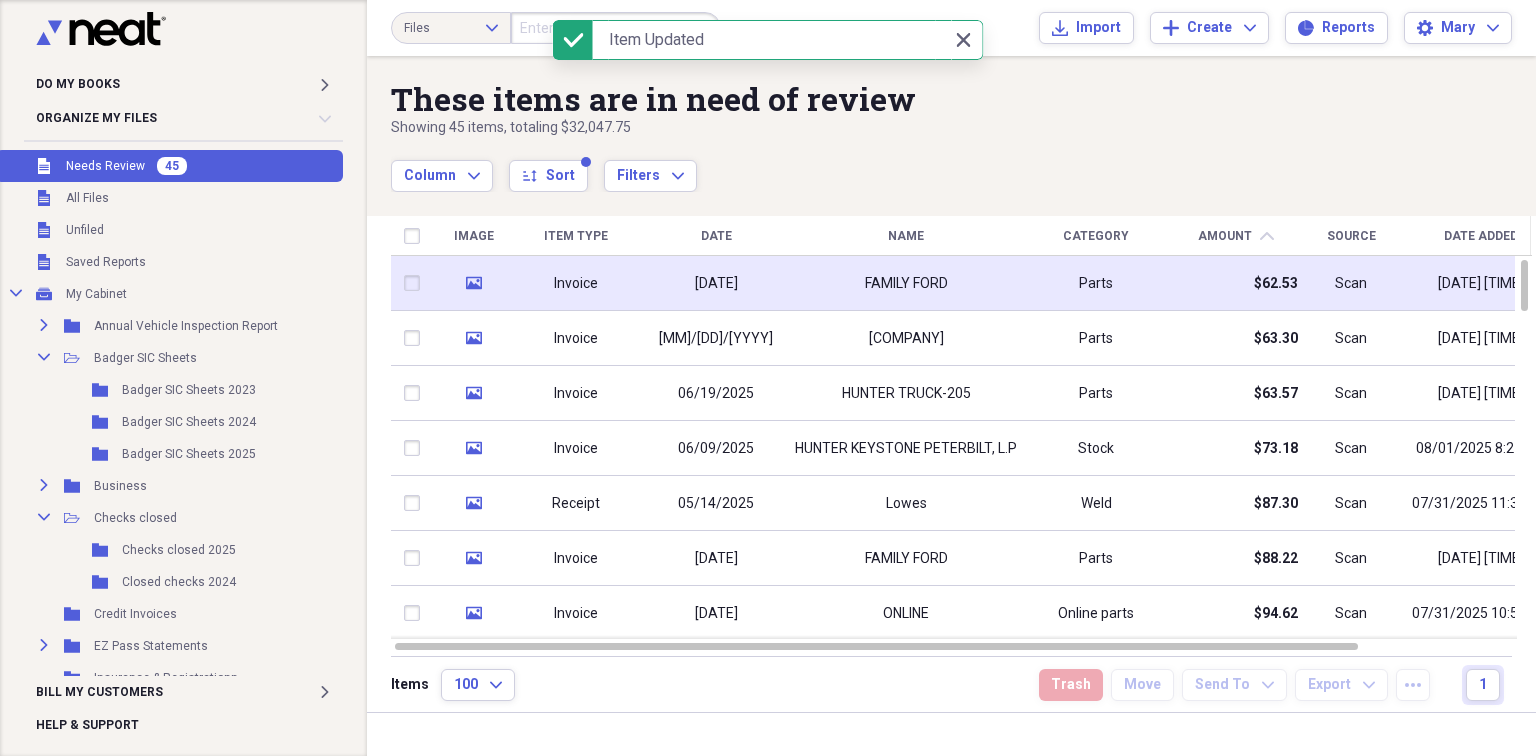 click on "Parts" at bounding box center [1096, 283] 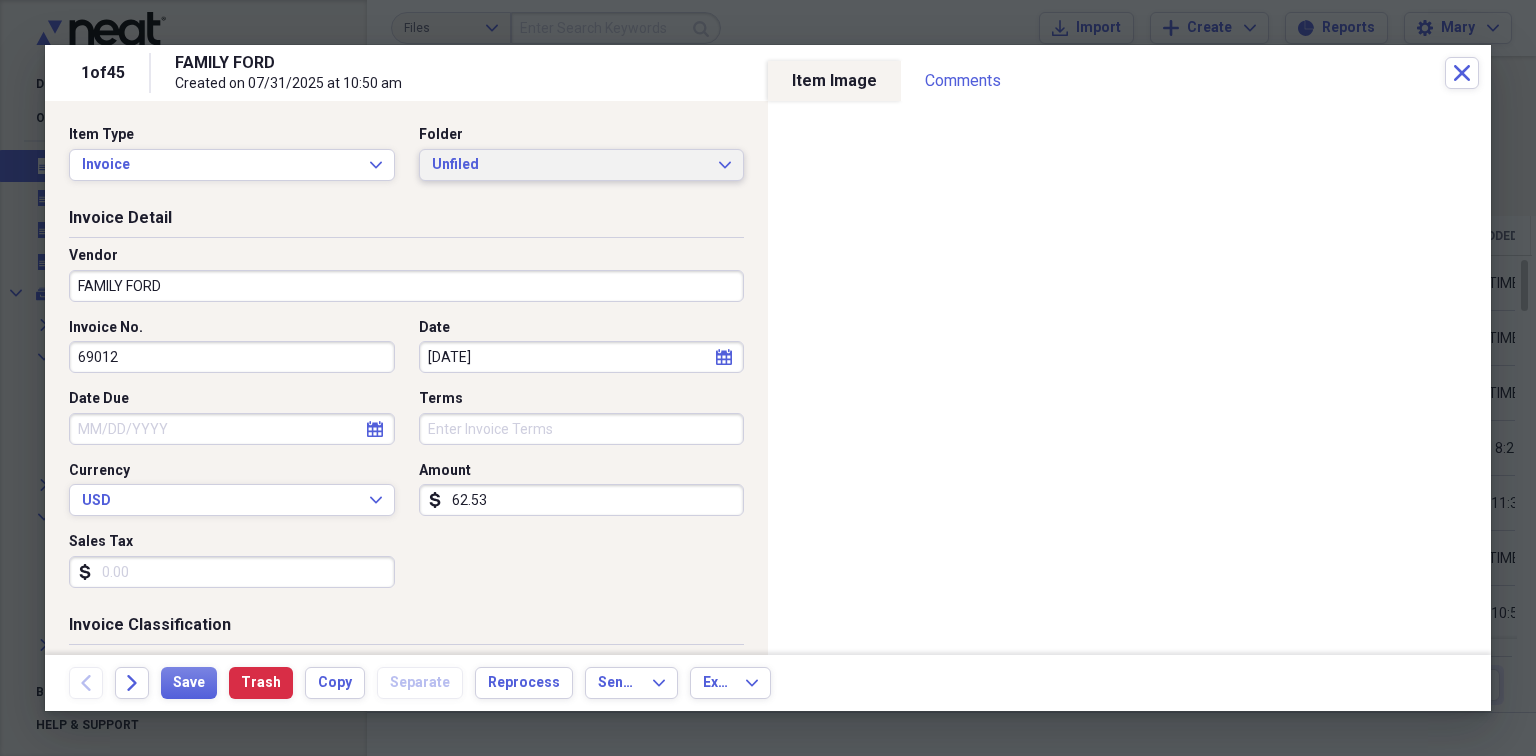 click on "Unfiled Expand" at bounding box center (582, 165) 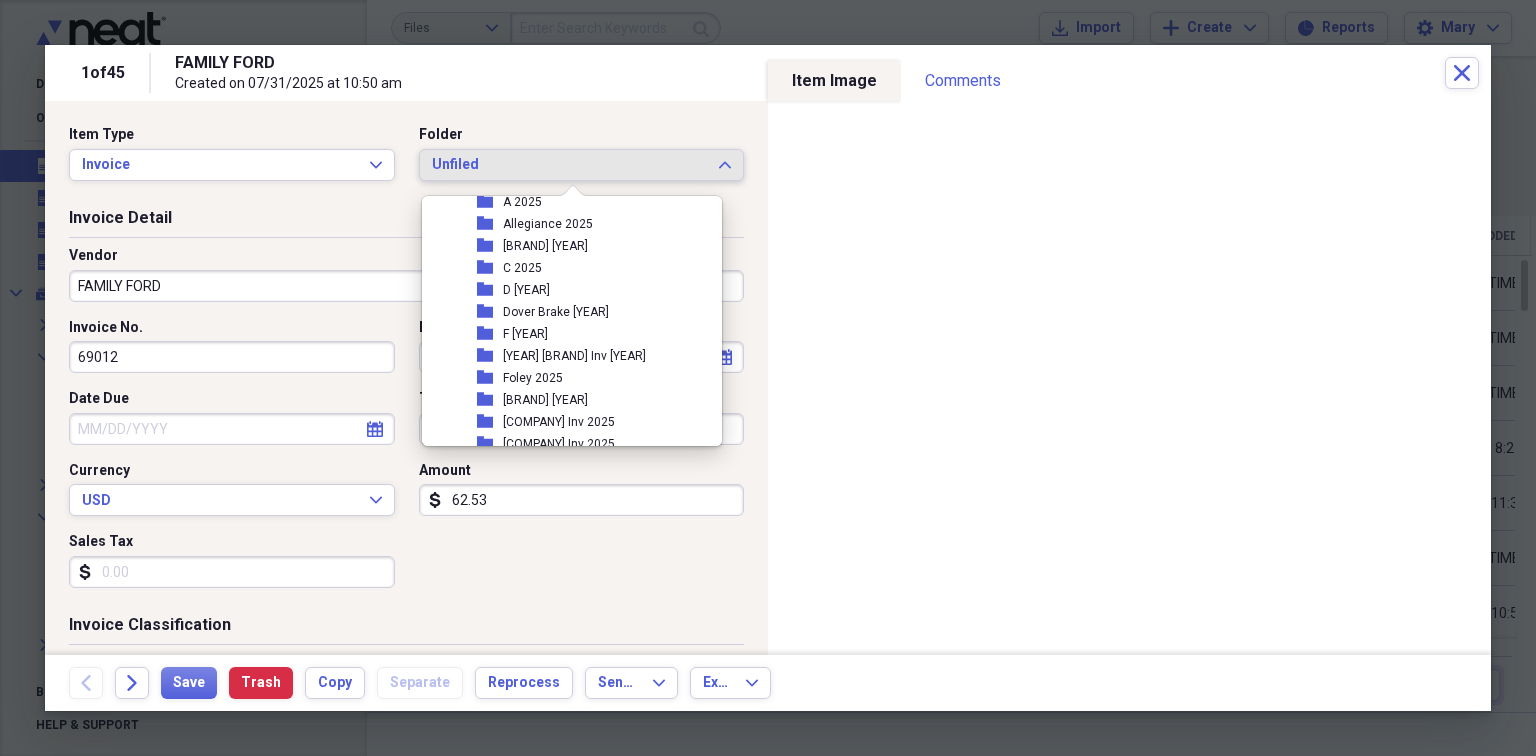 scroll, scrollTop: 333, scrollLeft: 0, axis: vertical 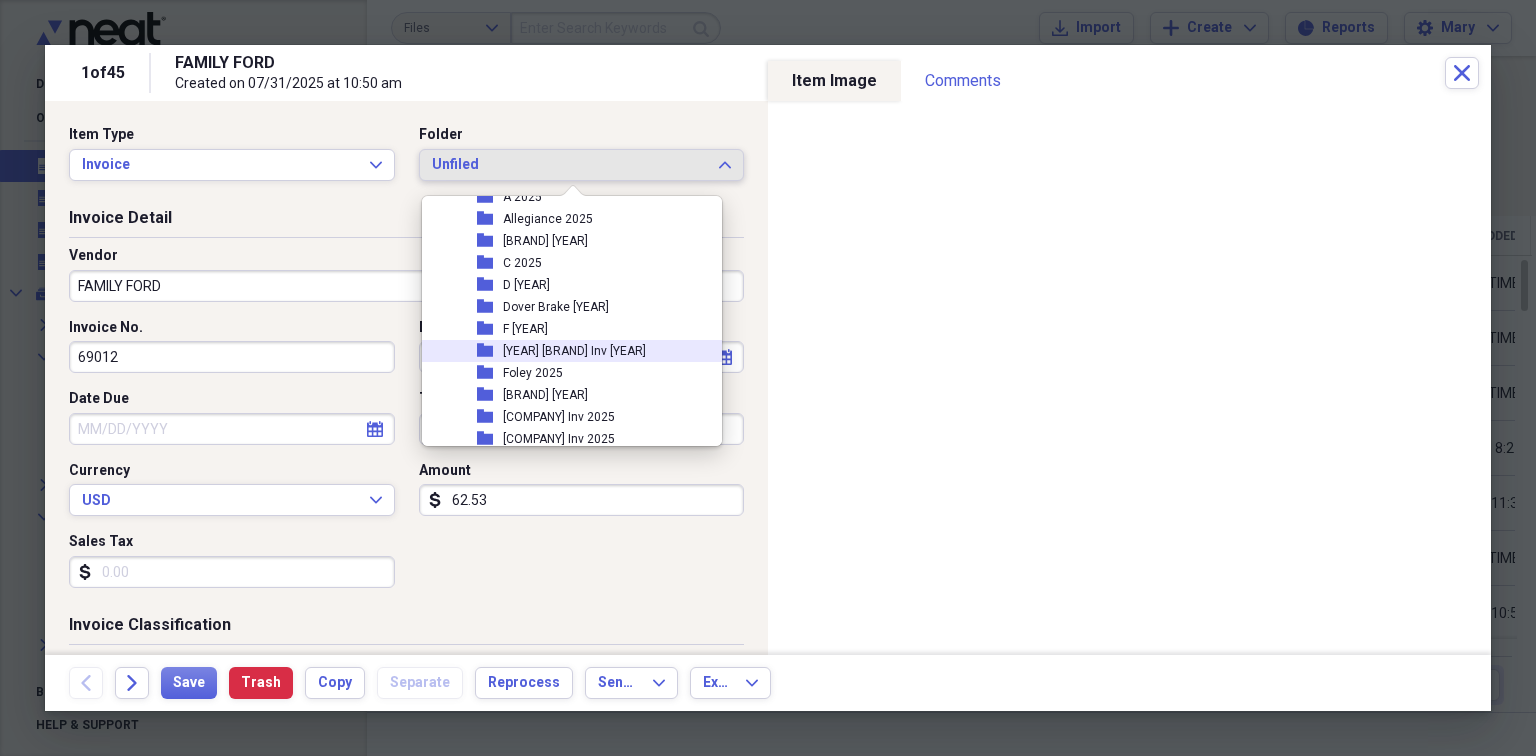 click on "[YEAR] [BRAND] Inv [YEAR]" at bounding box center (574, 351) 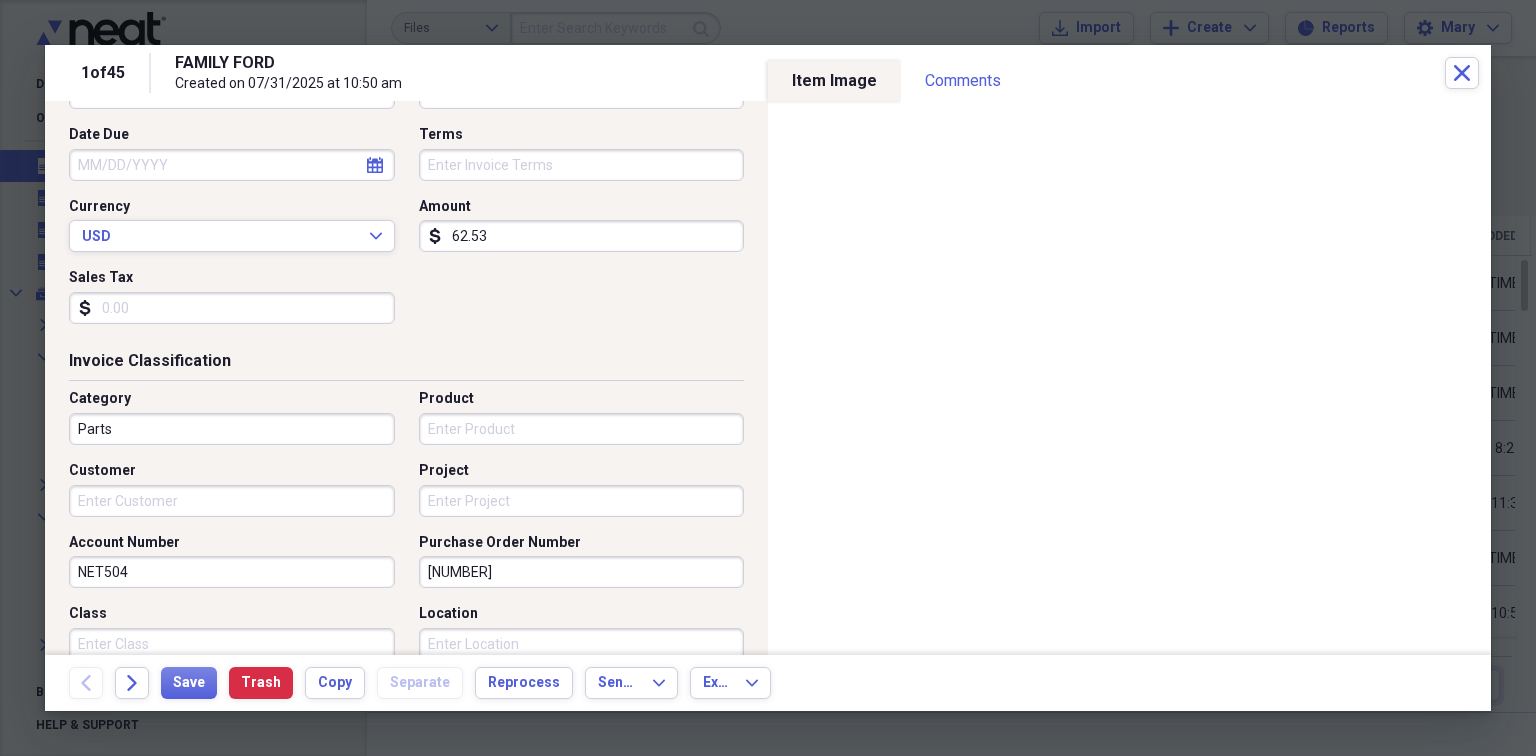 scroll, scrollTop: 266, scrollLeft: 0, axis: vertical 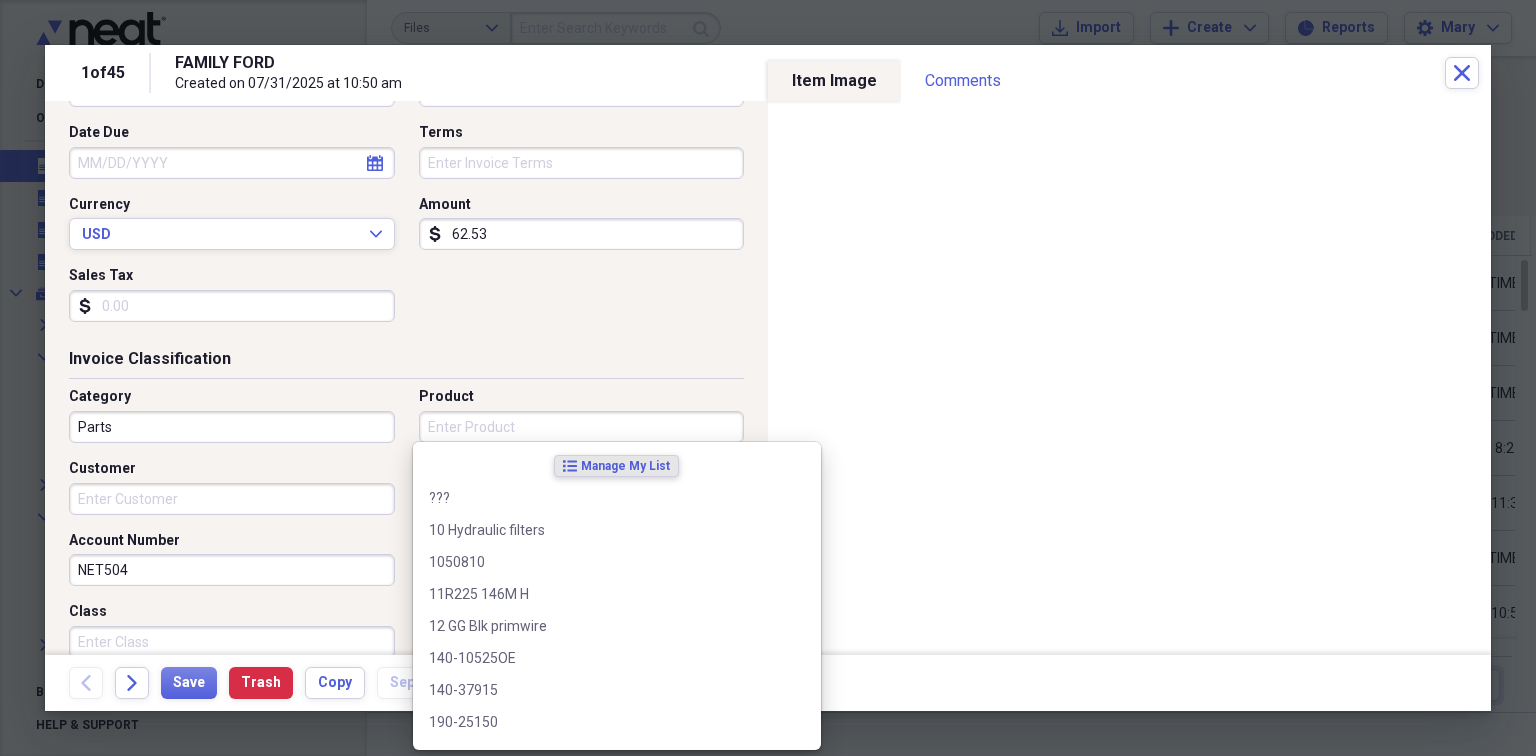 click on "Product" at bounding box center [582, 427] 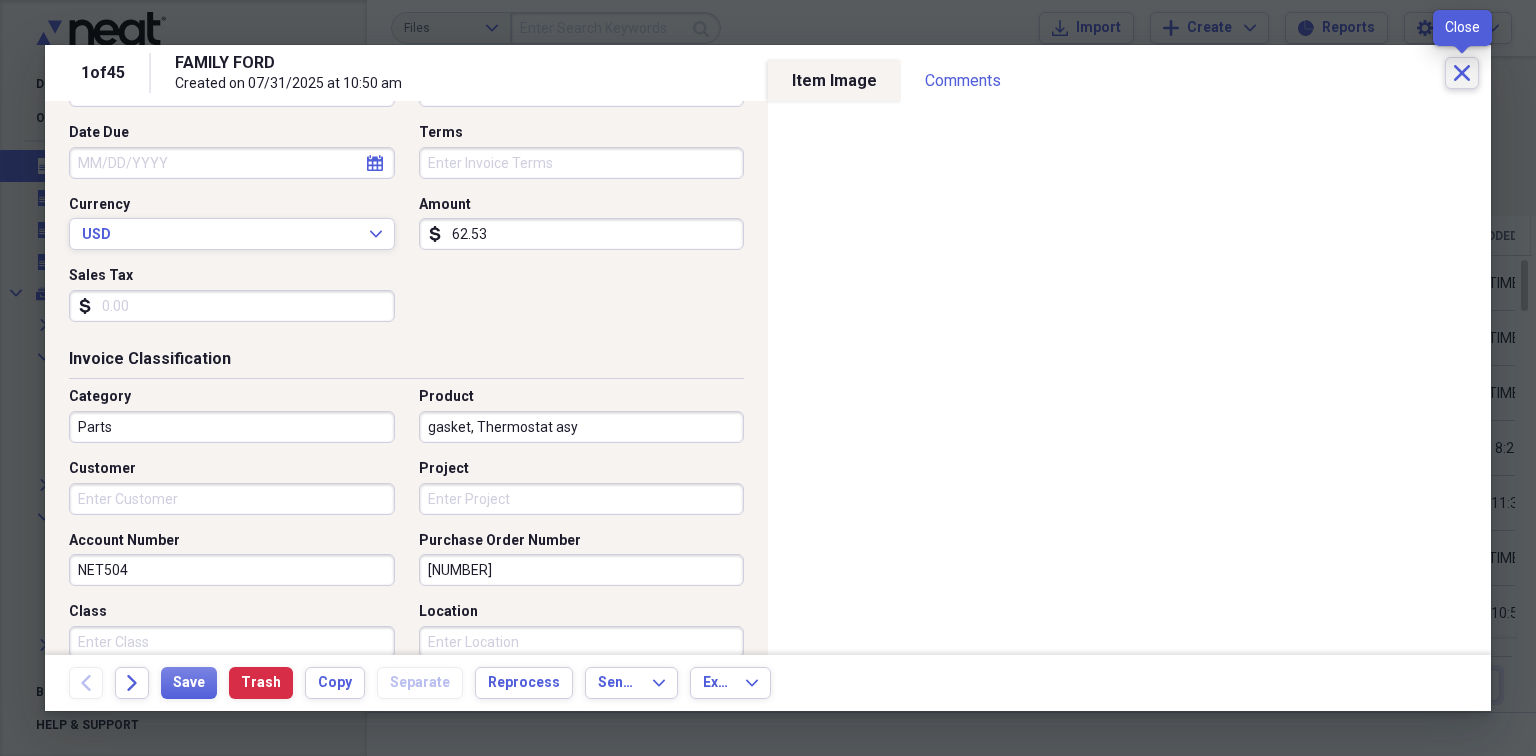 type on "gasket, Thermostat asy" 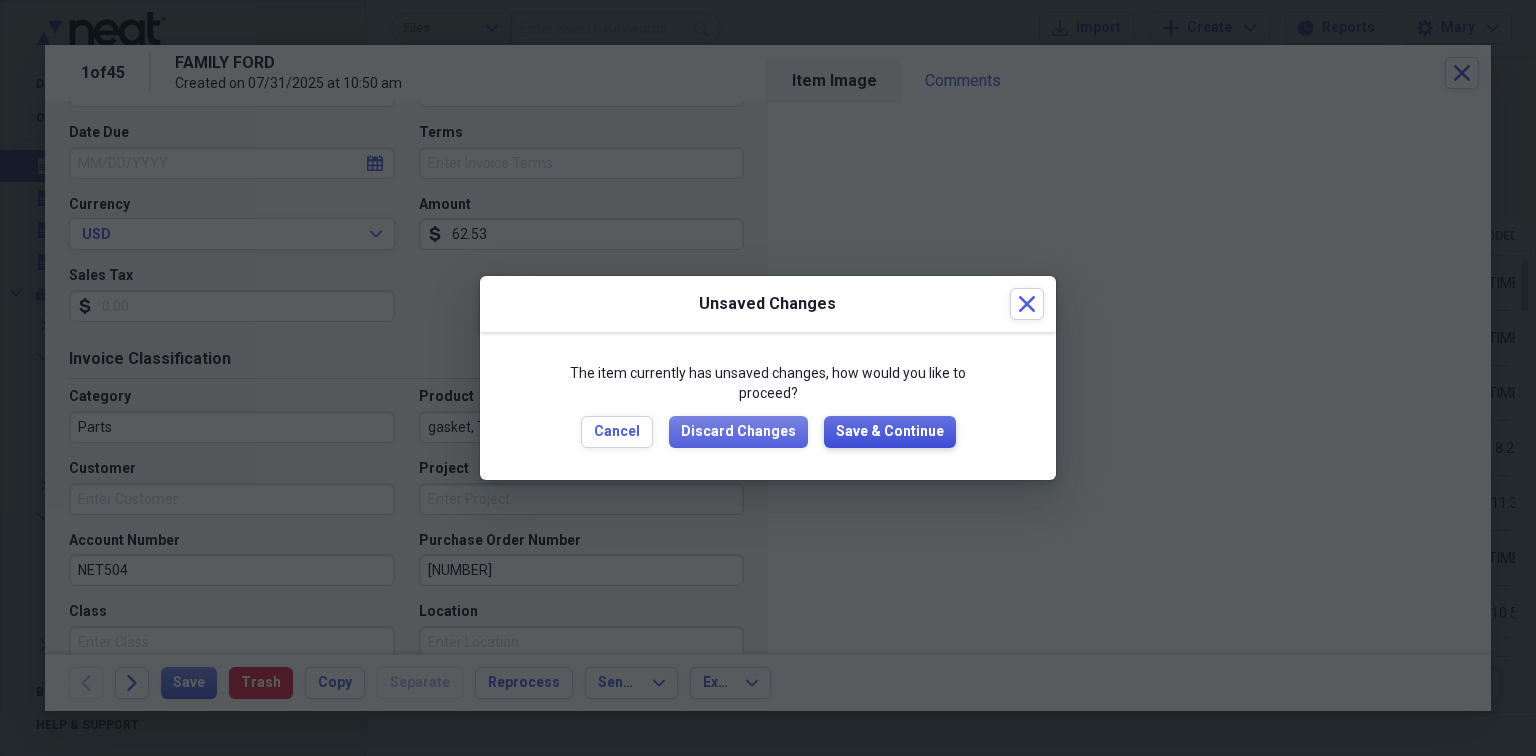 click on "Save & Continue" at bounding box center [890, 432] 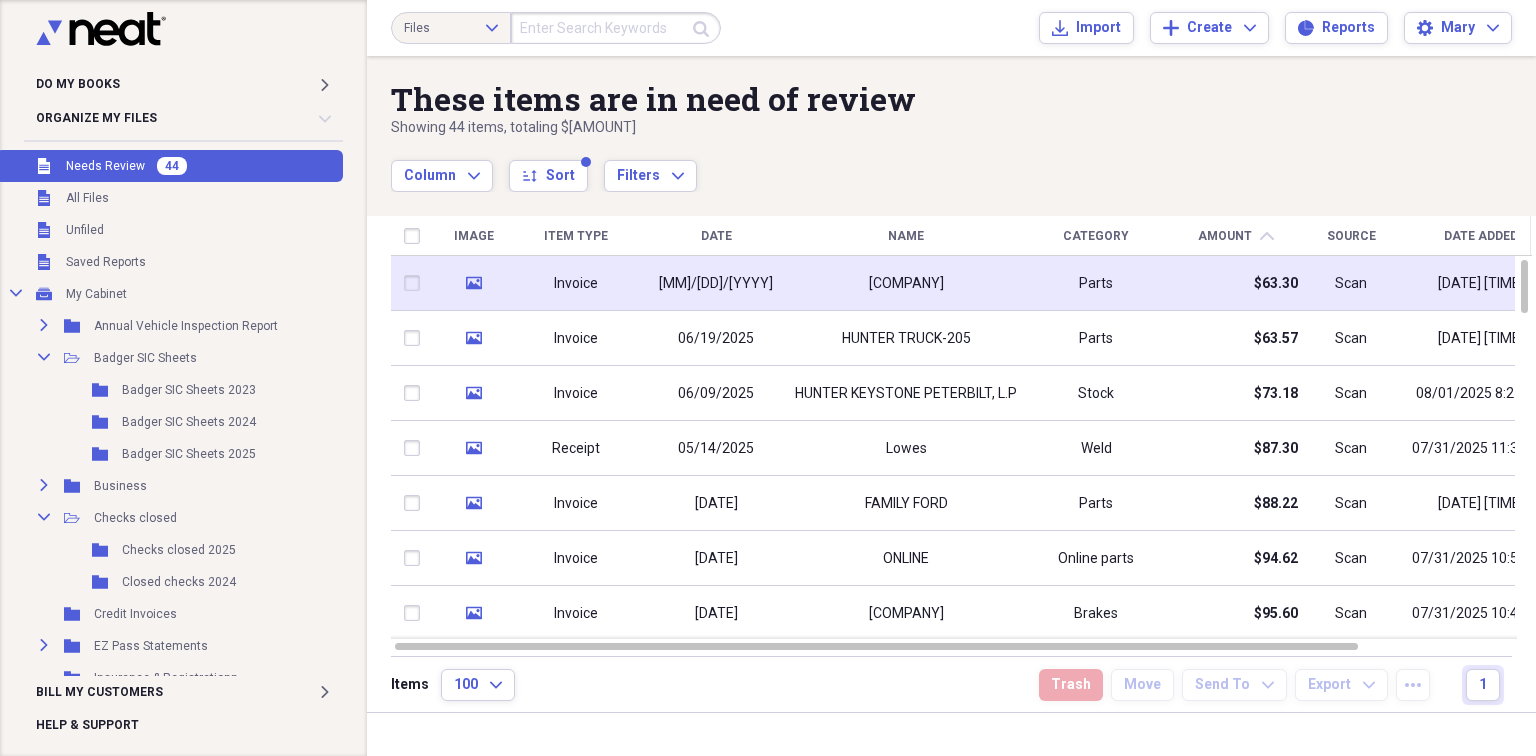 click on "[COMPANY]" at bounding box center [906, 283] 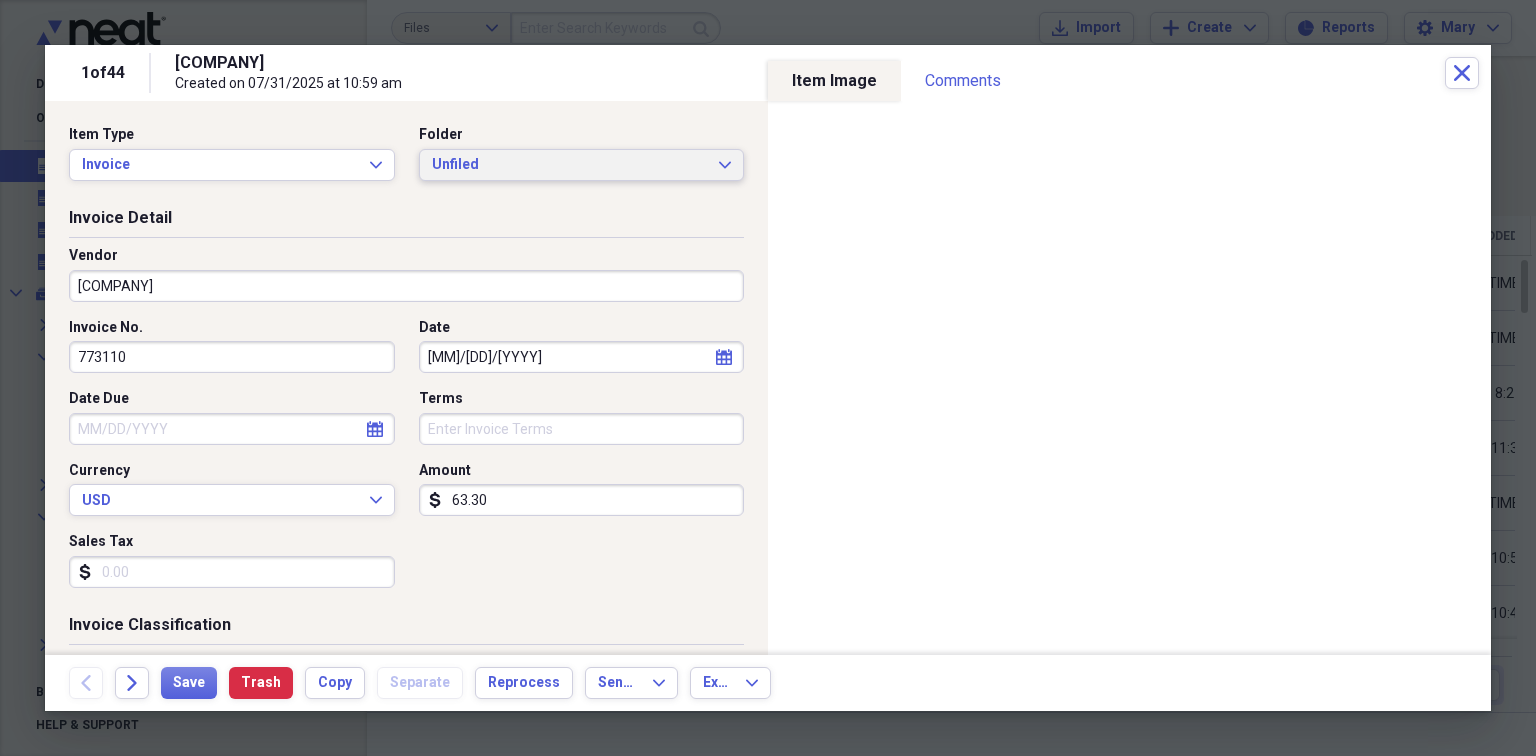 click on "Unfiled Expand" at bounding box center (582, 165) 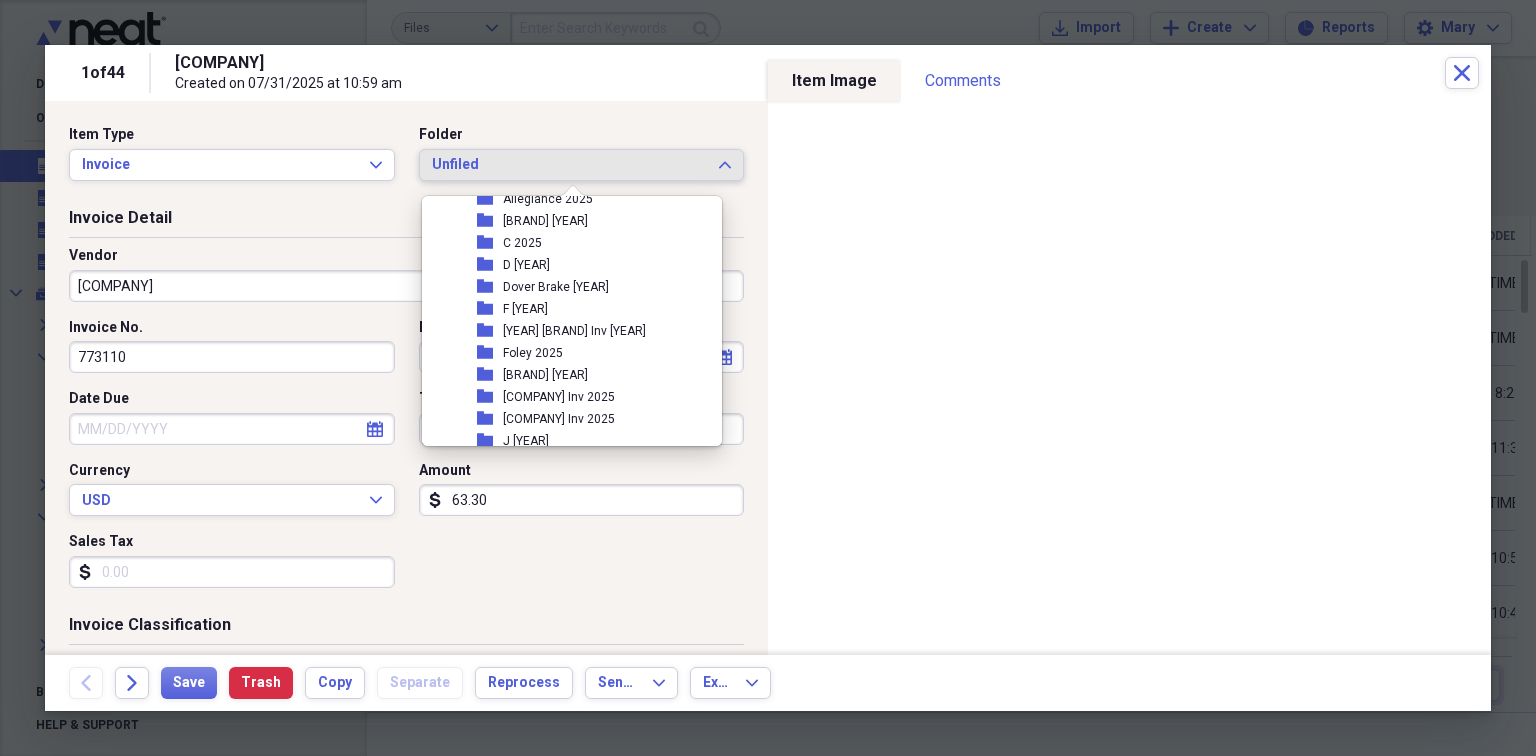 scroll, scrollTop: 400, scrollLeft: 0, axis: vertical 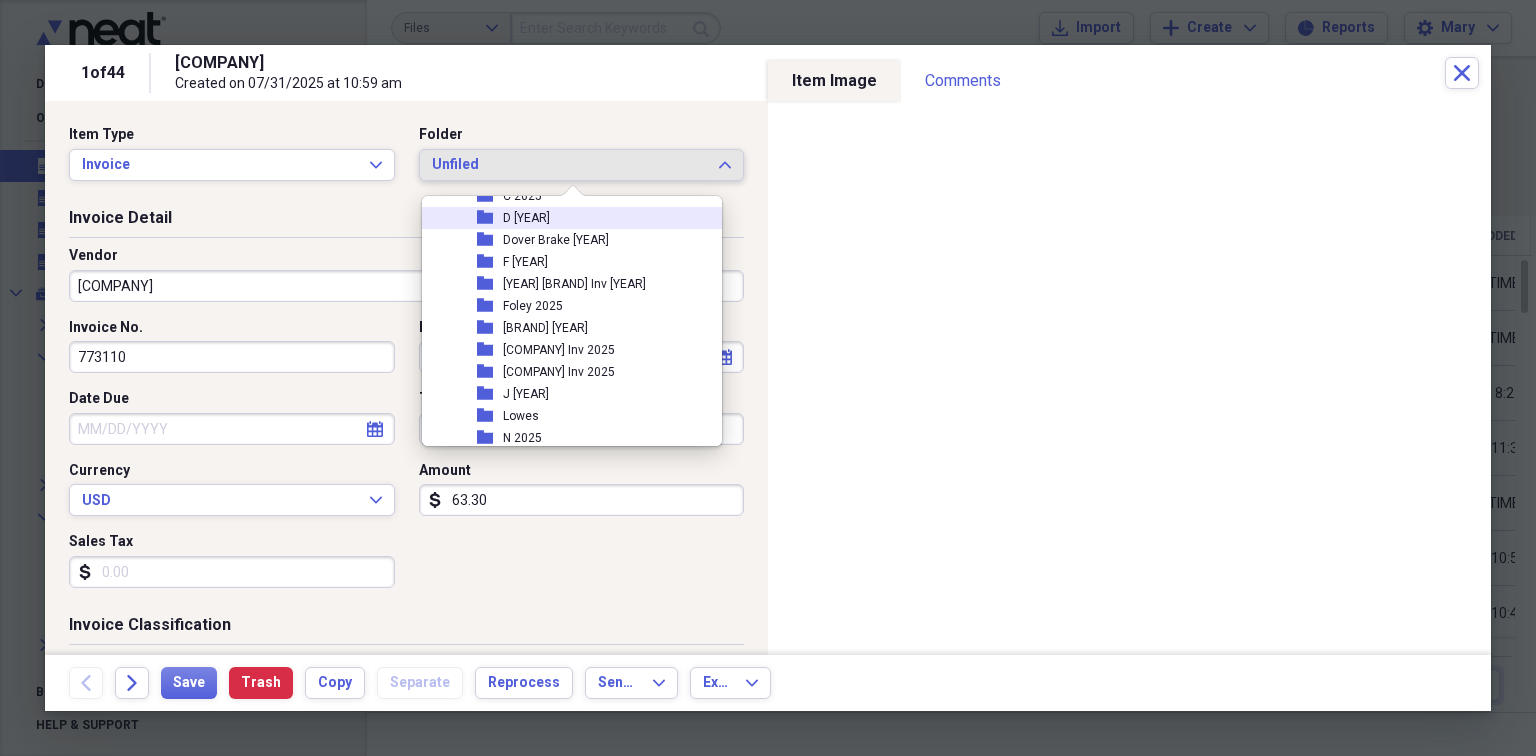 click on "folder D [YEAR]" at bounding box center [564, 218] 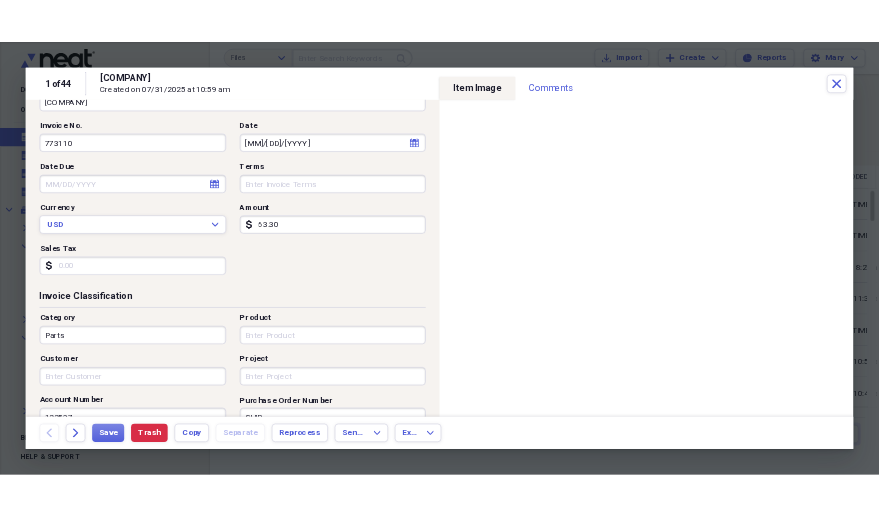 scroll, scrollTop: 200, scrollLeft: 0, axis: vertical 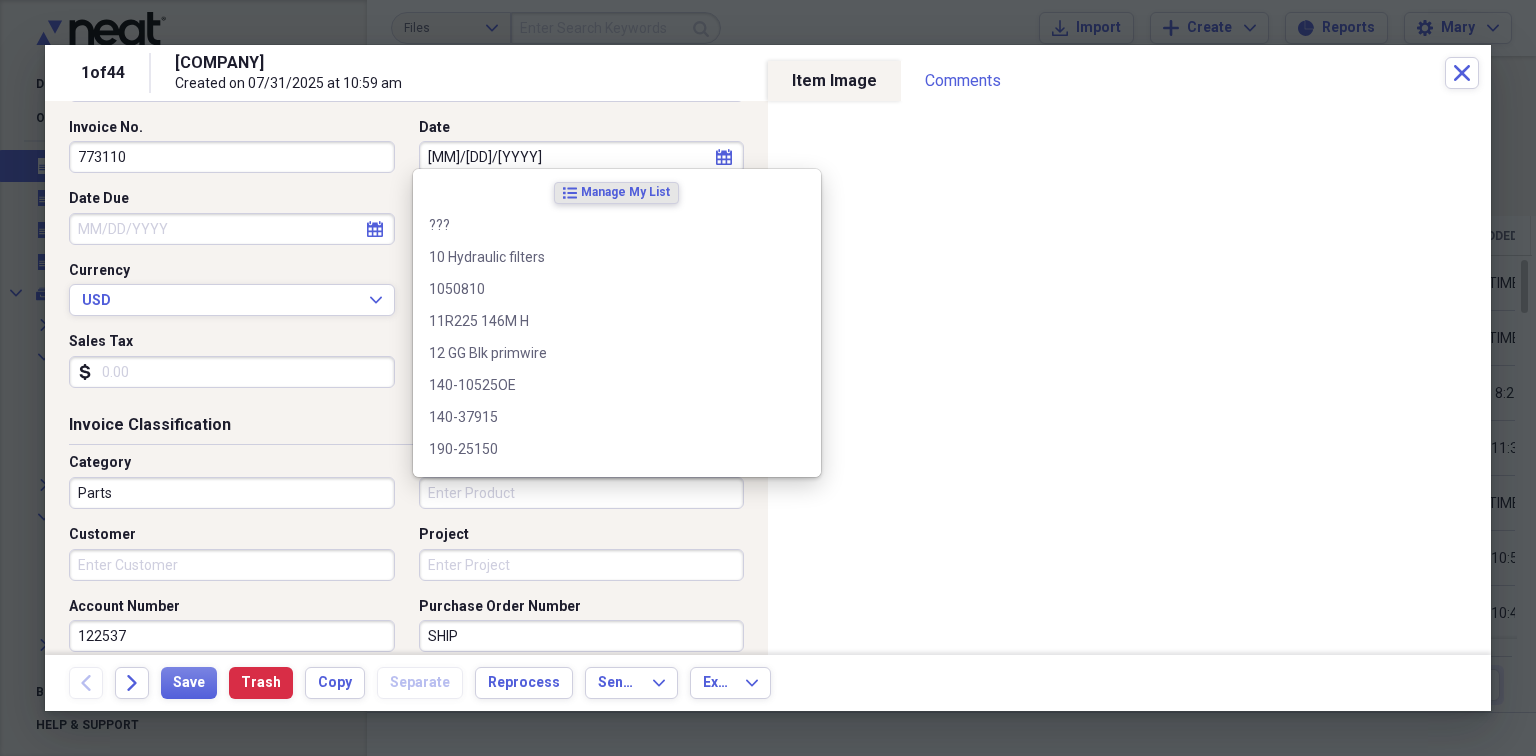 click on "Product" at bounding box center [582, 493] 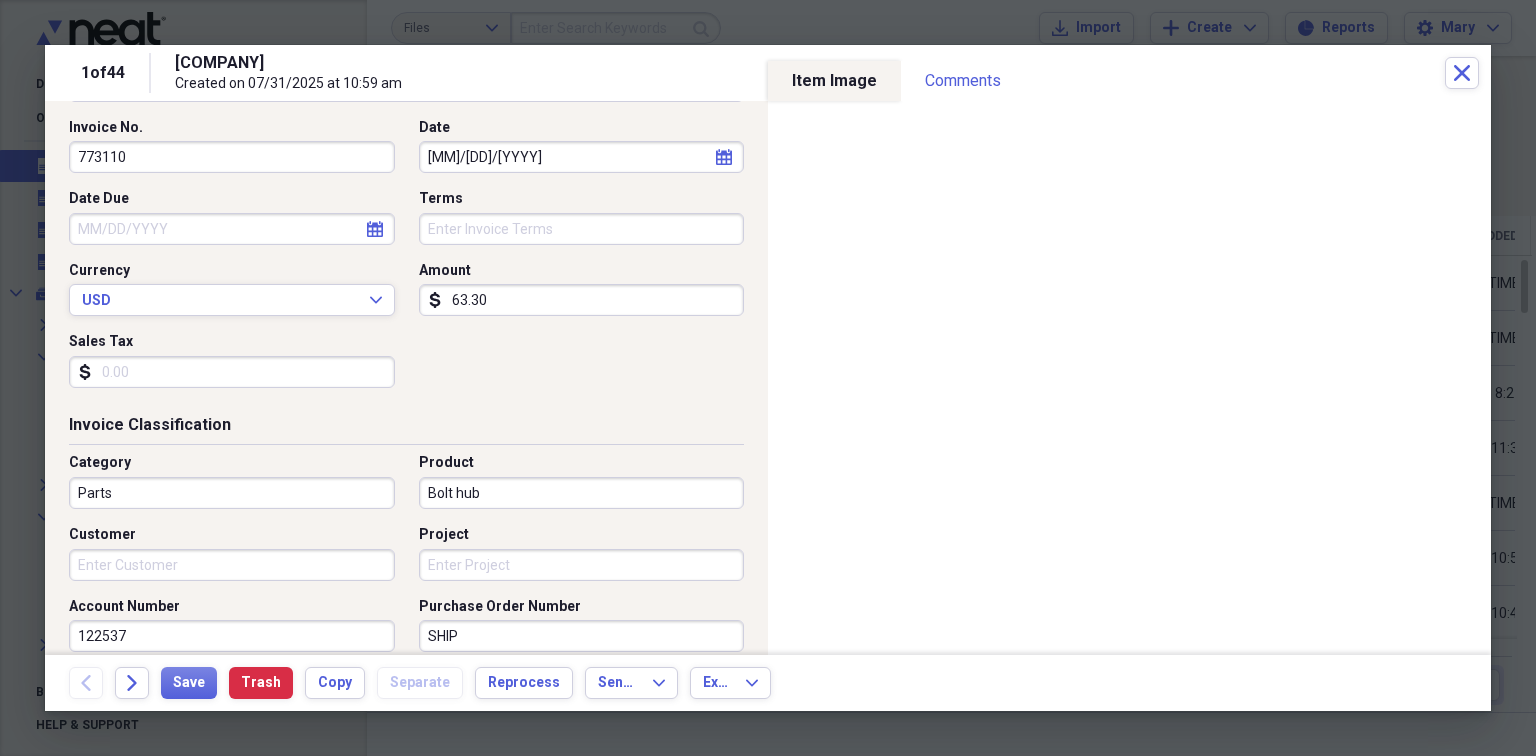 type on "Bolt hub" 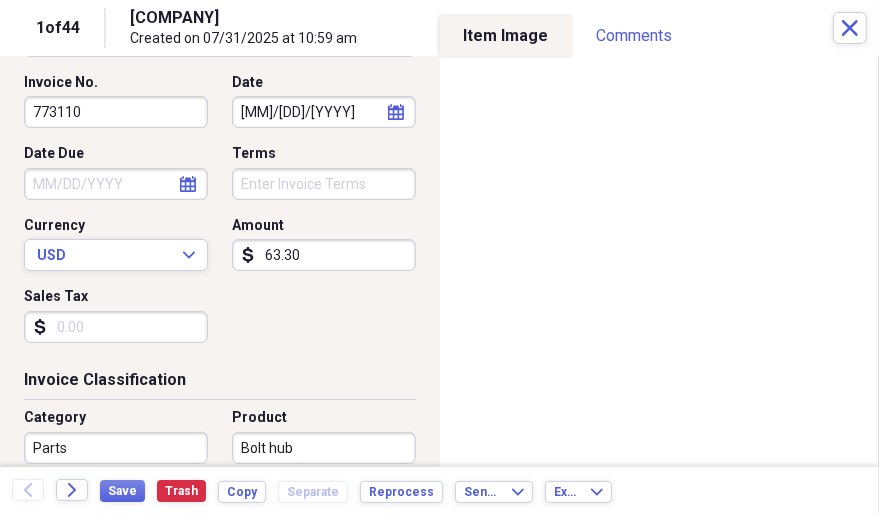 click on "Invoice Classification Category Parts Product Bolt hub Customer Project Account Number 122537 Purchase Order Number SHIP Class Location" at bounding box center (220, 537) 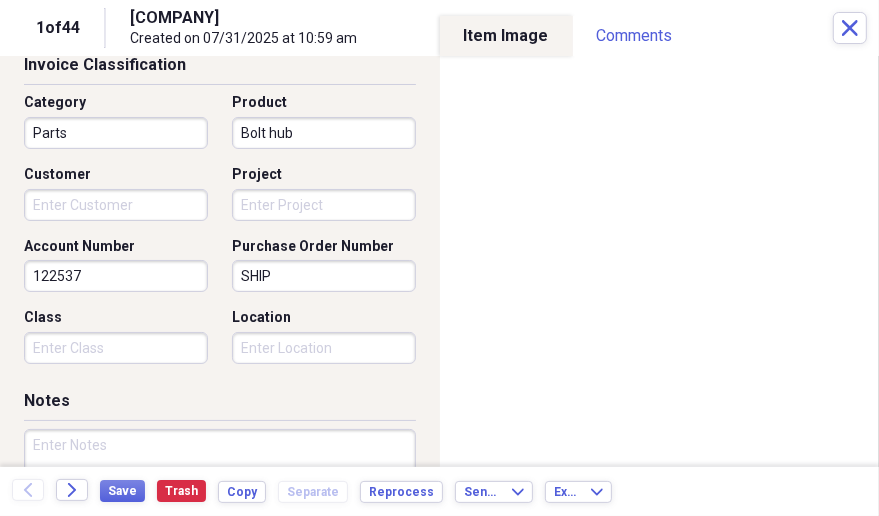 scroll, scrollTop: 533, scrollLeft: 0, axis: vertical 